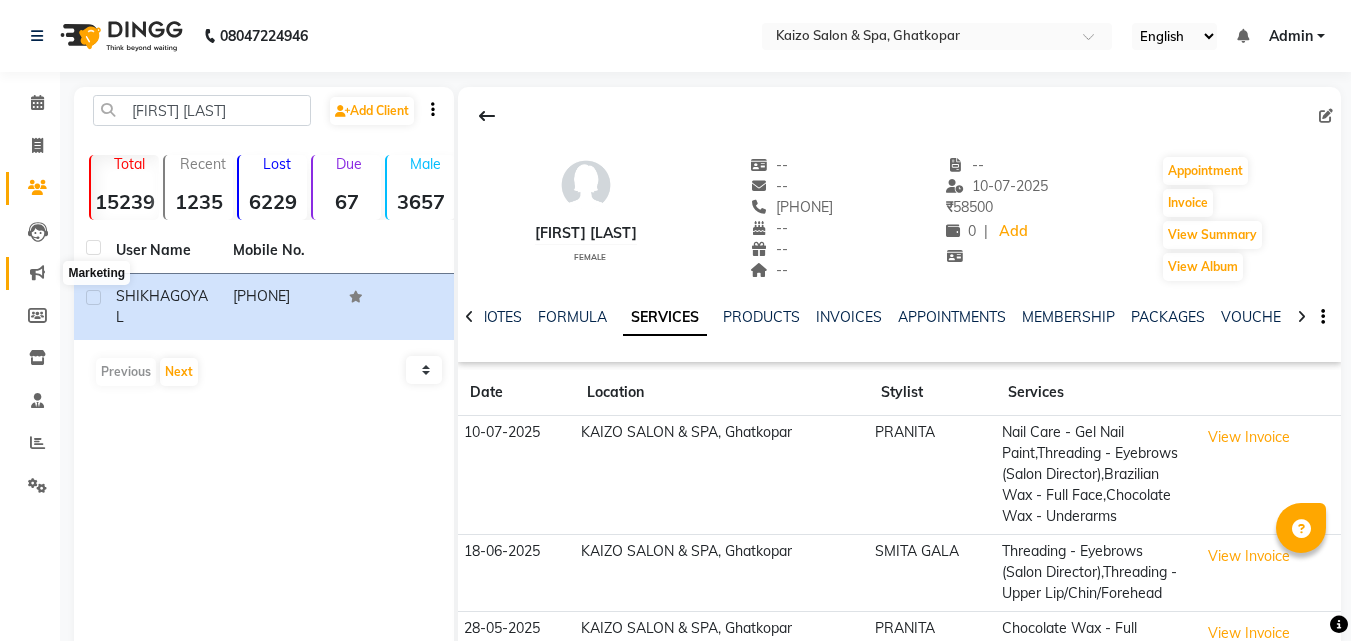 scroll, scrollTop: 245, scrollLeft: 0, axis: vertical 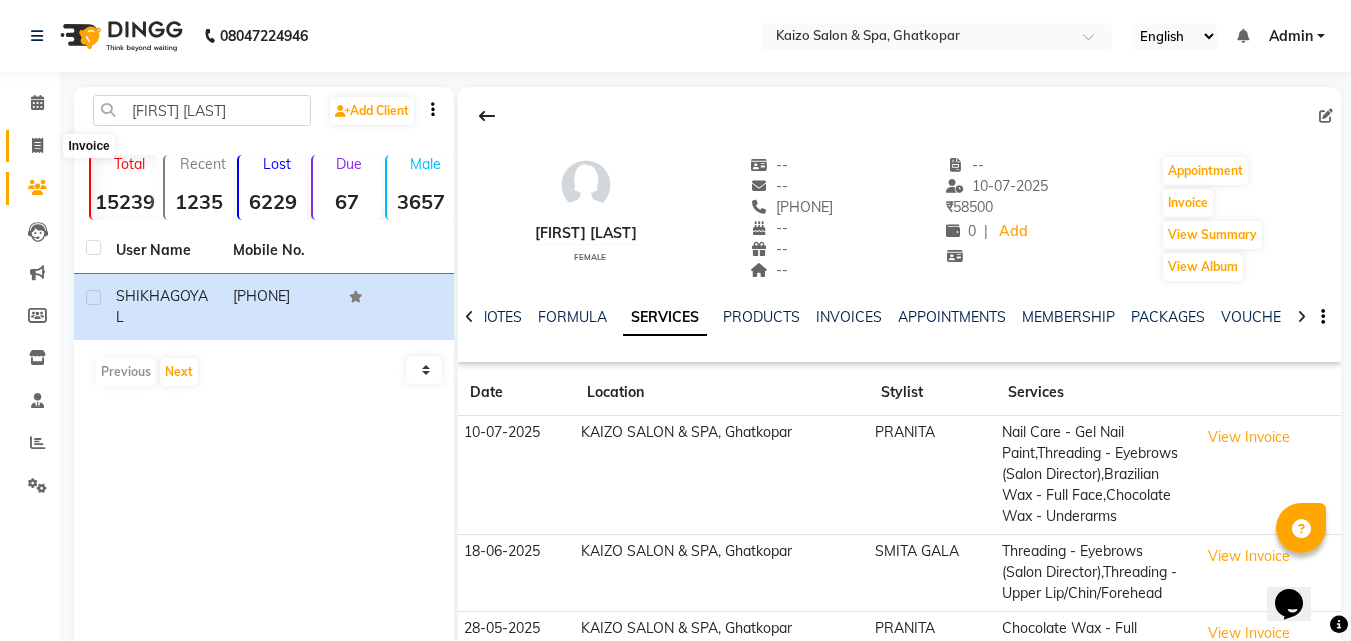 click 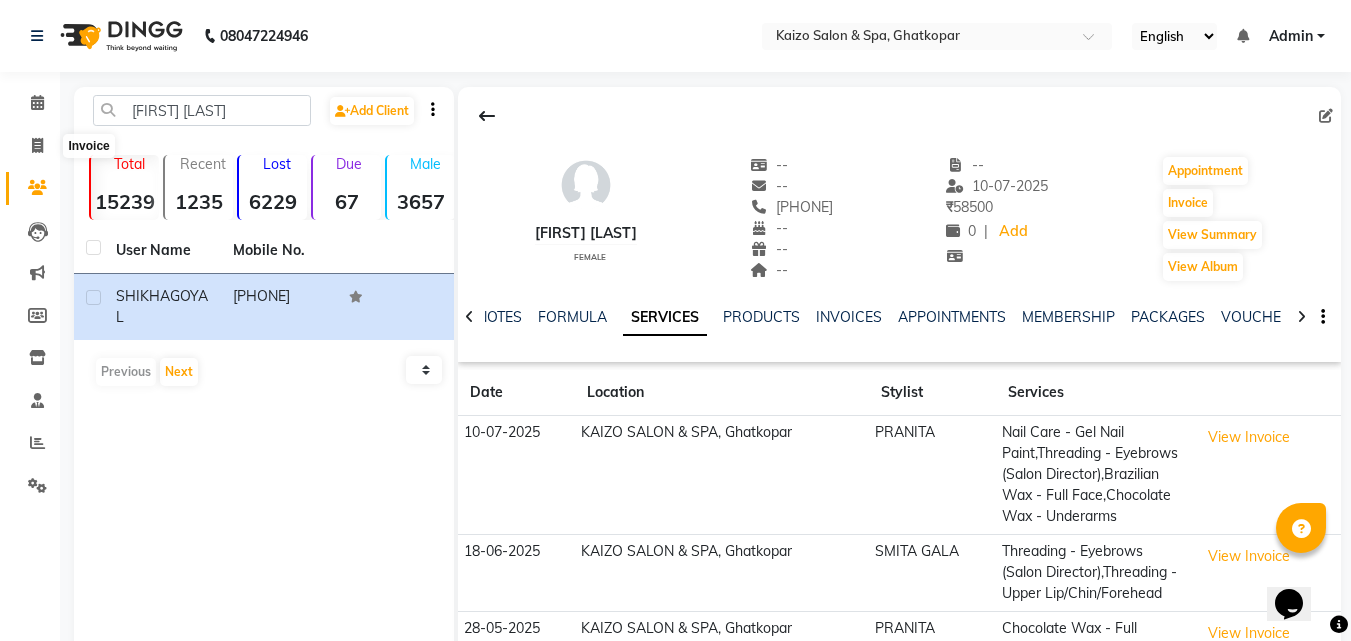 select on "service" 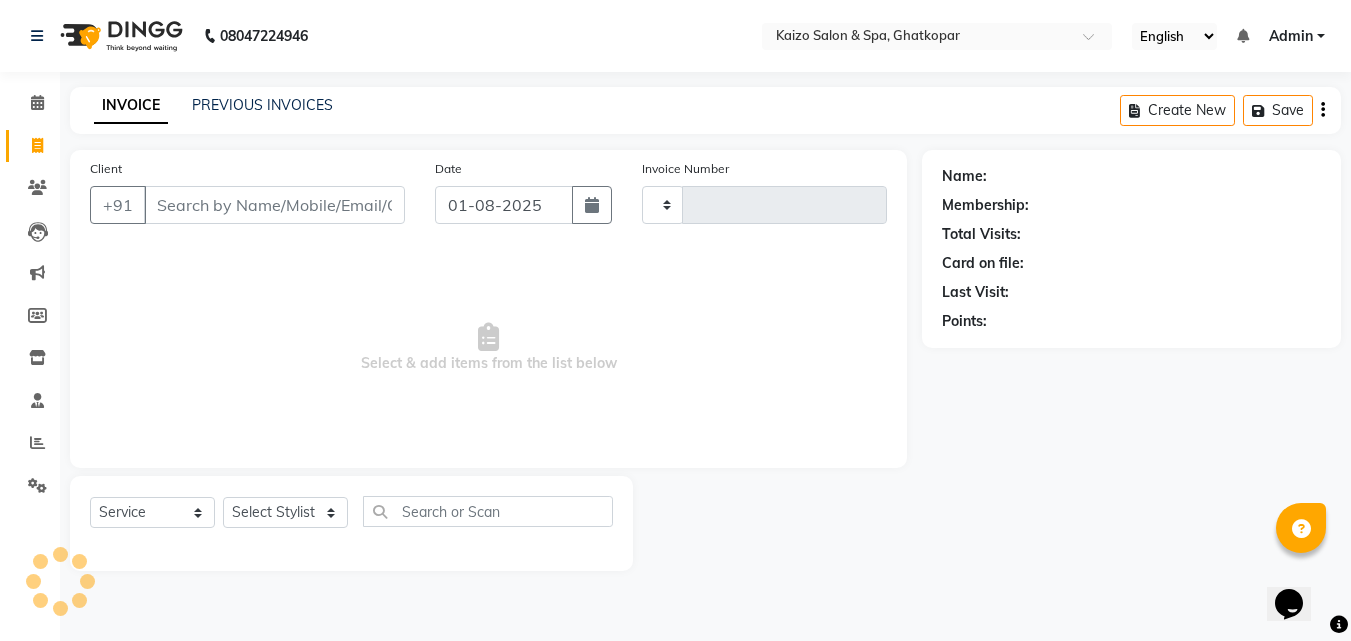 type on "2557" 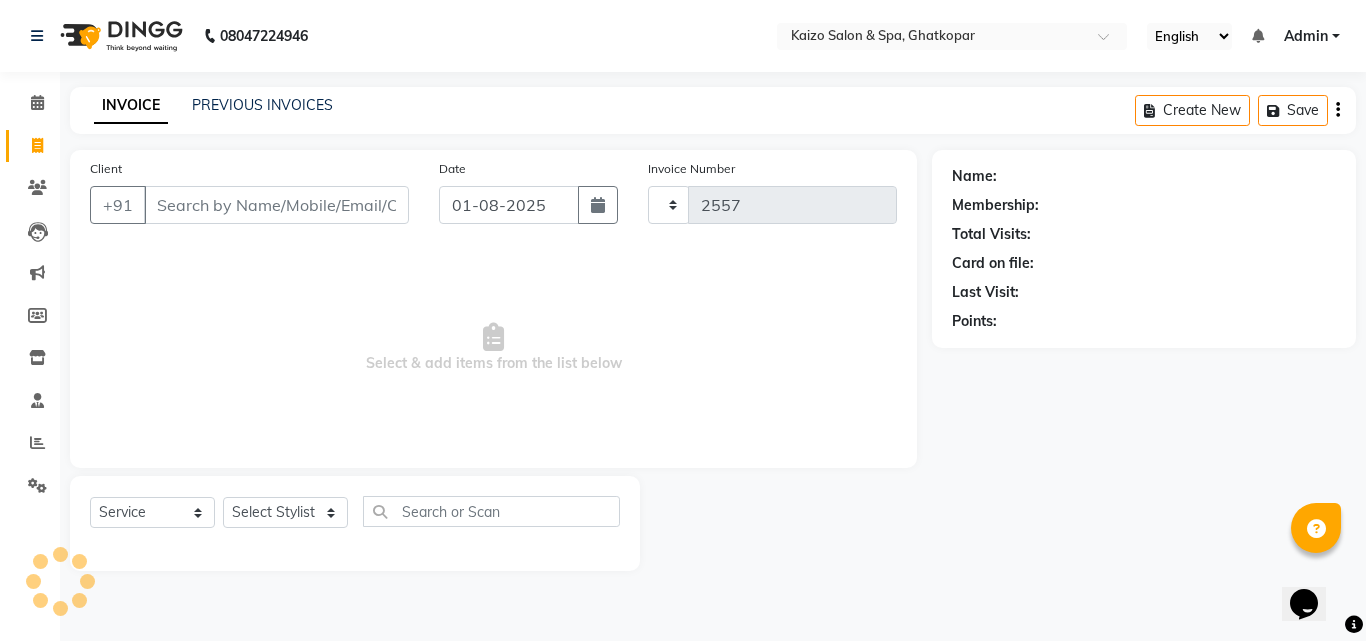 select on "3500" 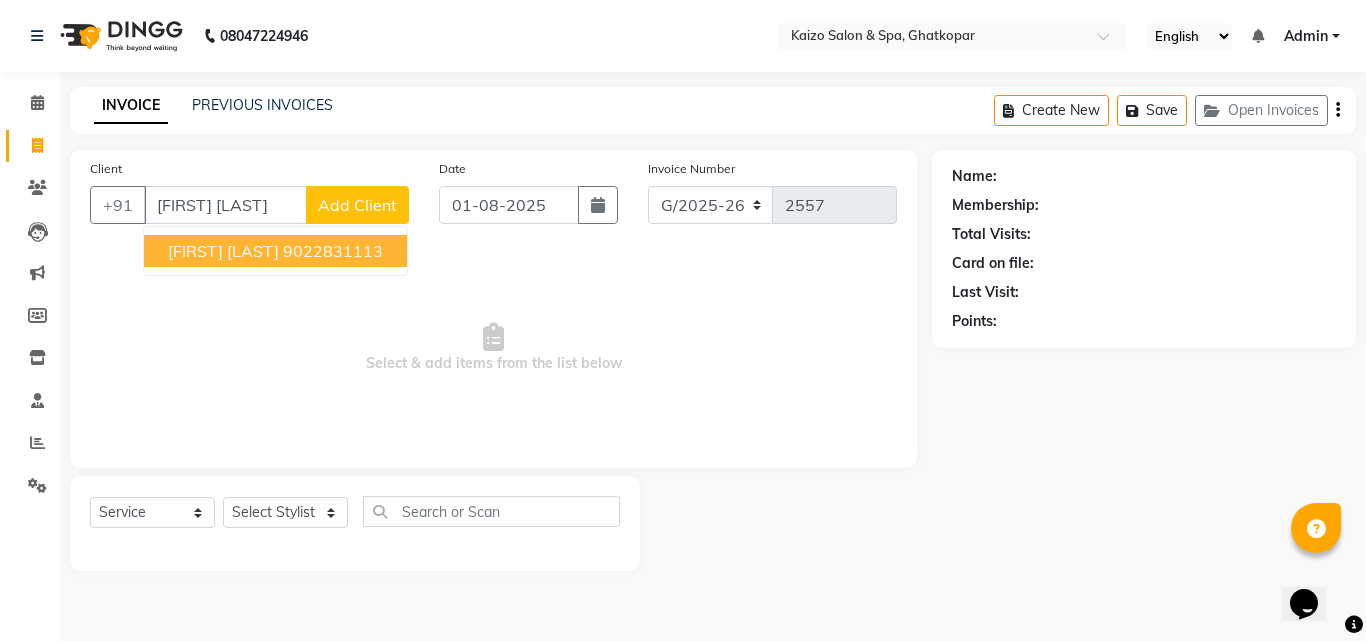 click on "[FIRST] [LAST]" at bounding box center (223, 251) 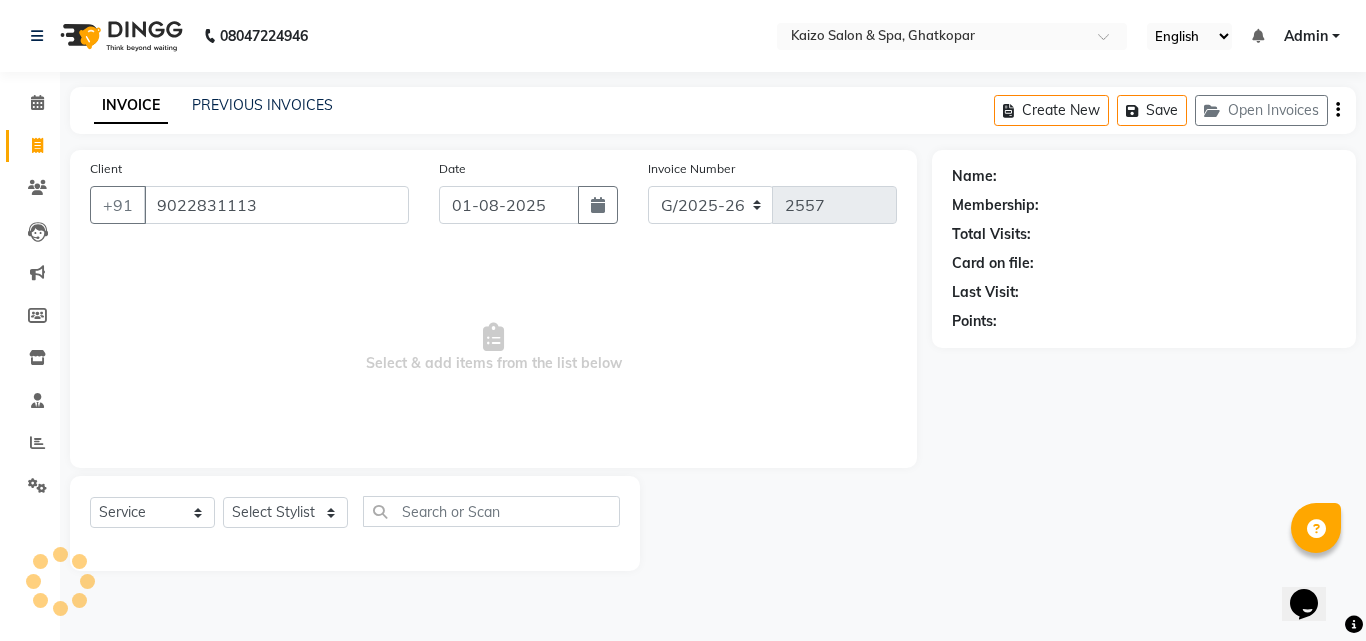 type on "9022831113" 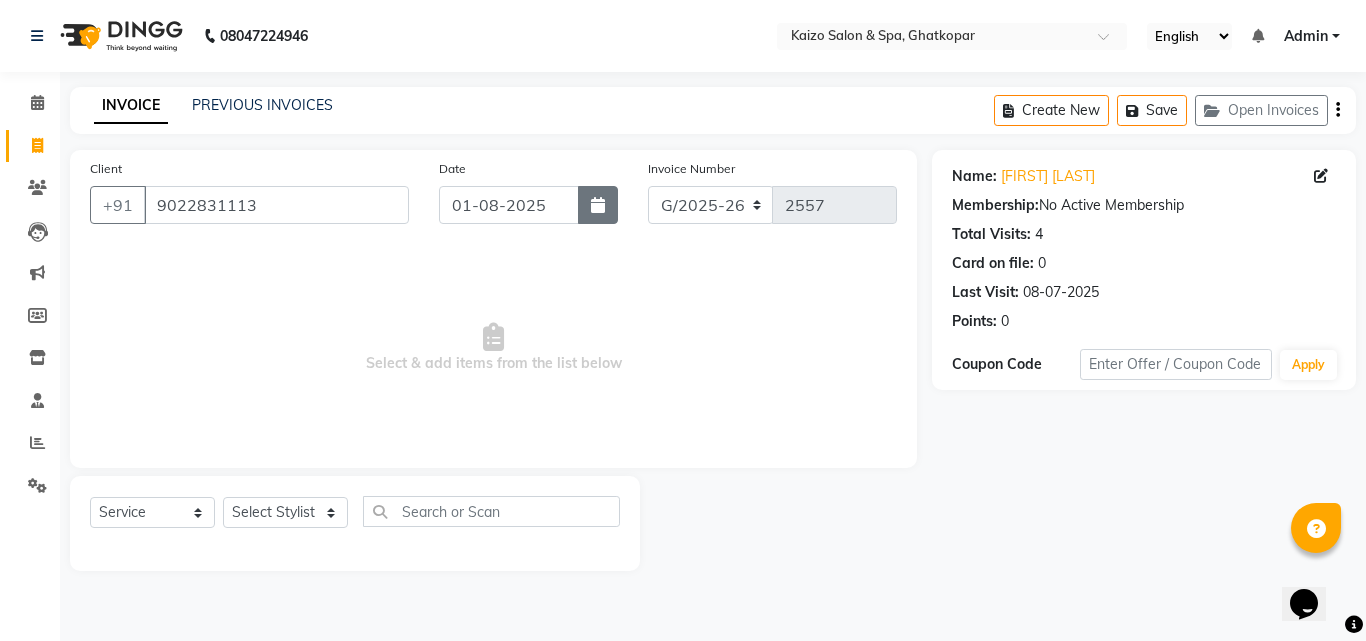click 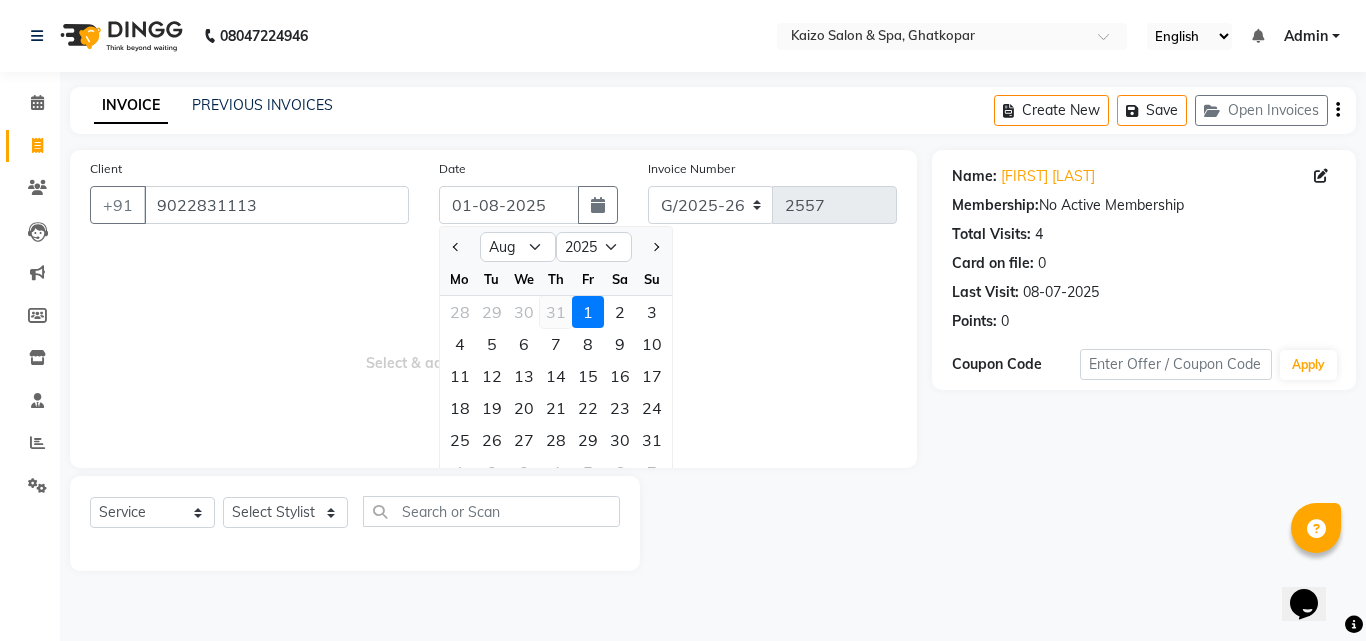 click on "31" 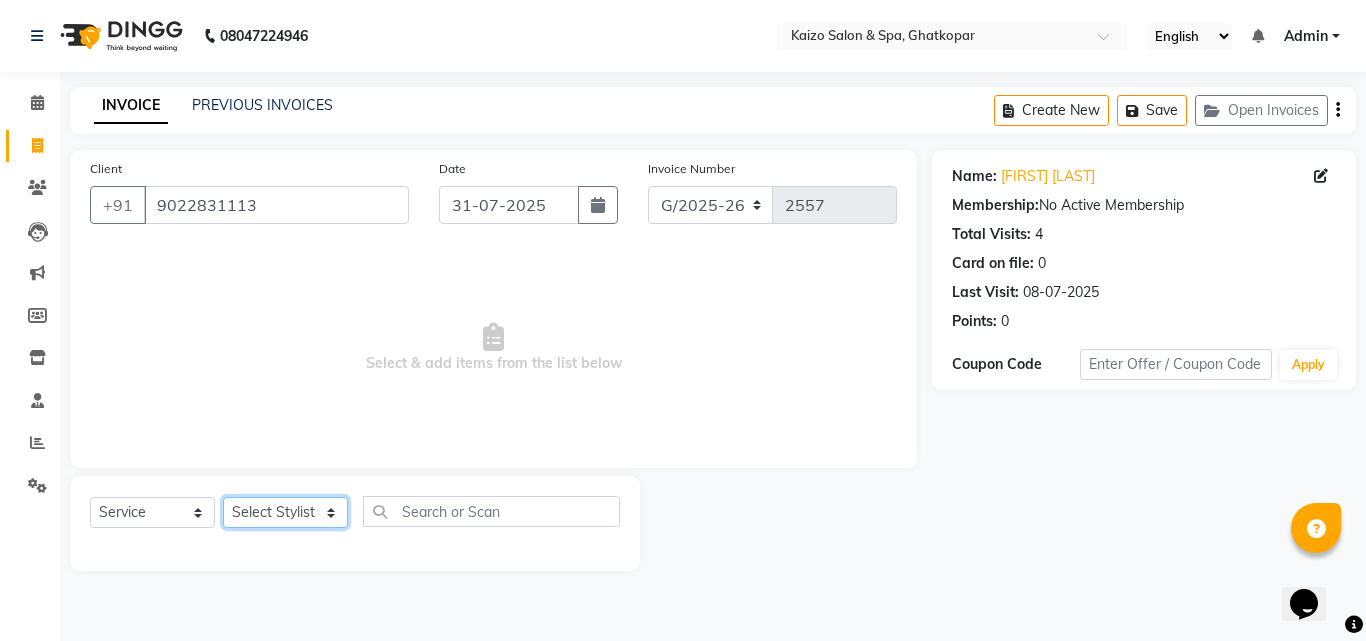 click on "Select Stylist [NAME] [NAME] [NAME] [NAME] [NAME] [NAME] Front Desk [NAME] [NAME] [NAME] [NAME] [NAME] [NAME] [NAME] [NAME] [NAME] [NAME] [NAME] [NAME] [NAME] [NAME] [NAME] [NAME] [NAME] [NAME] [NAME] [NAME] [NAME] [NAME] [NAME] [NAME] [NAME]" 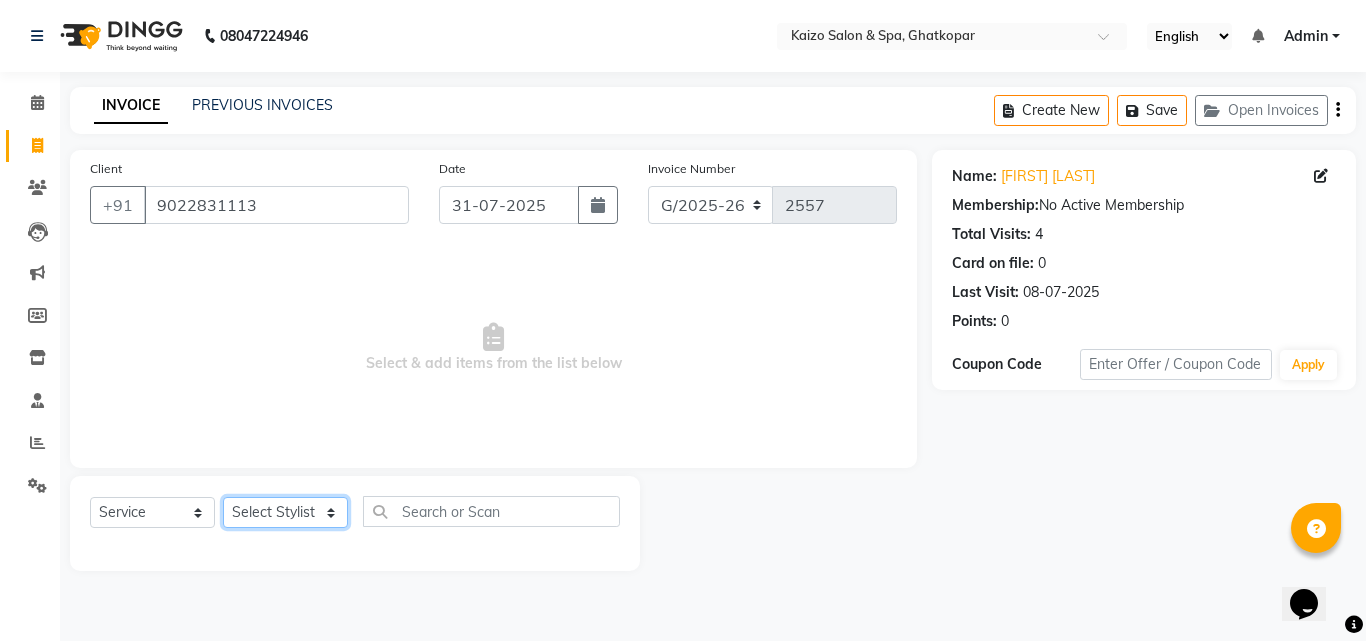 select on "8841" 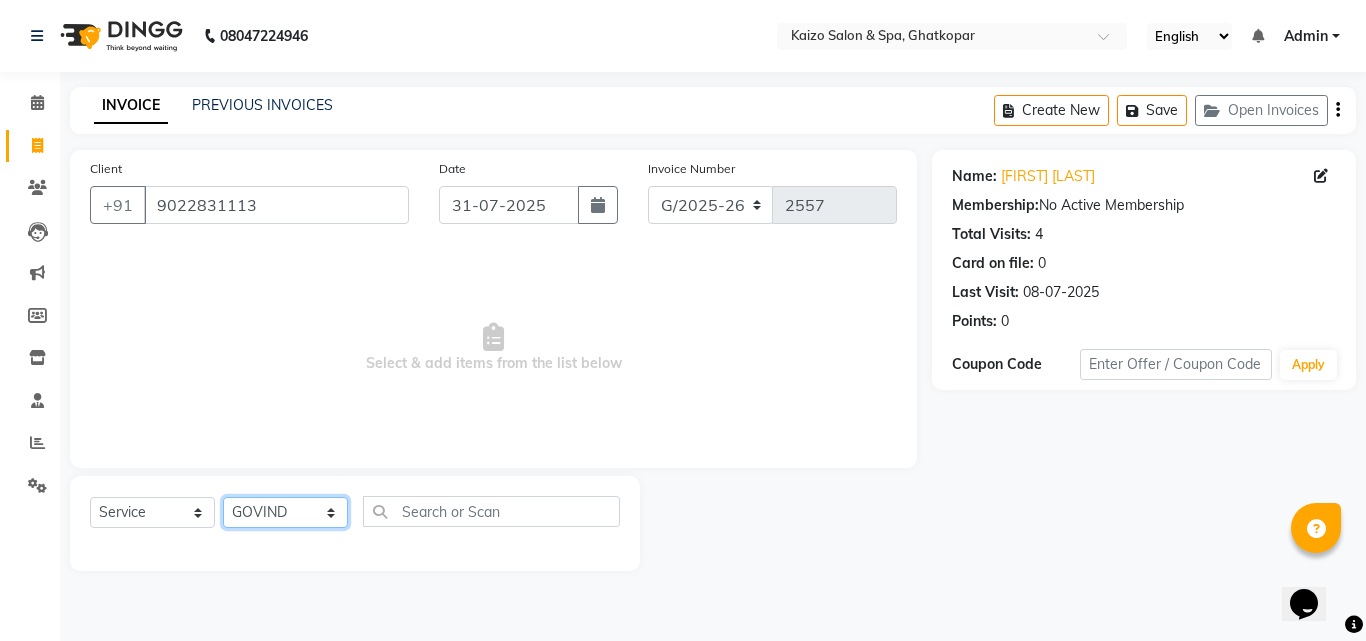 click on "Select Stylist [NAME] [NAME] [NAME] [NAME] [NAME] [NAME] Front Desk [NAME] [NAME] [NAME] [NAME] [NAME] [NAME] [NAME] [NAME] [NAME] [NAME] [NAME] [NAME] [NAME] [NAME] [NAME] [NAME] [NAME] [NAME] [NAME] [NAME] [NAME] [NAME] [NAME] [NAME] [NAME]" 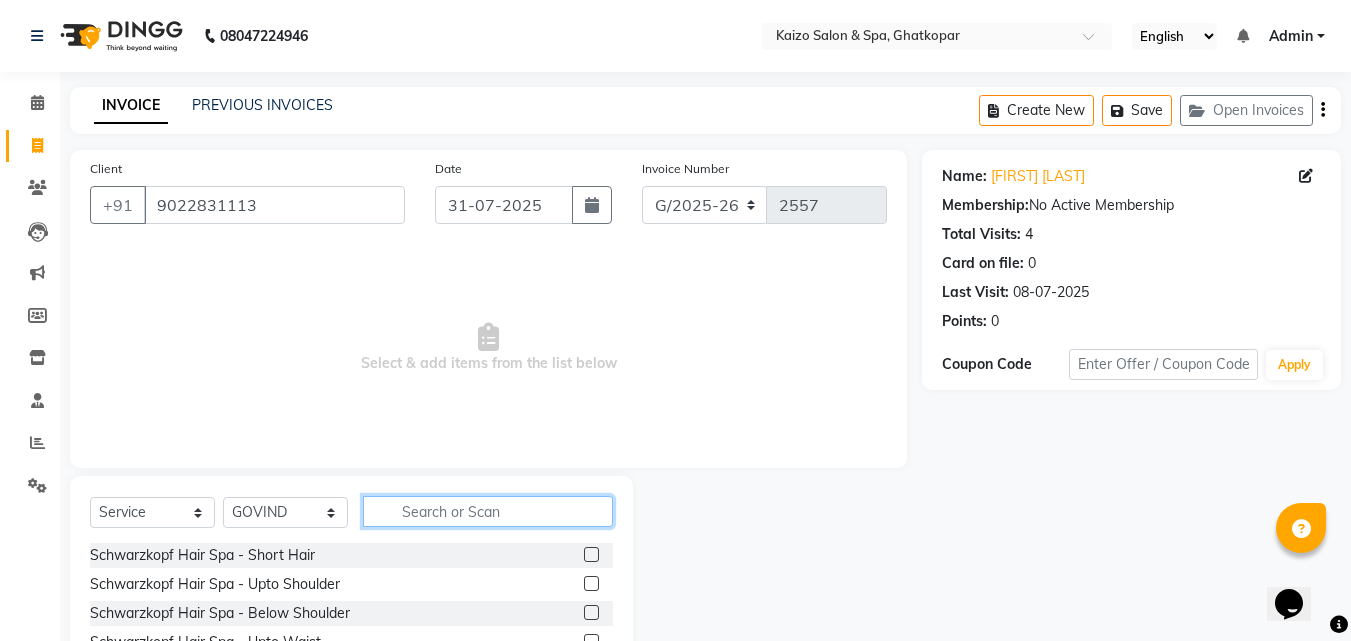 click 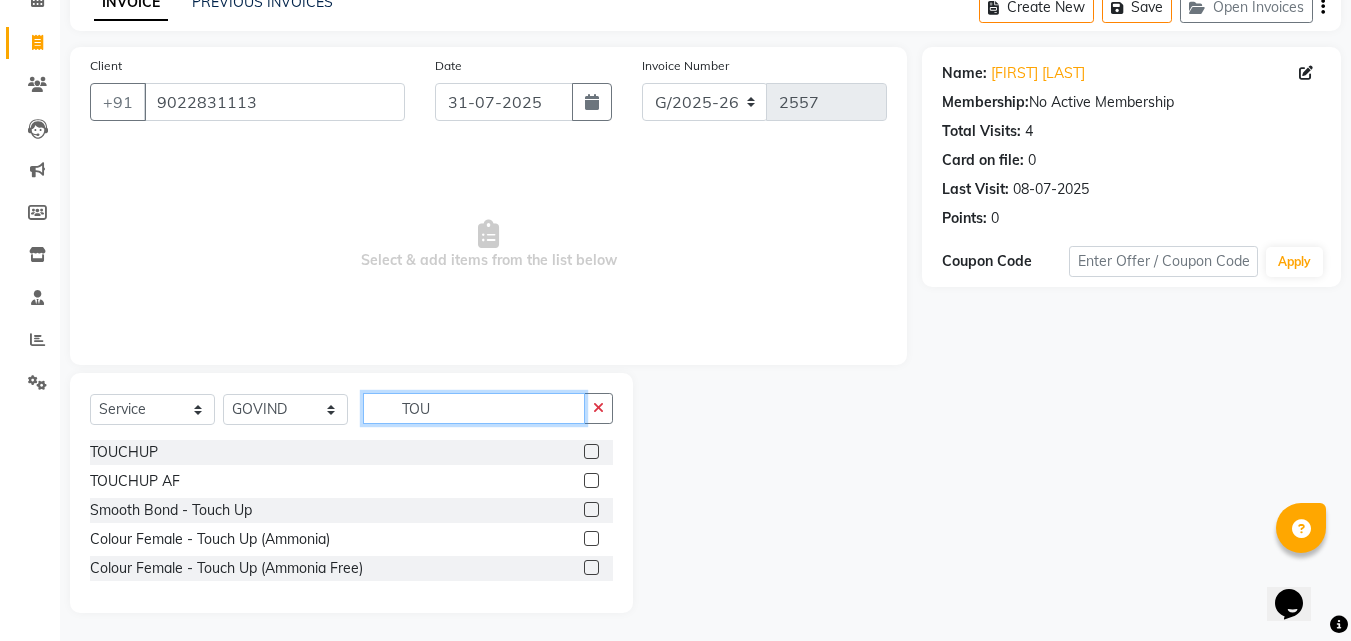 scroll, scrollTop: 105, scrollLeft: 0, axis: vertical 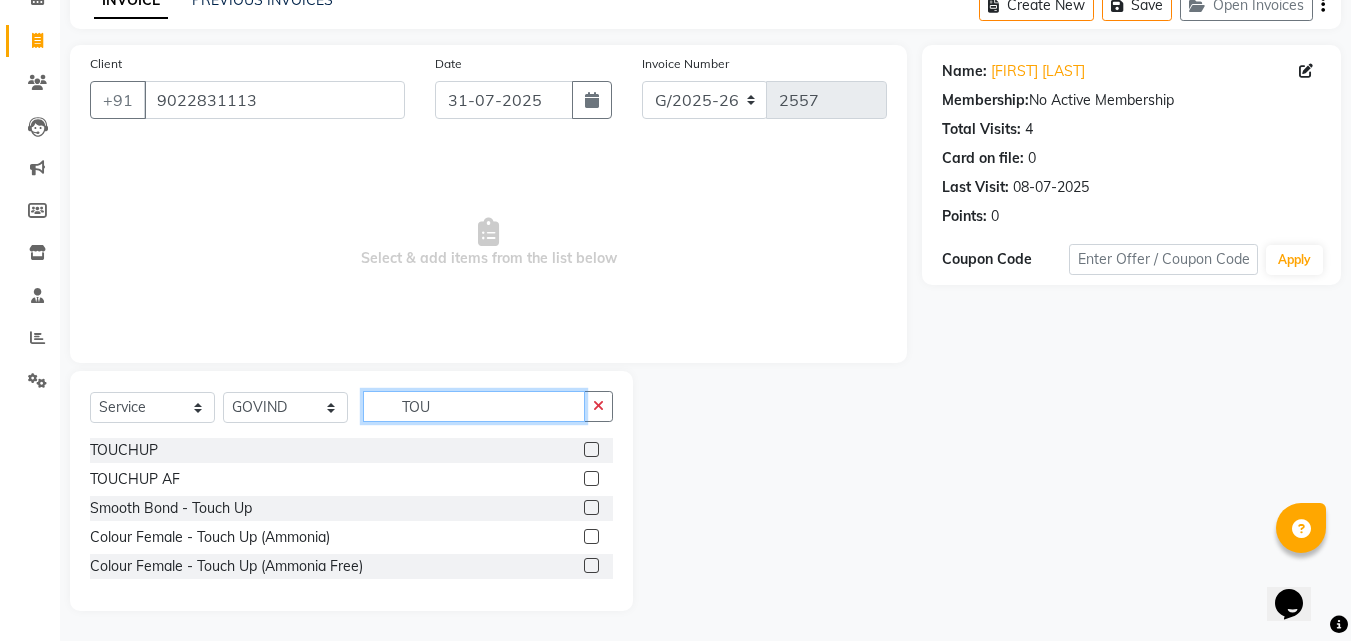 type on "TOU" 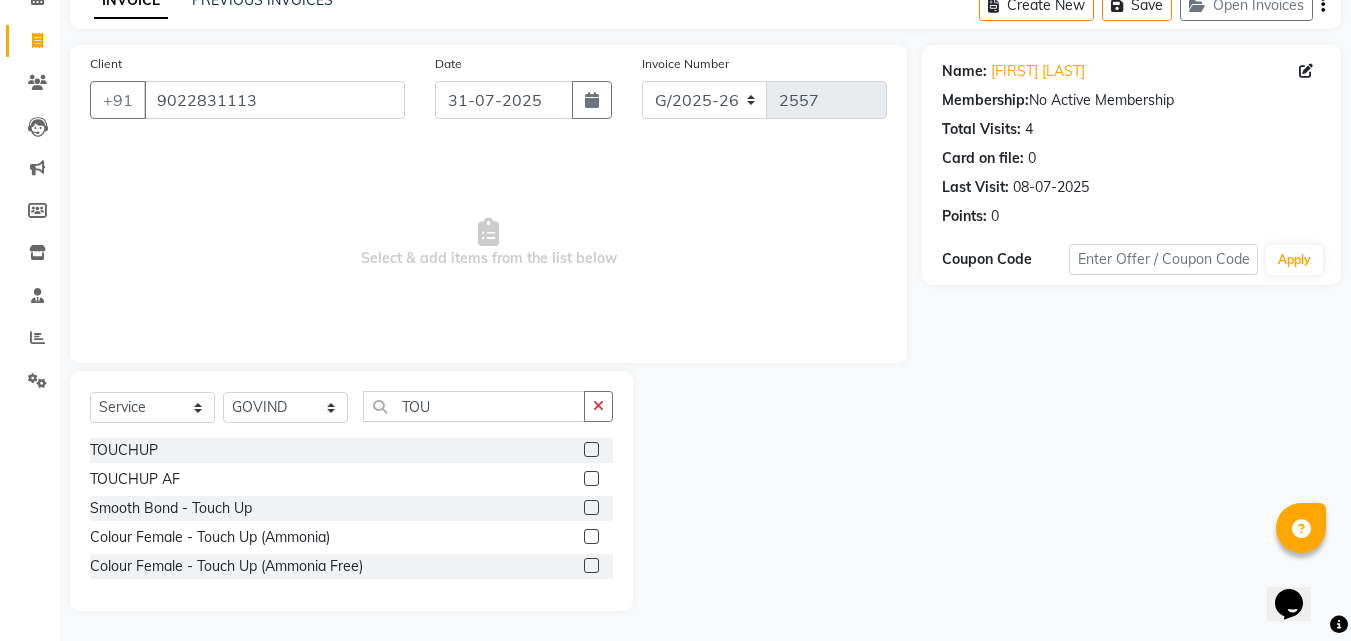 drag, startPoint x: 595, startPoint y: 542, endPoint x: 591, endPoint y: 503, distance: 39.20459 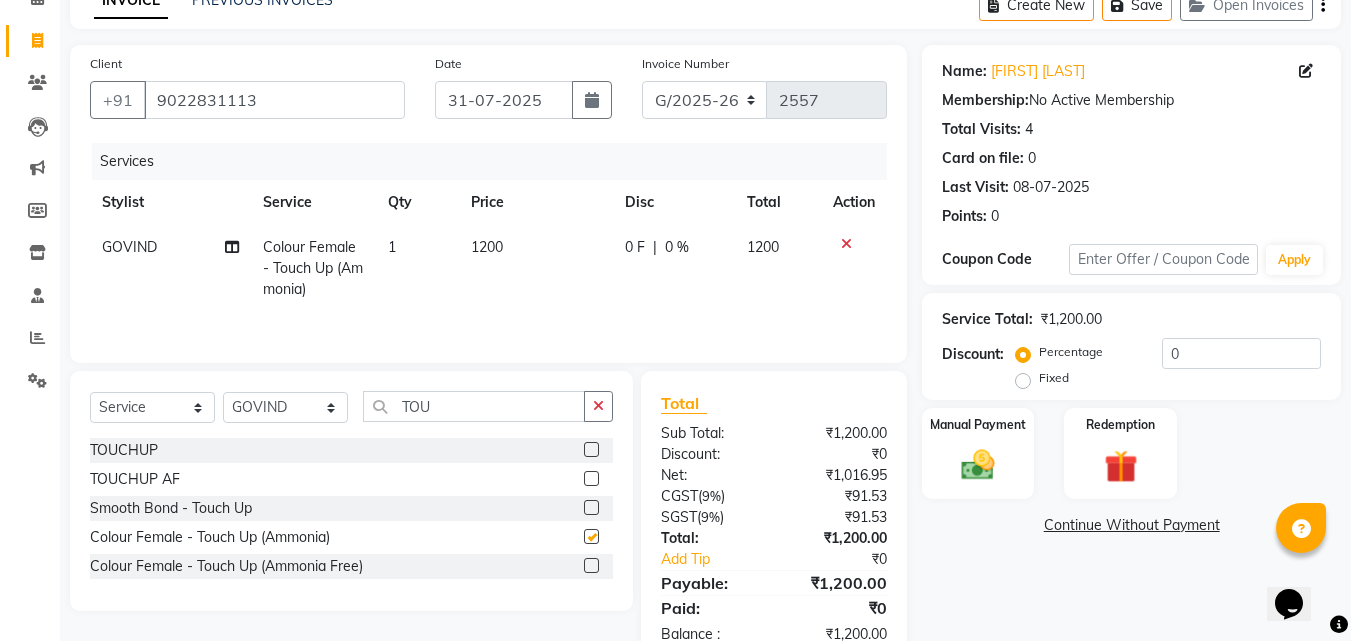 scroll, scrollTop: 159, scrollLeft: 0, axis: vertical 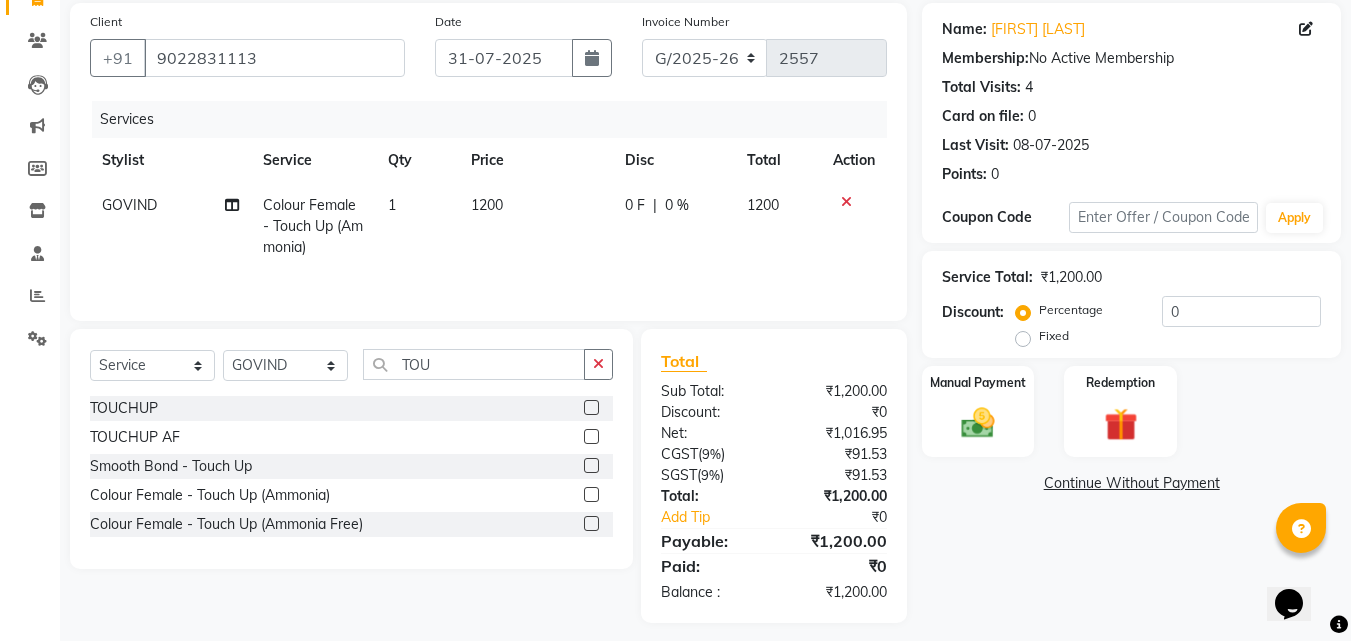 checkbox on "false" 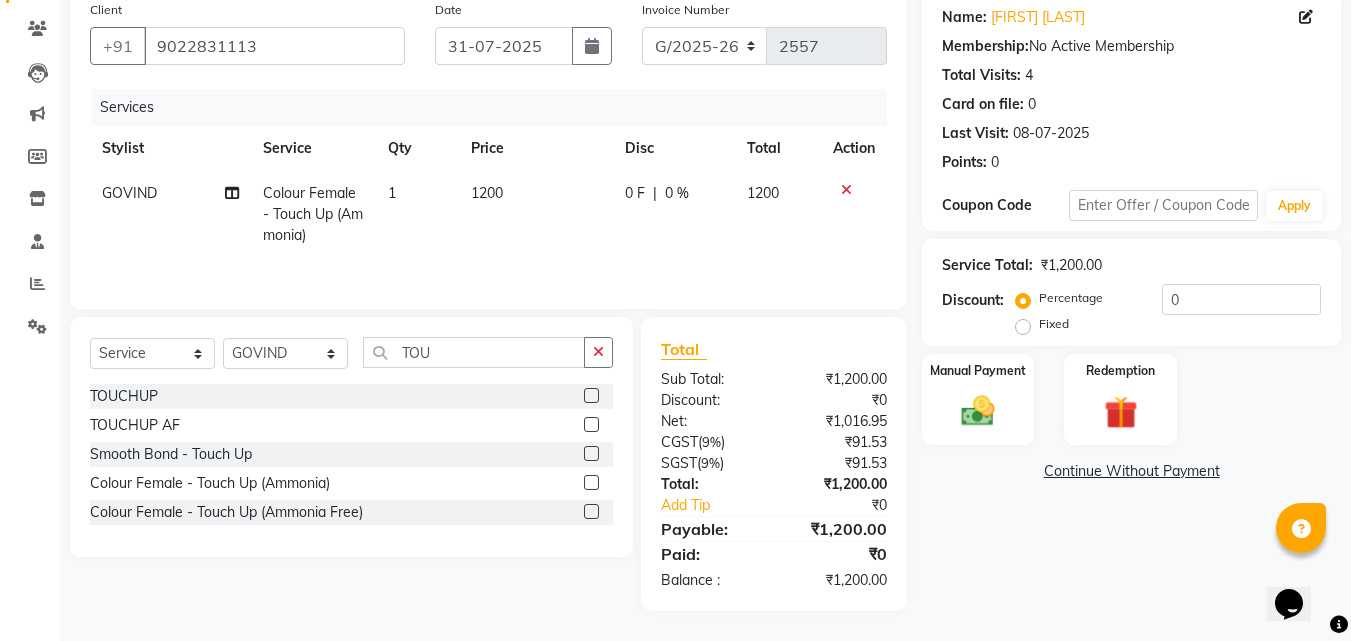 click on "1200" 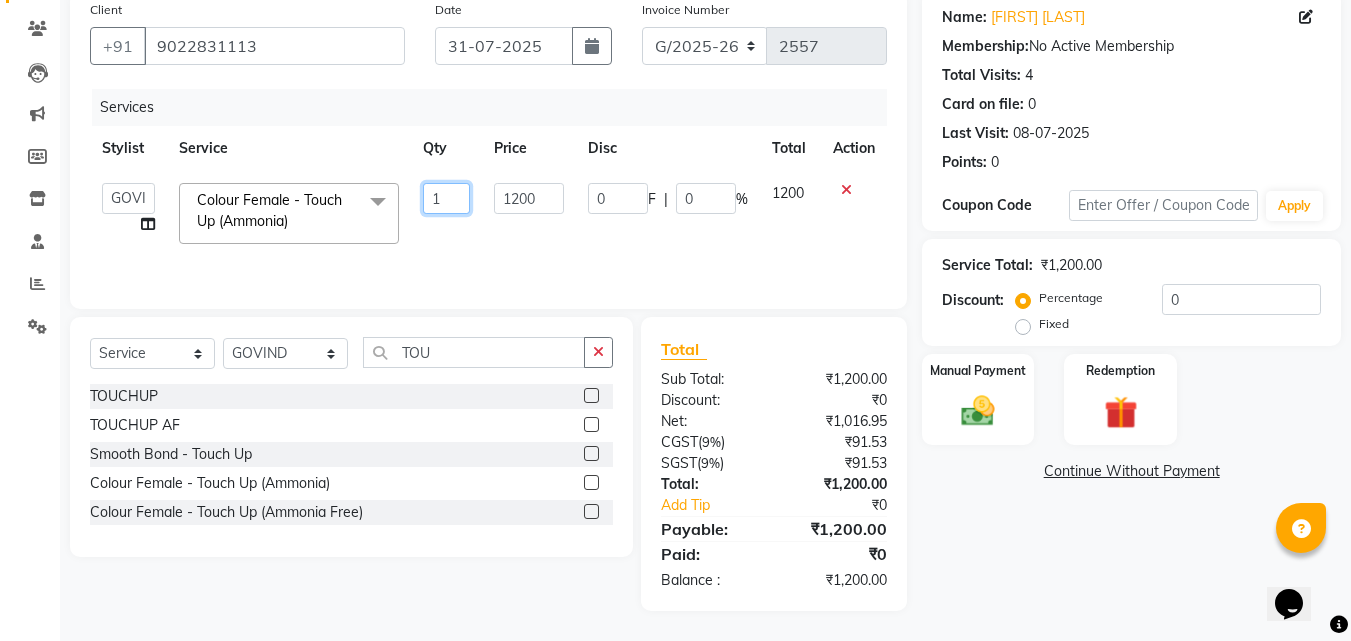 drag, startPoint x: 480, startPoint y: 194, endPoint x: 494, endPoint y: 197, distance: 14.3178215 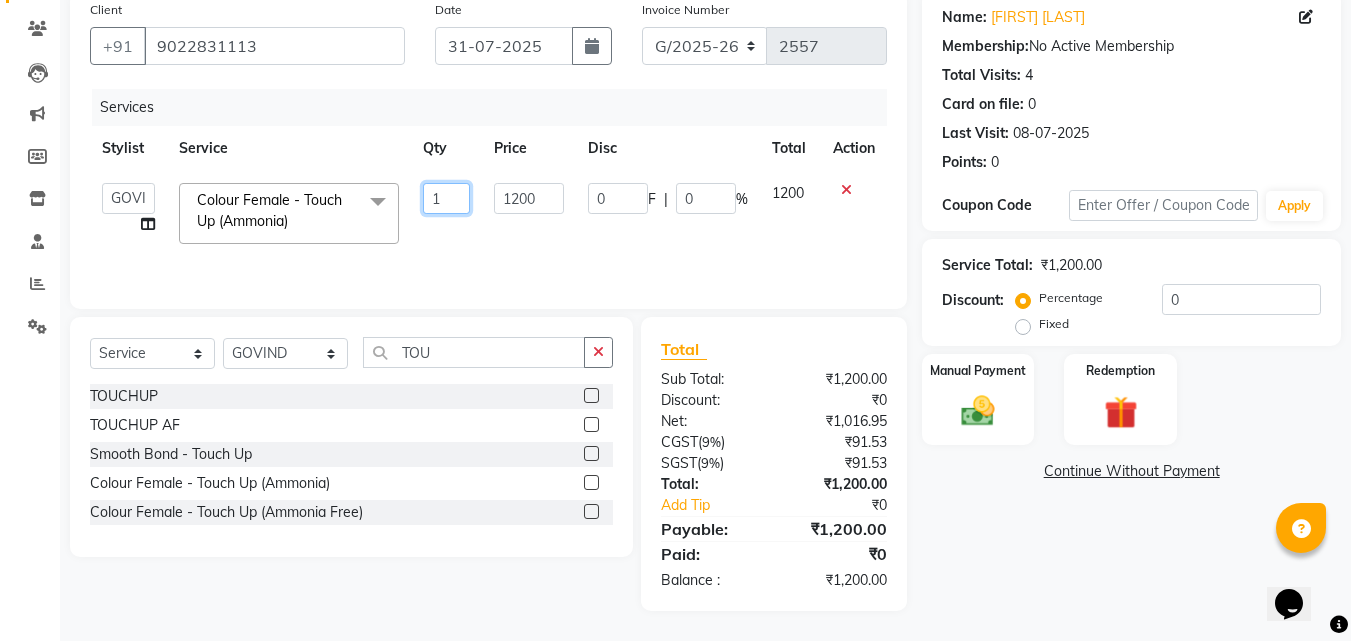 click on "Select Stylist [NAME] [NAME] [NAME] [NAME] [NAME] [NAME] Front Desk [NAME] [NAME] [NAME] [NAME] [NAME] [NAME] [NAME] [NAME] [NAME] [NAME] [NAME] [NAME] [NAME] [NAME] [NAME] [NAME] [NAME] [NAME] [NAME] [NAME] [NAME] [NAME] [NAME] [NAME] [NAME]" 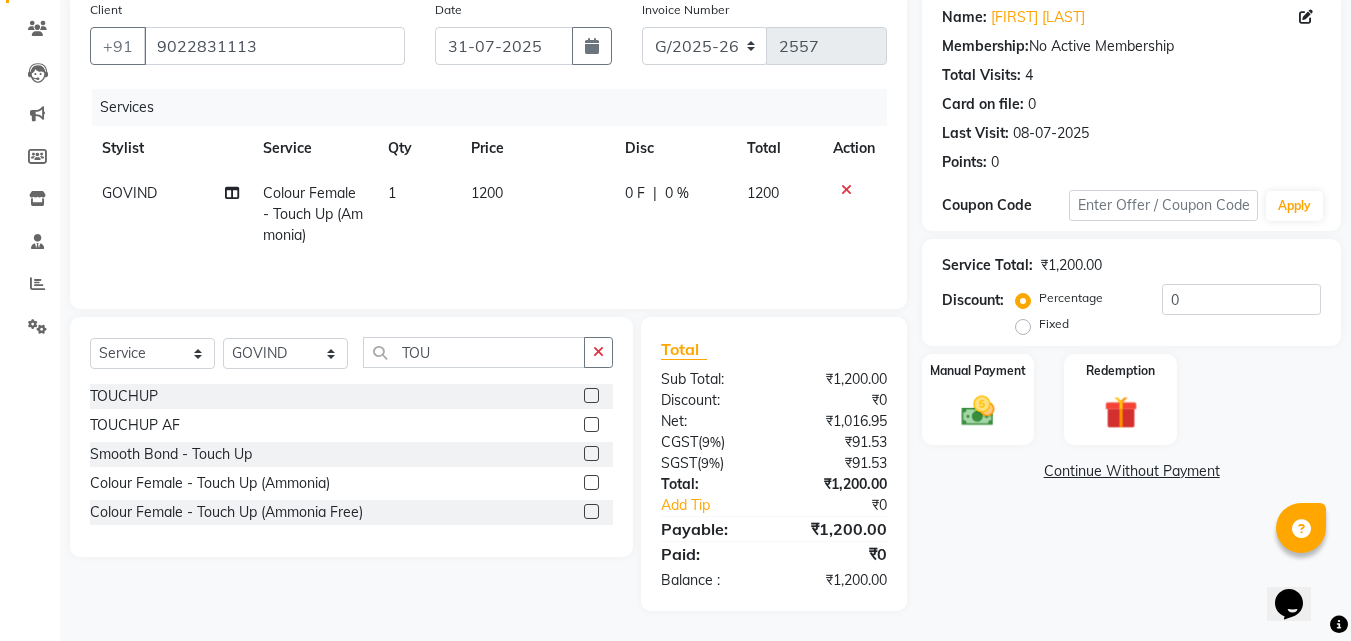 click on "1200" 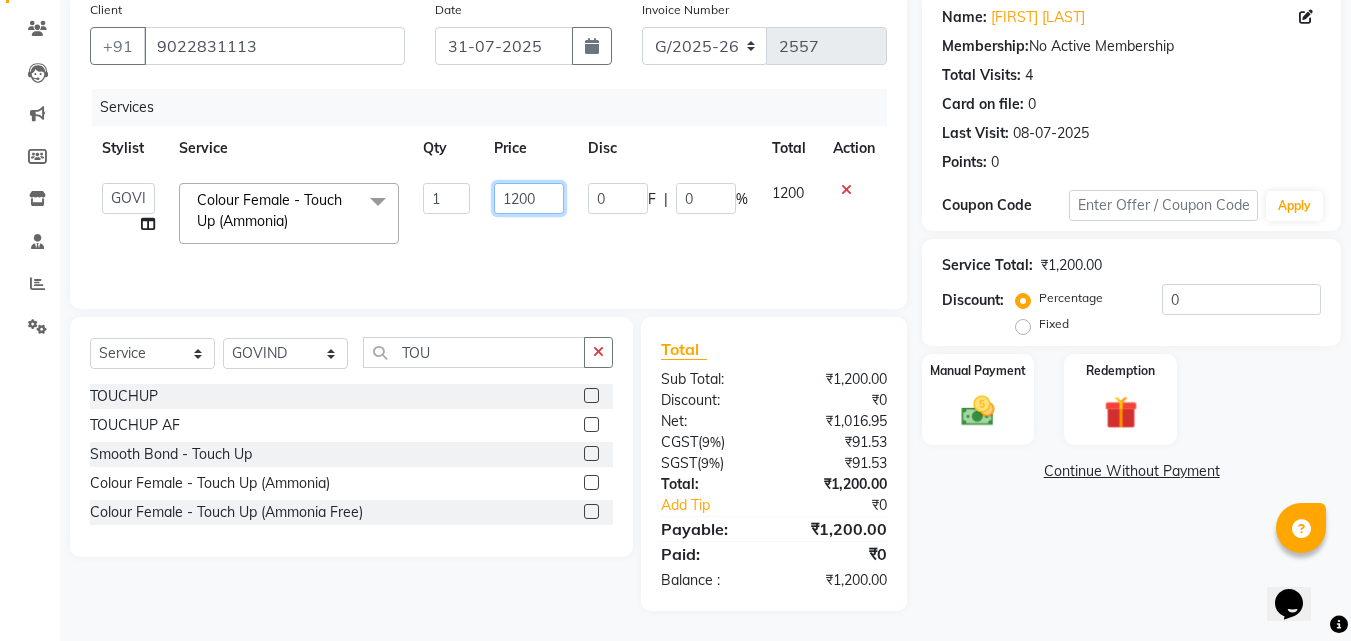 drag, startPoint x: 520, startPoint y: 199, endPoint x: 537, endPoint y: 205, distance: 18.027756 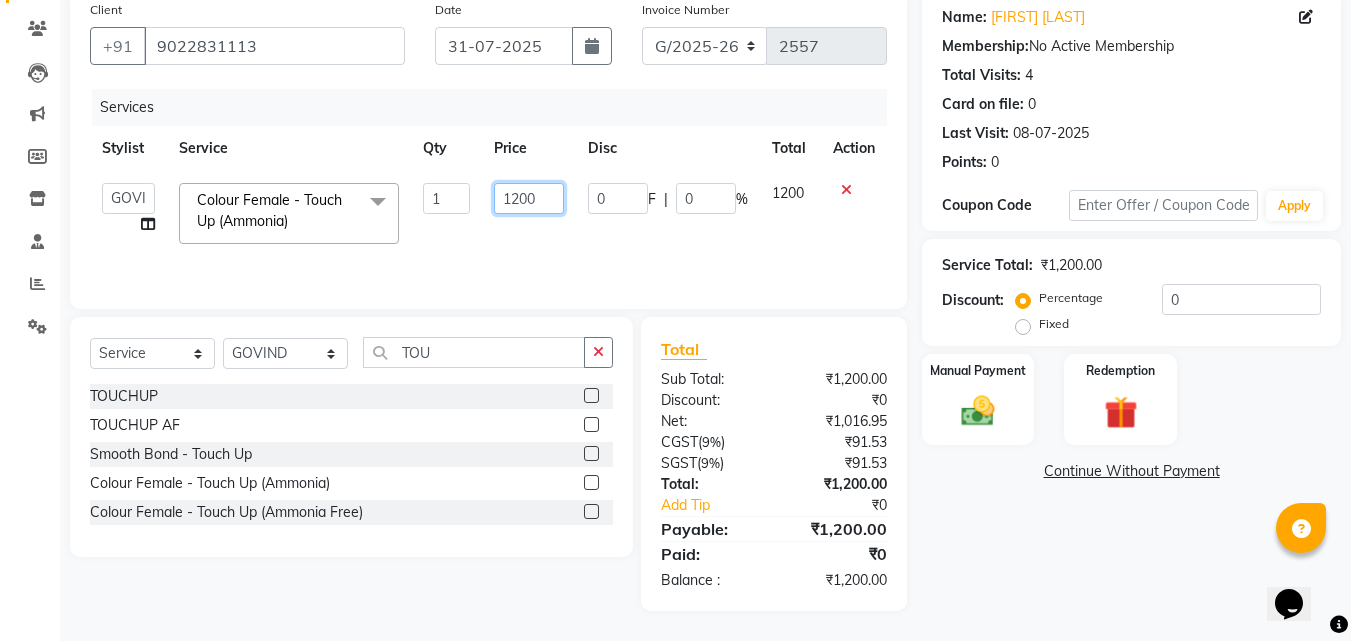 click on "1200" 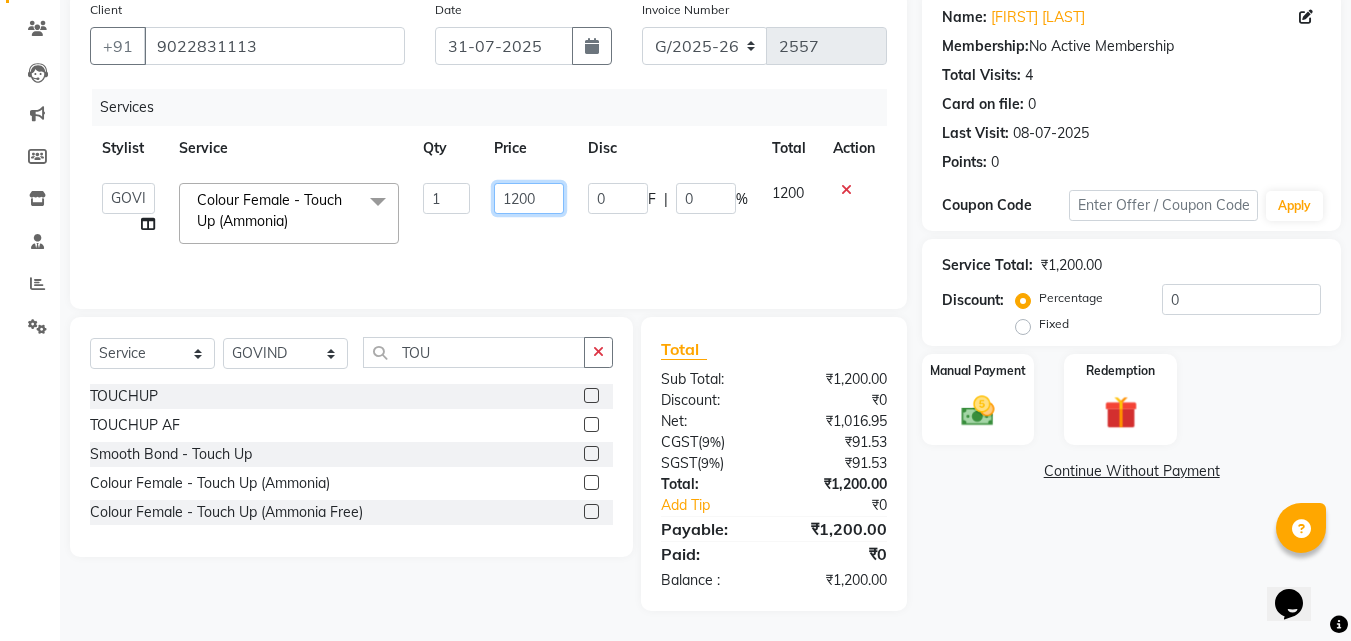 click on "1200" 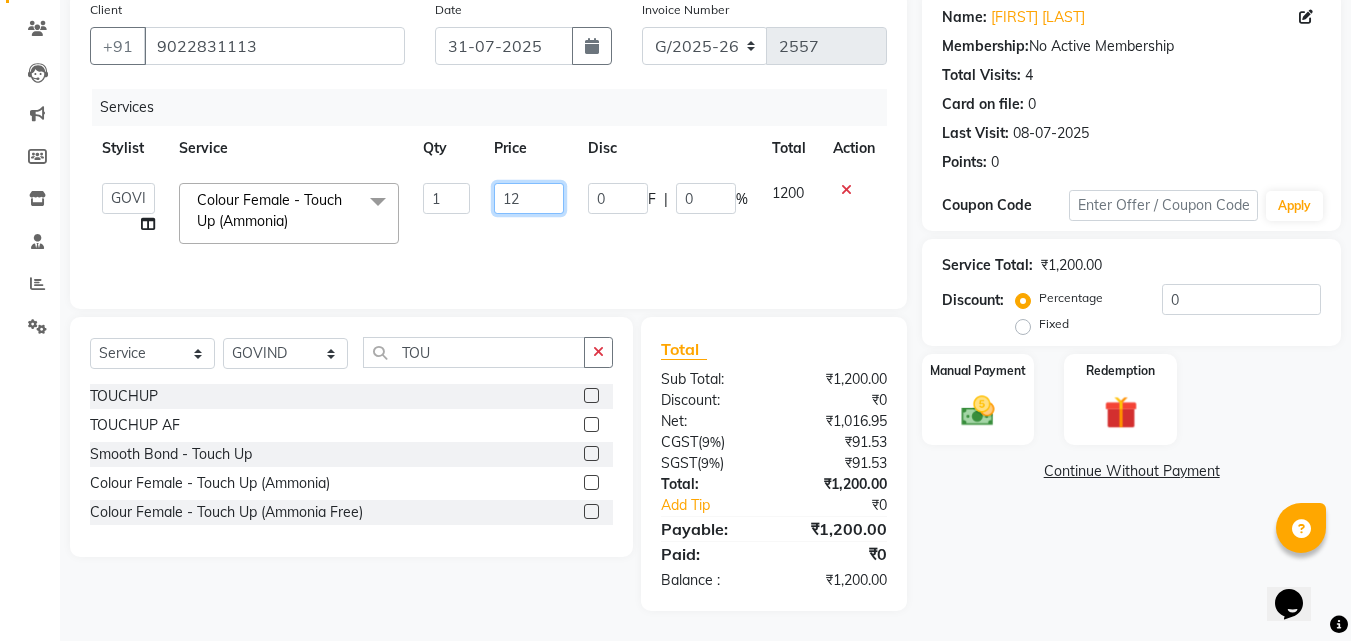 type on "1" 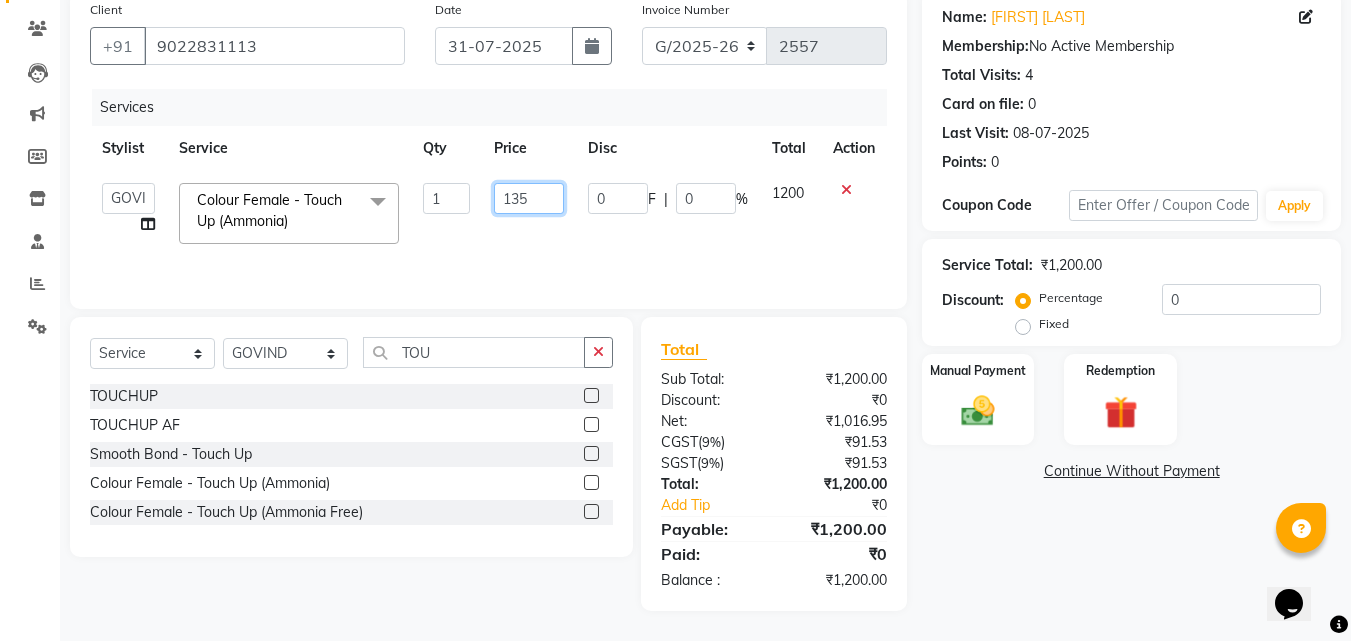 type on "1350" 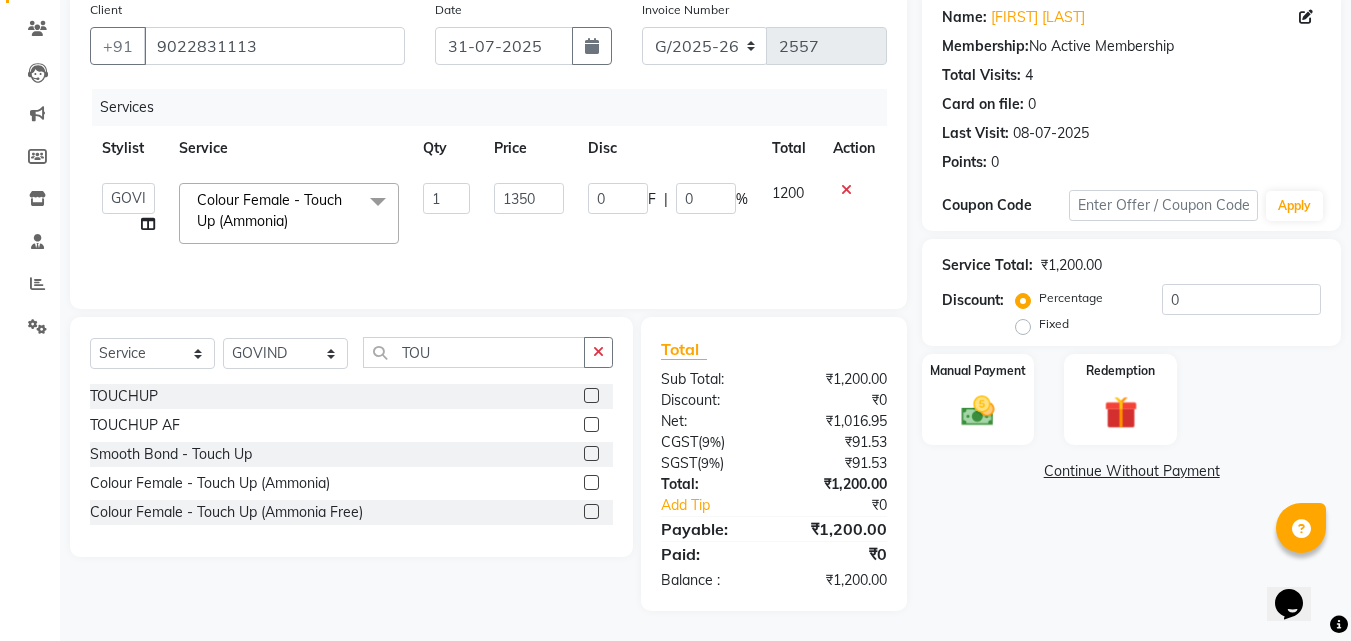 click on "1350" 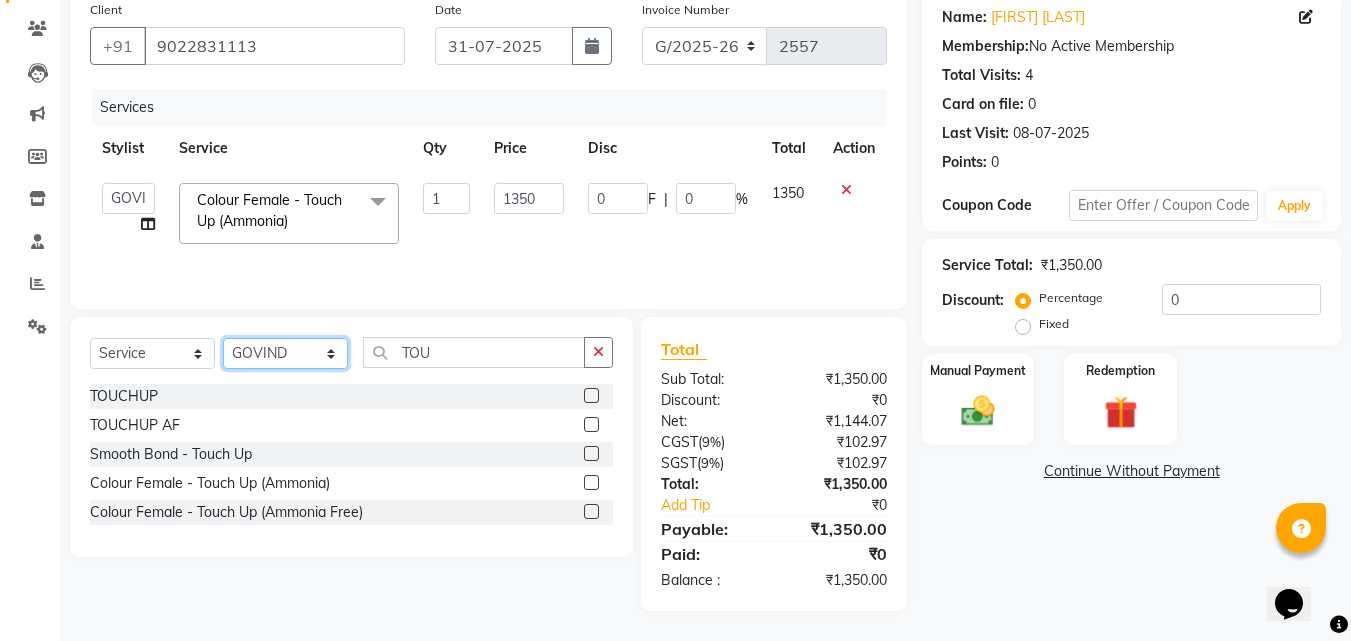 click on "Select Stylist [NAME] [NAME] [NAME] [NAME] [NAME] [NAME] Front Desk [NAME] [NAME] [NAME] [NAME] [NAME] [NAME] [NAME] [NAME] [NAME] [NAME] [NAME] [NAME] [NAME] [NAME] [NAME] [NAME] [NAME] [NAME] [NAME] [NAME] [NAME] [NAME] [NAME] [NAME] [NAME]" 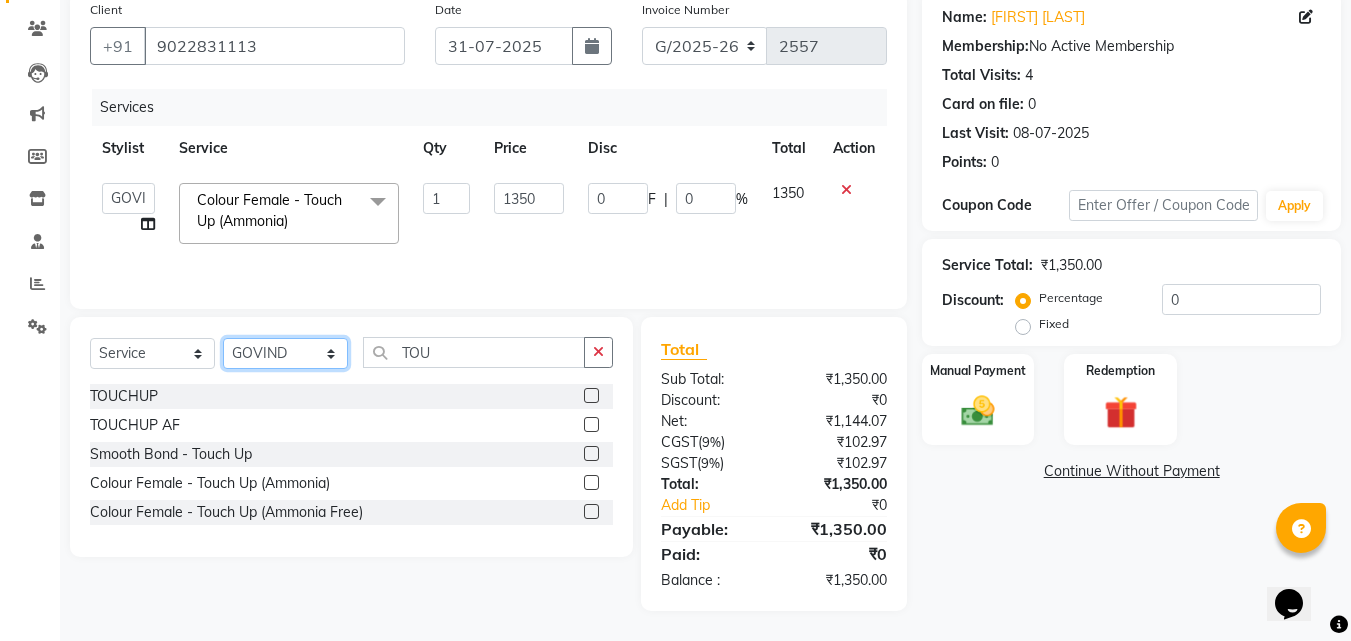 select on "8842" 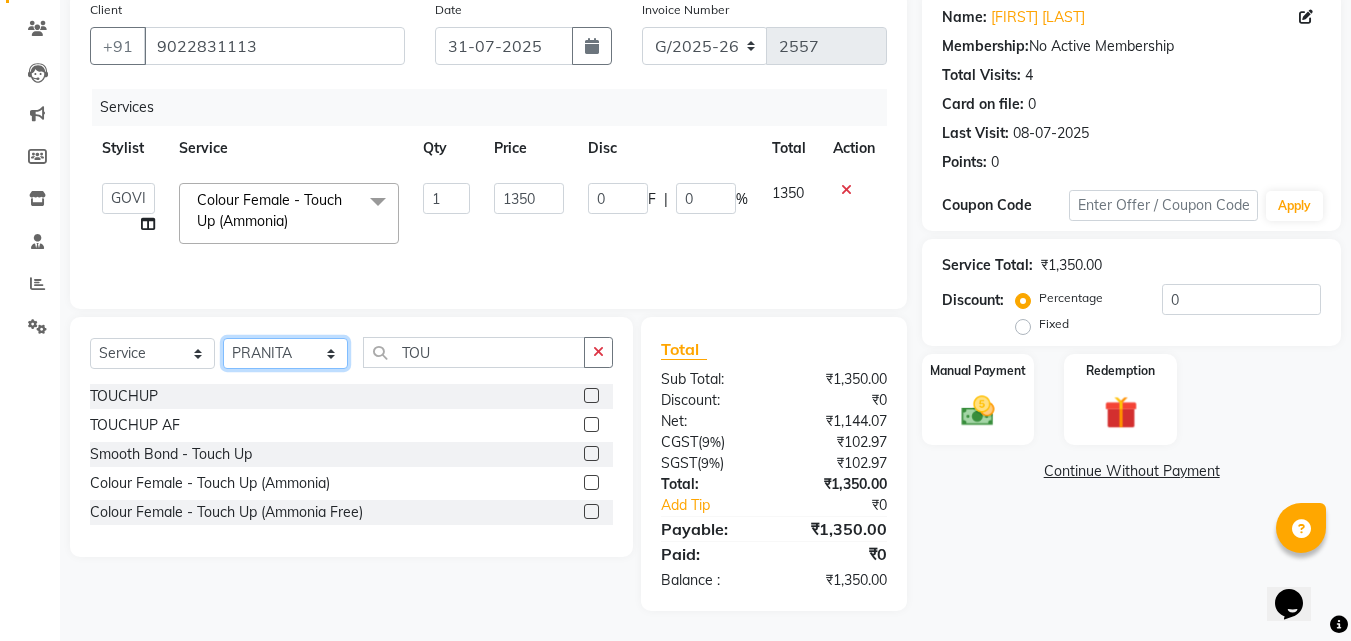 click on "Select Stylist [NAME] [NAME] [NAME] [NAME] [NAME] [NAME] Front Desk [NAME] [NAME] [NAME] [NAME] [NAME] [NAME] [NAME] [NAME] [NAME] [NAME] [NAME] [NAME] [NAME] [NAME] [NAME] [NAME] [NAME] [NAME] [NAME] [NAME] [NAME] [NAME] [NAME] [NAME] [NAME]" 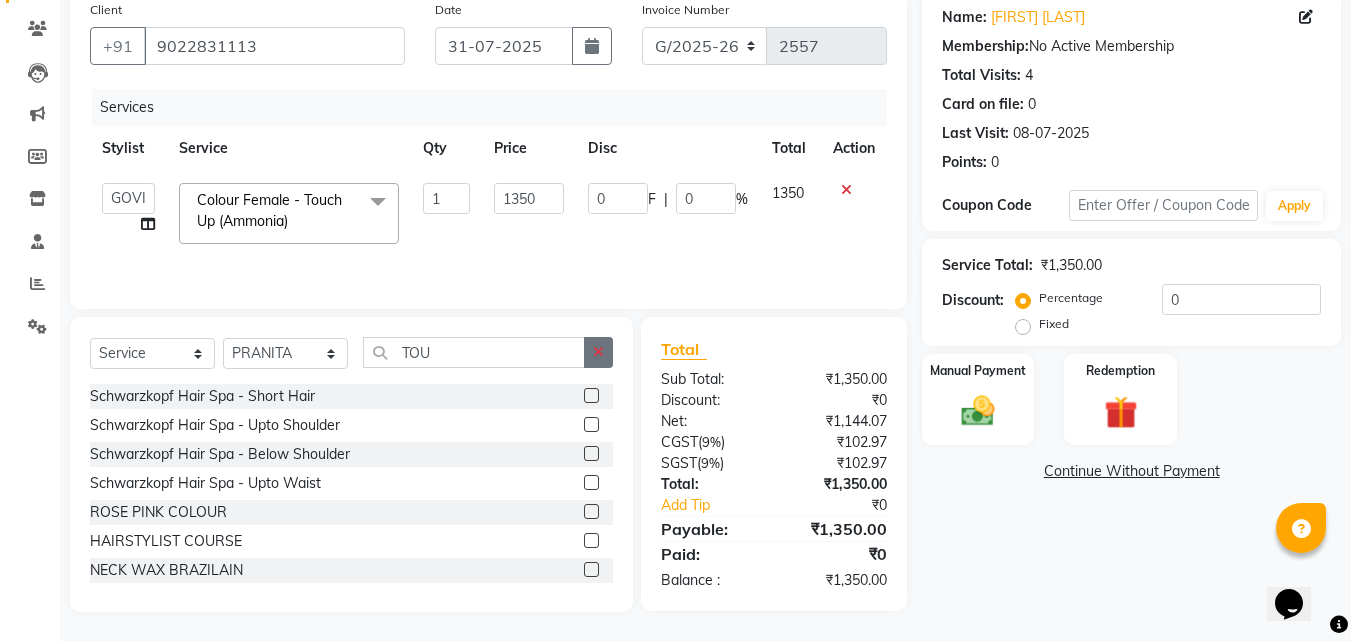 click 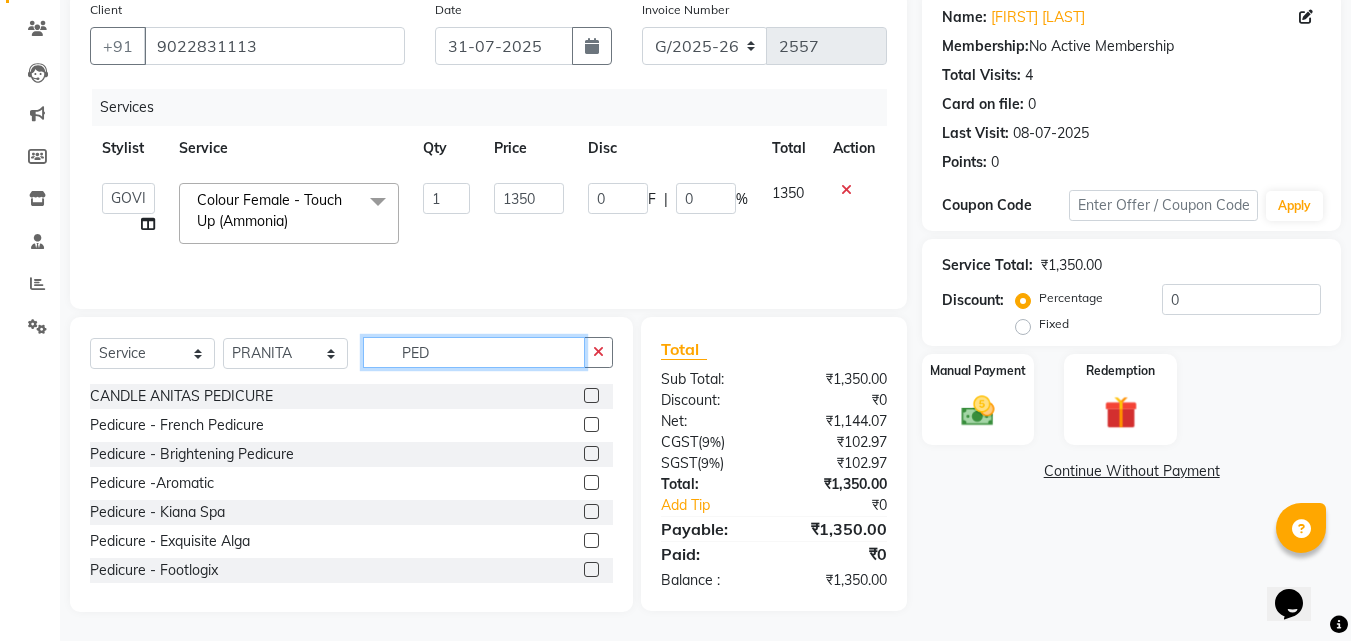 type on "PED" 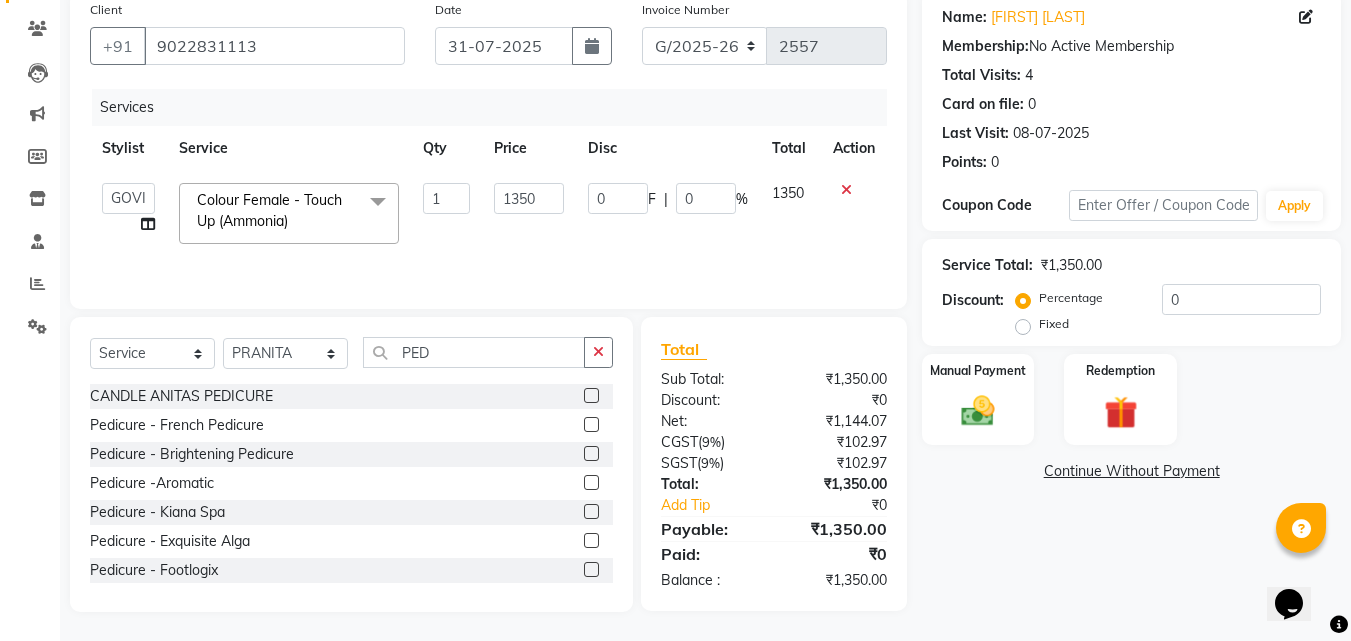 click 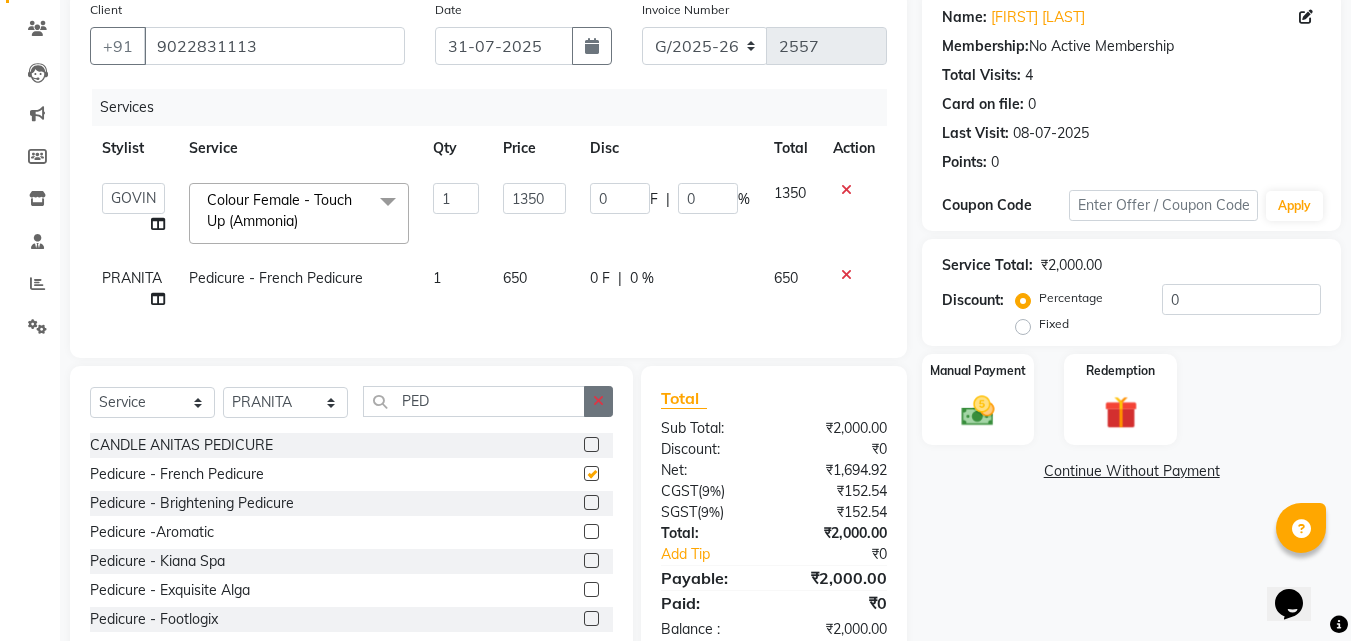 checkbox on "false" 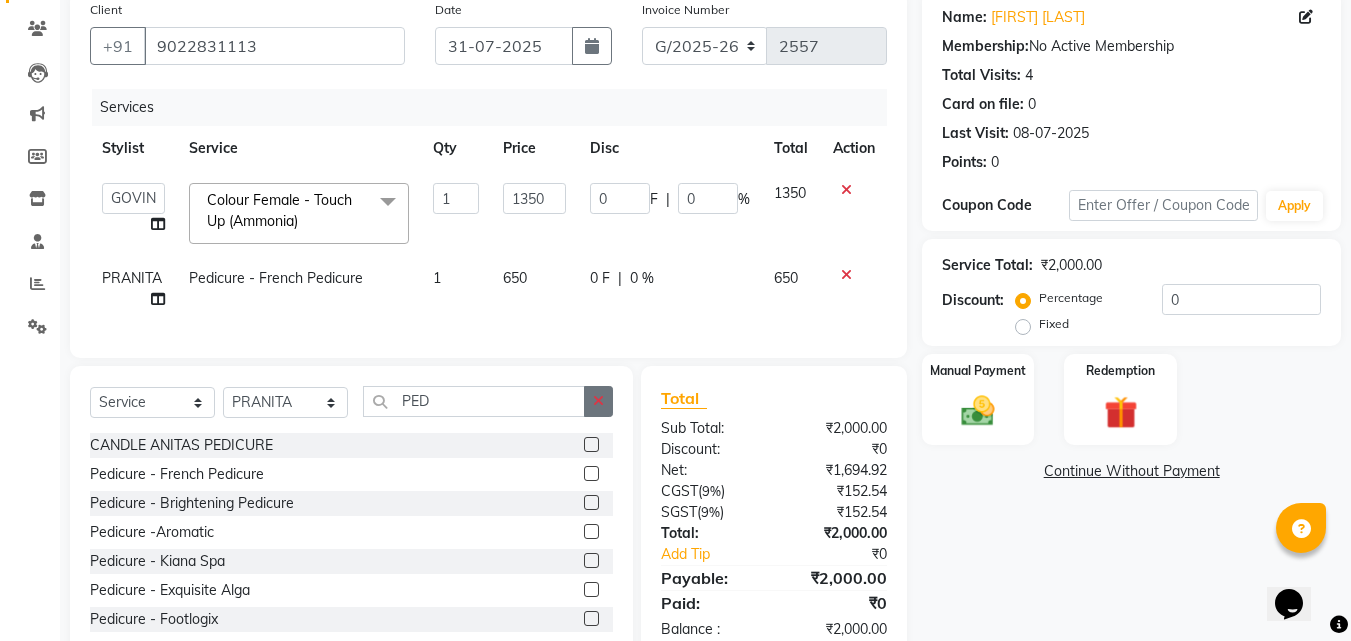 click 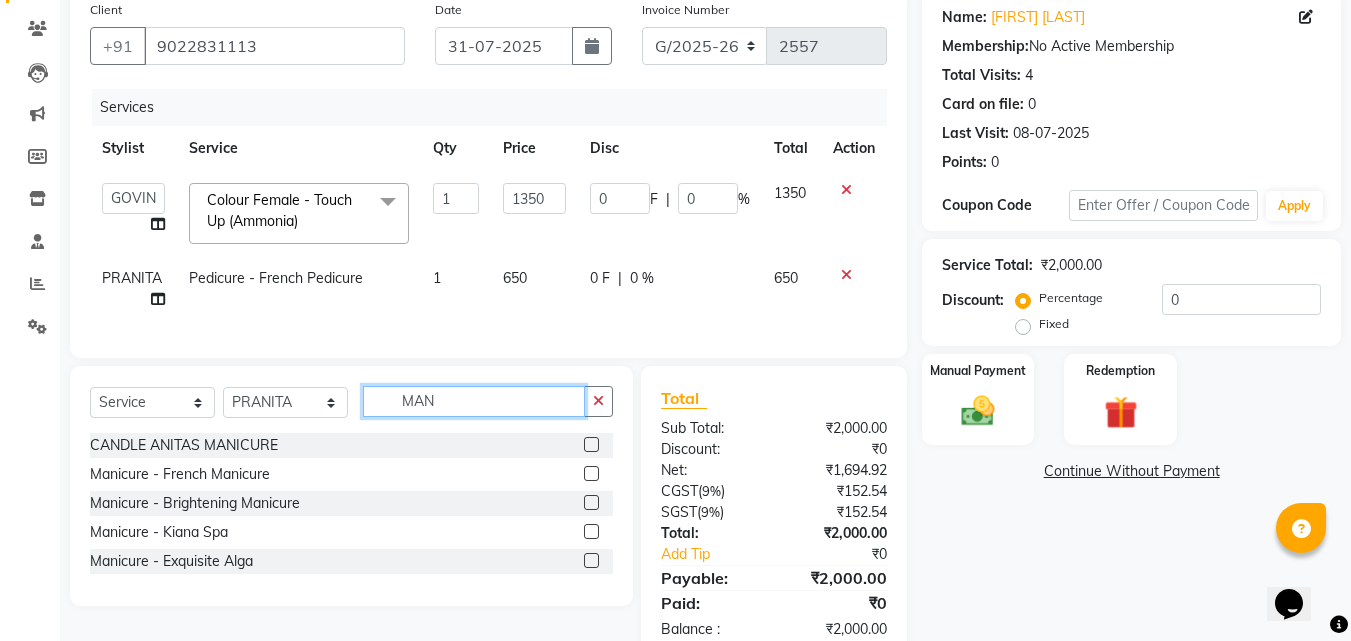 type on "MAN" 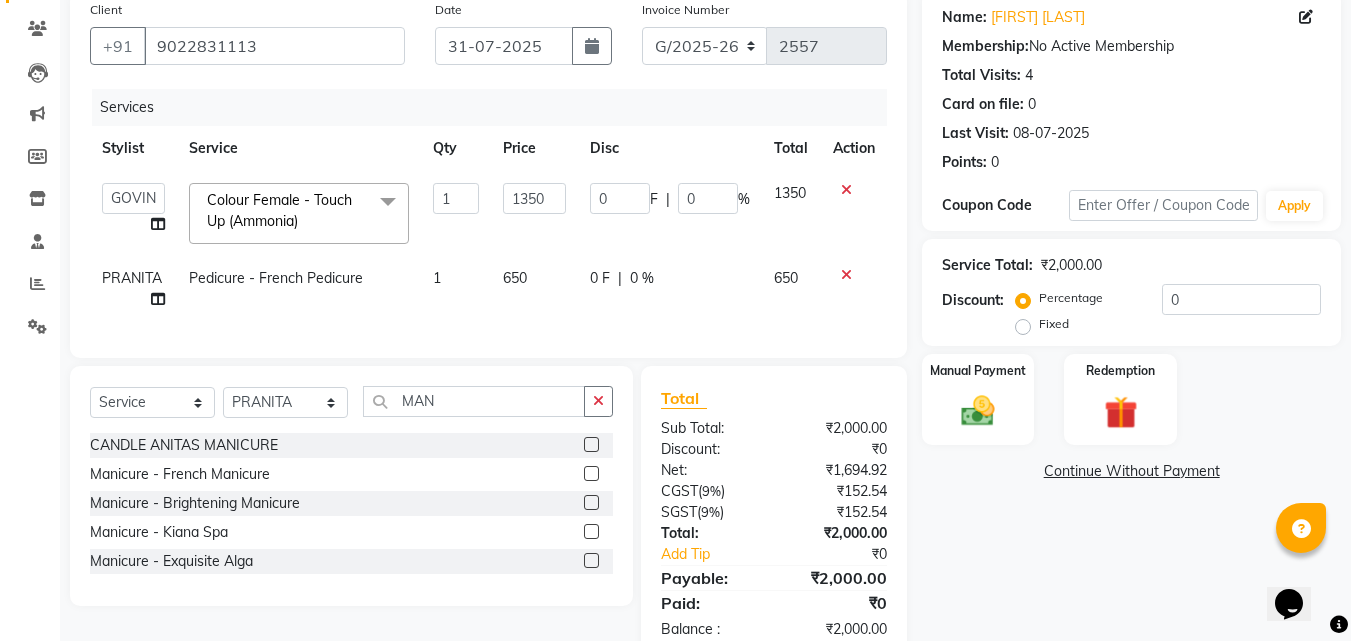 click 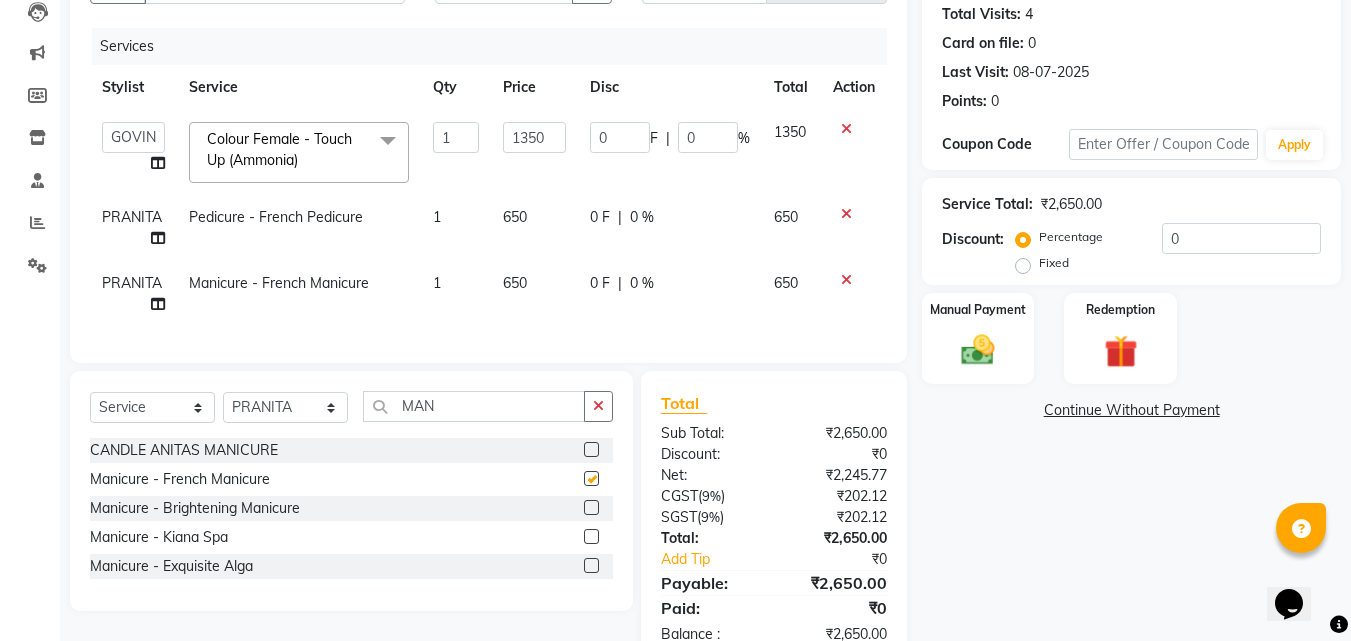 checkbox on "false" 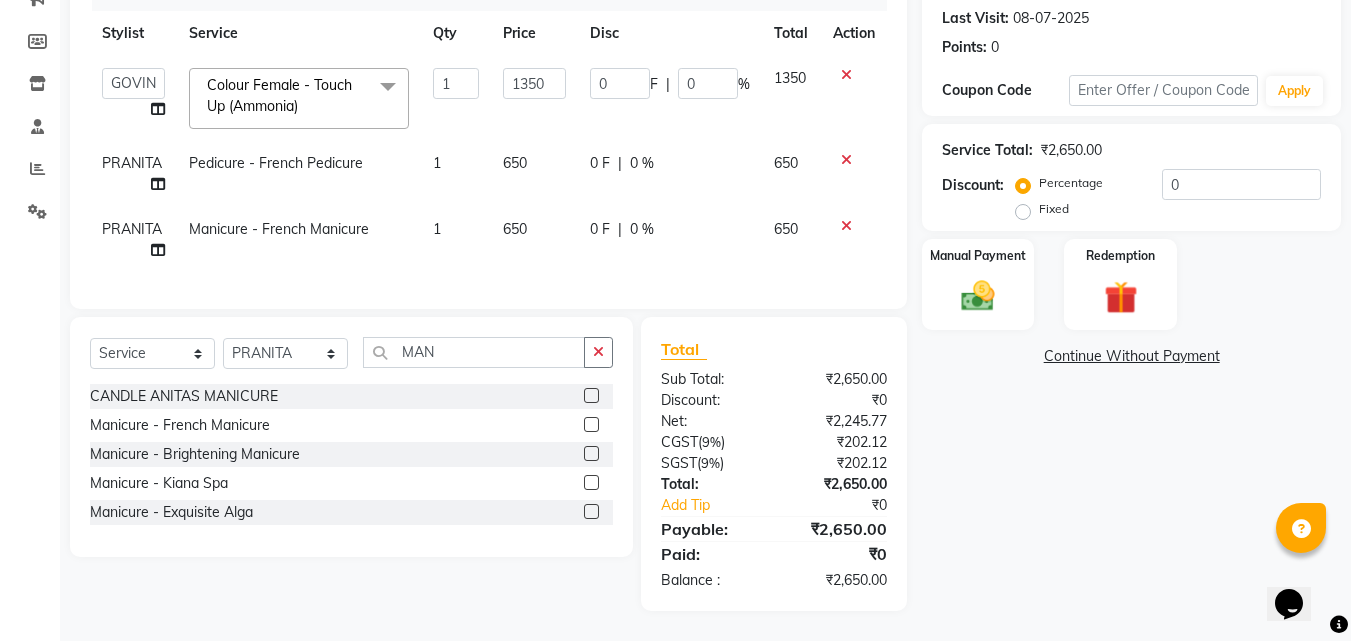 scroll, scrollTop: 289, scrollLeft: 0, axis: vertical 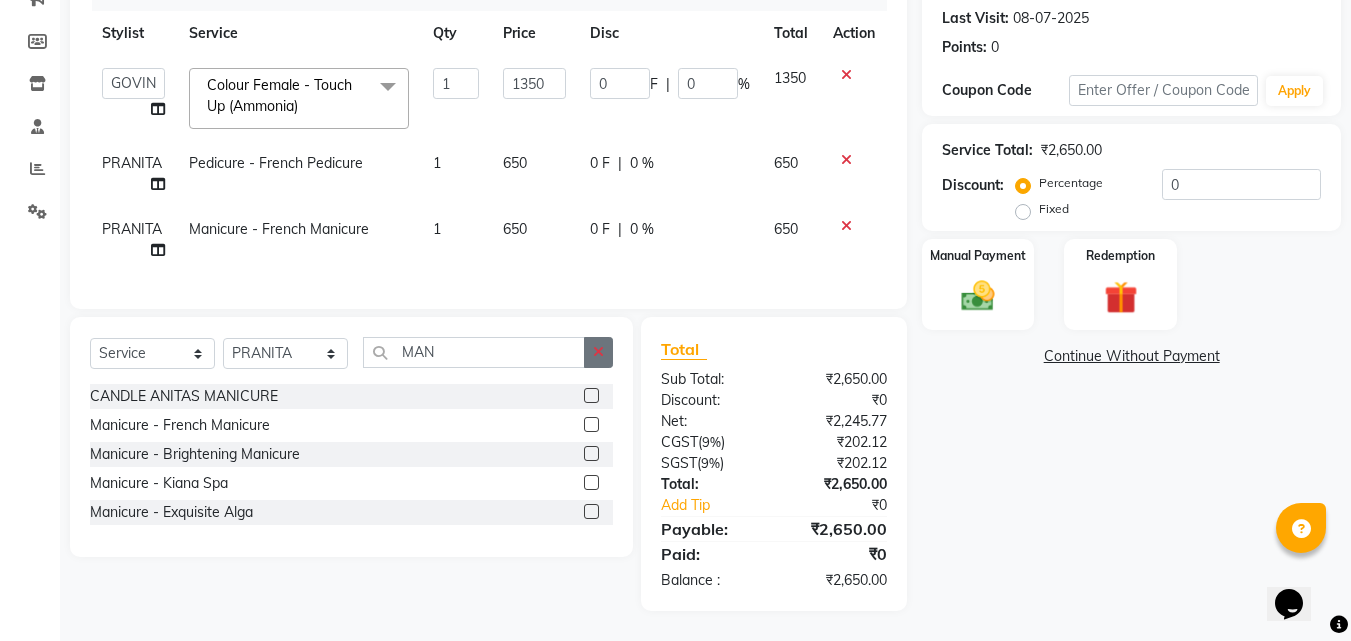 click 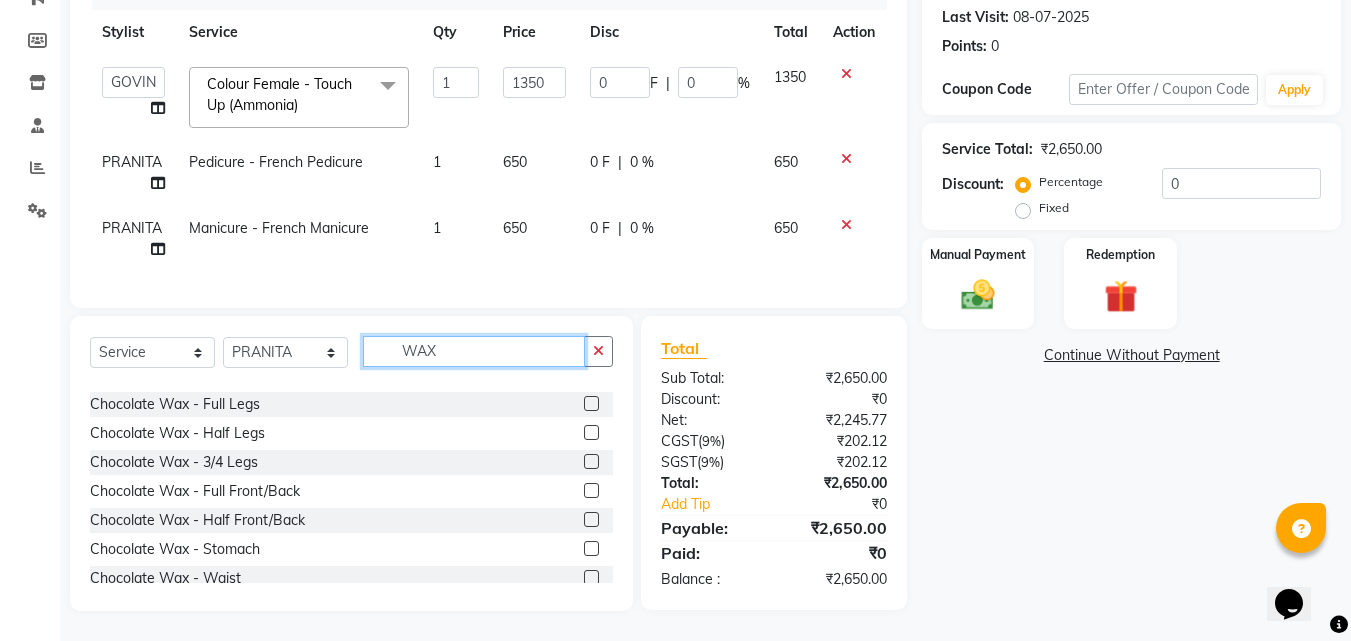 scroll, scrollTop: 700, scrollLeft: 0, axis: vertical 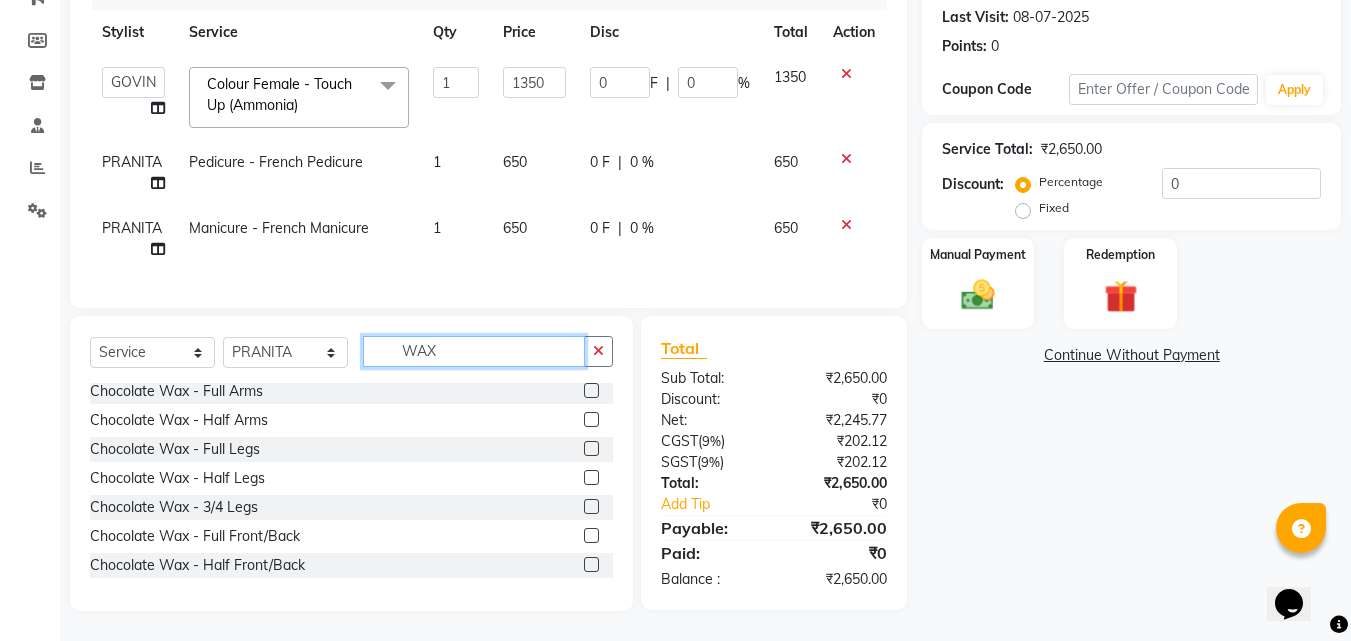 type on "WAX" 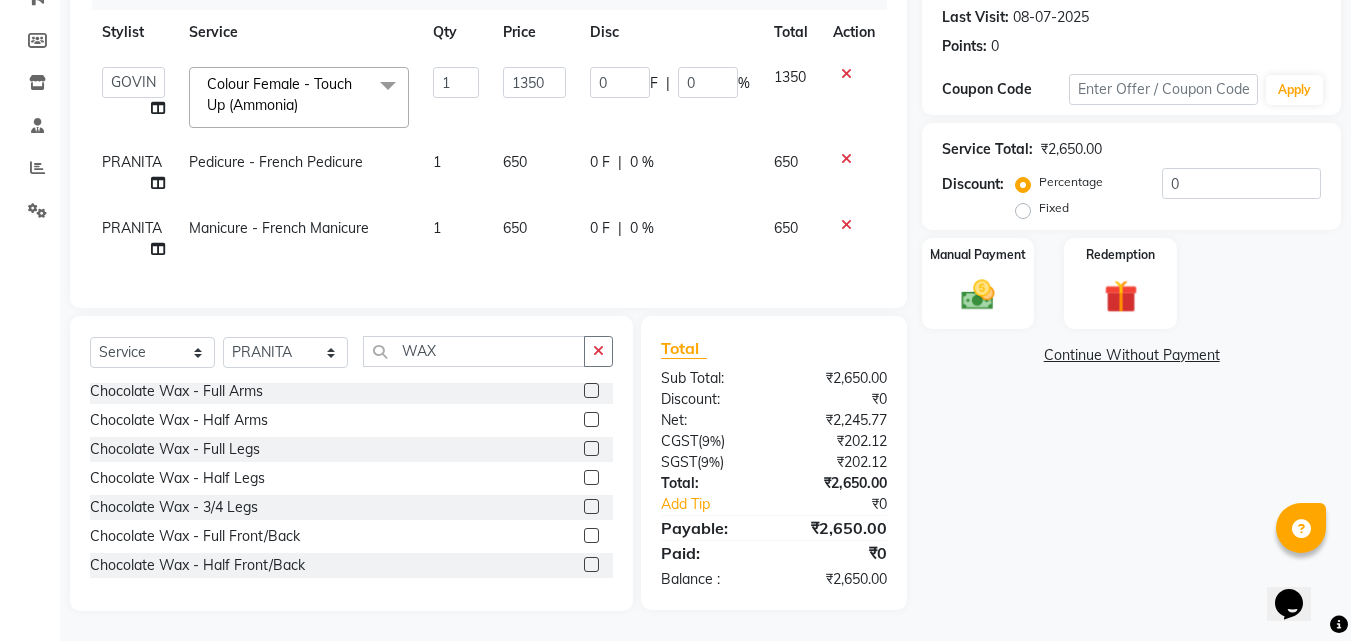 click 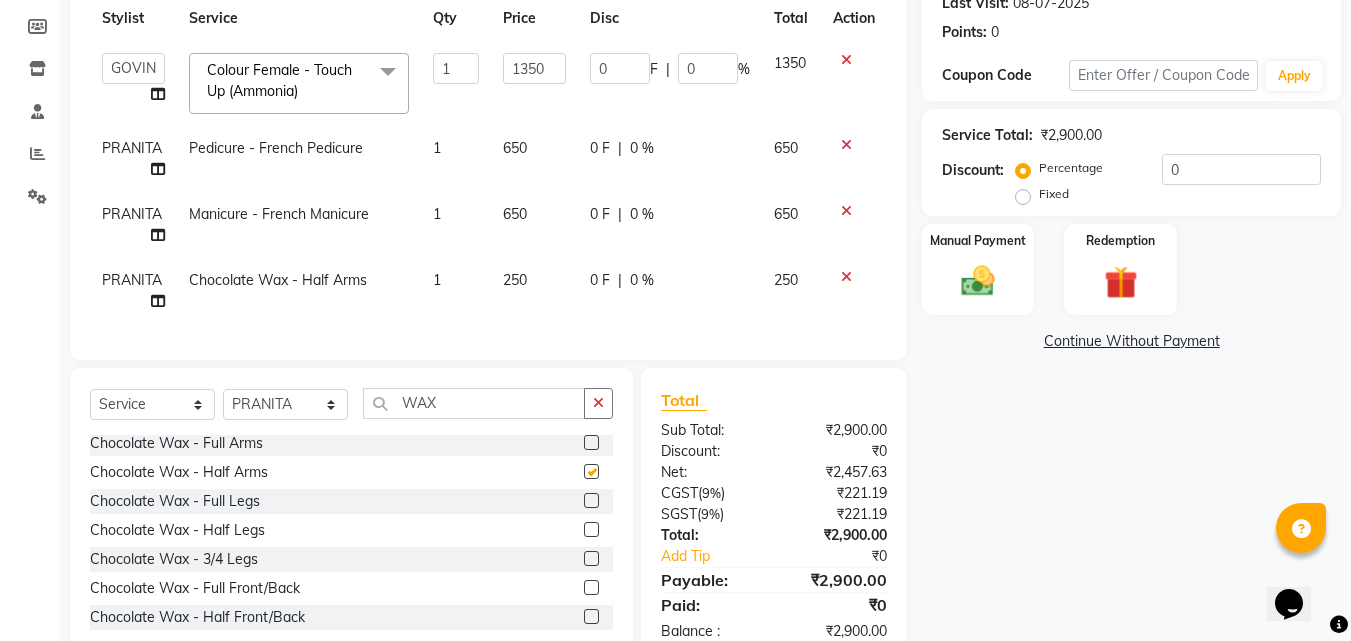 checkbox on "false" 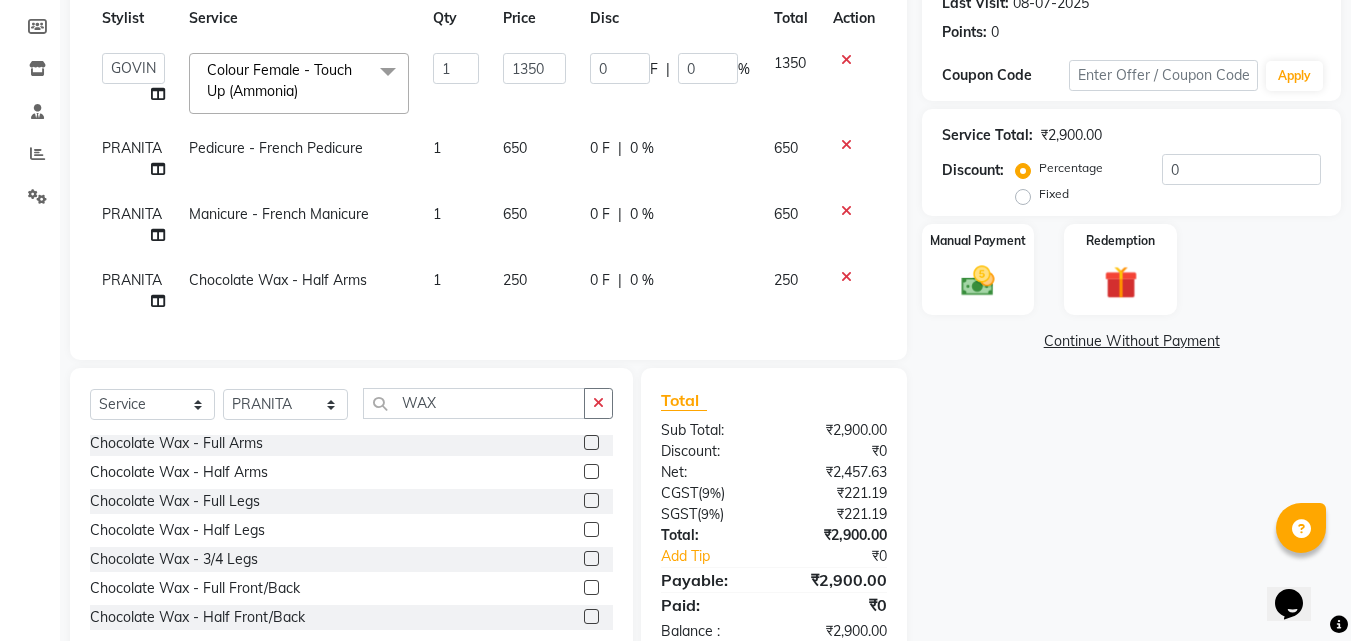click 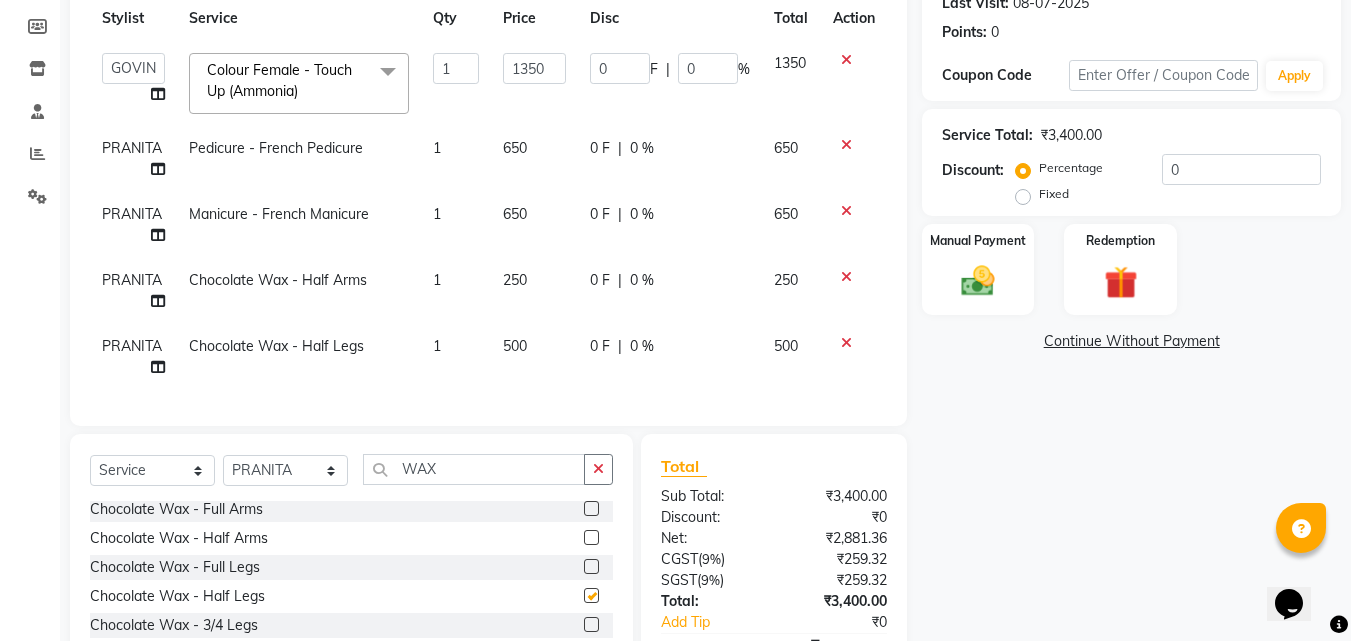 checkbox on "false" 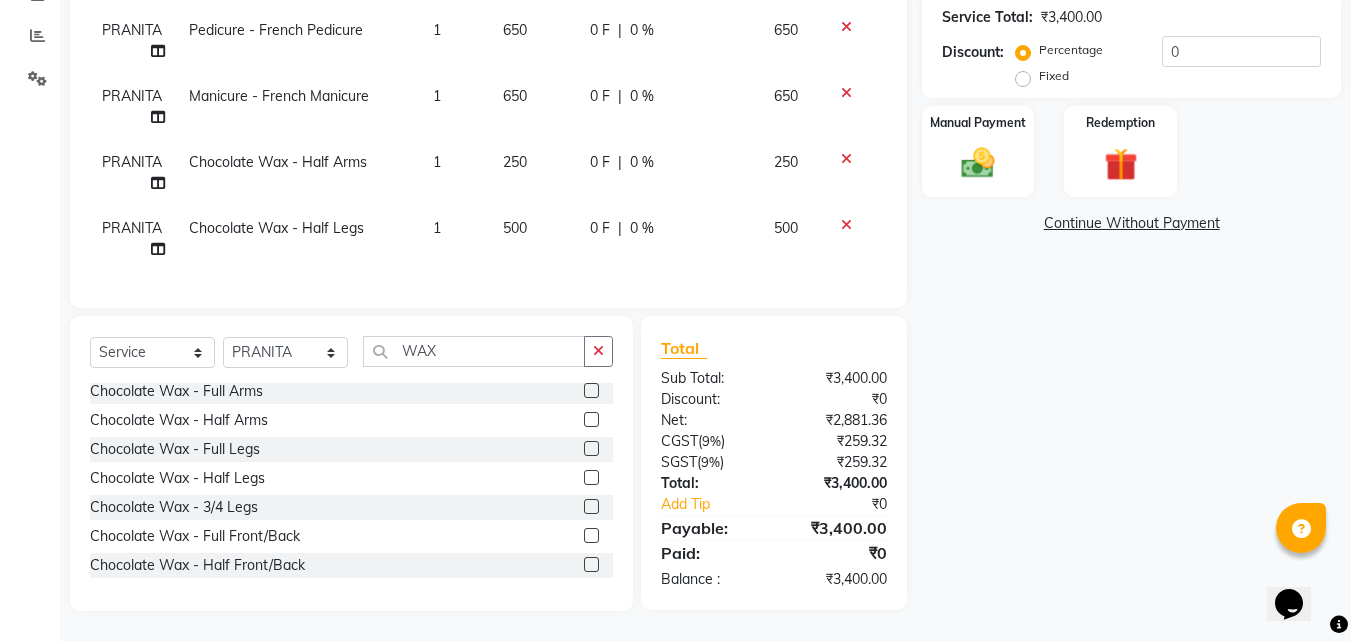 scroll, scrollTop: 422, scrollLeft: 0, axis: vertical 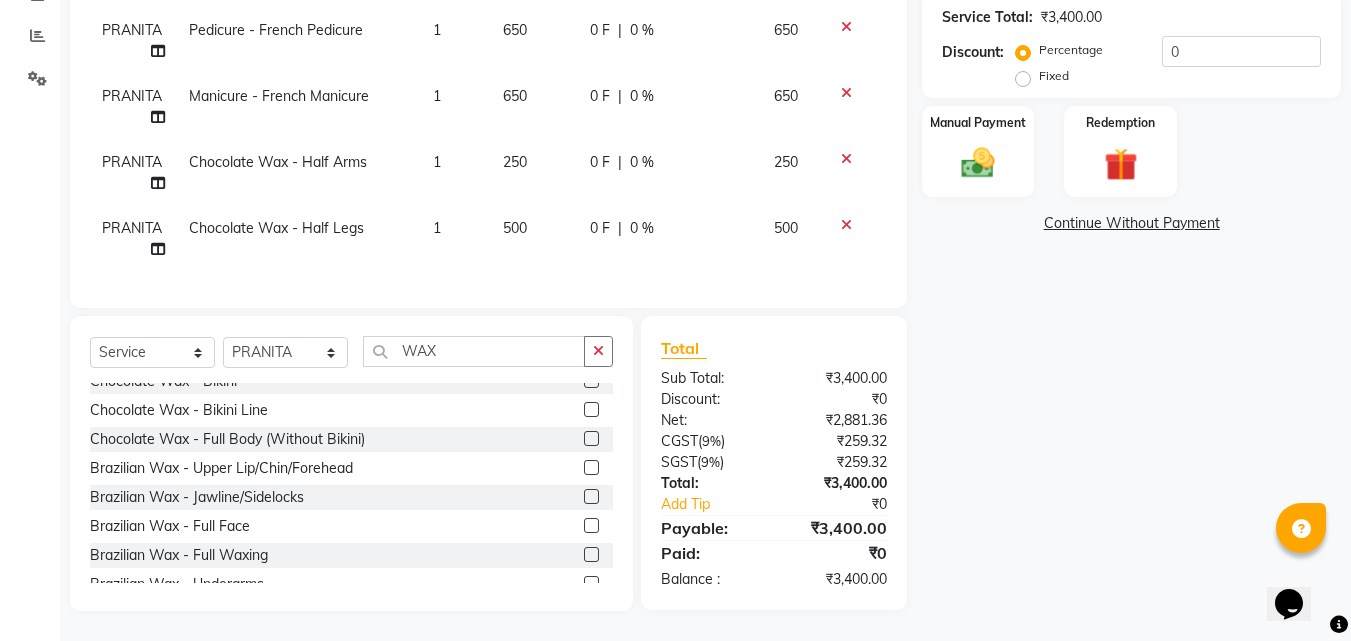 click 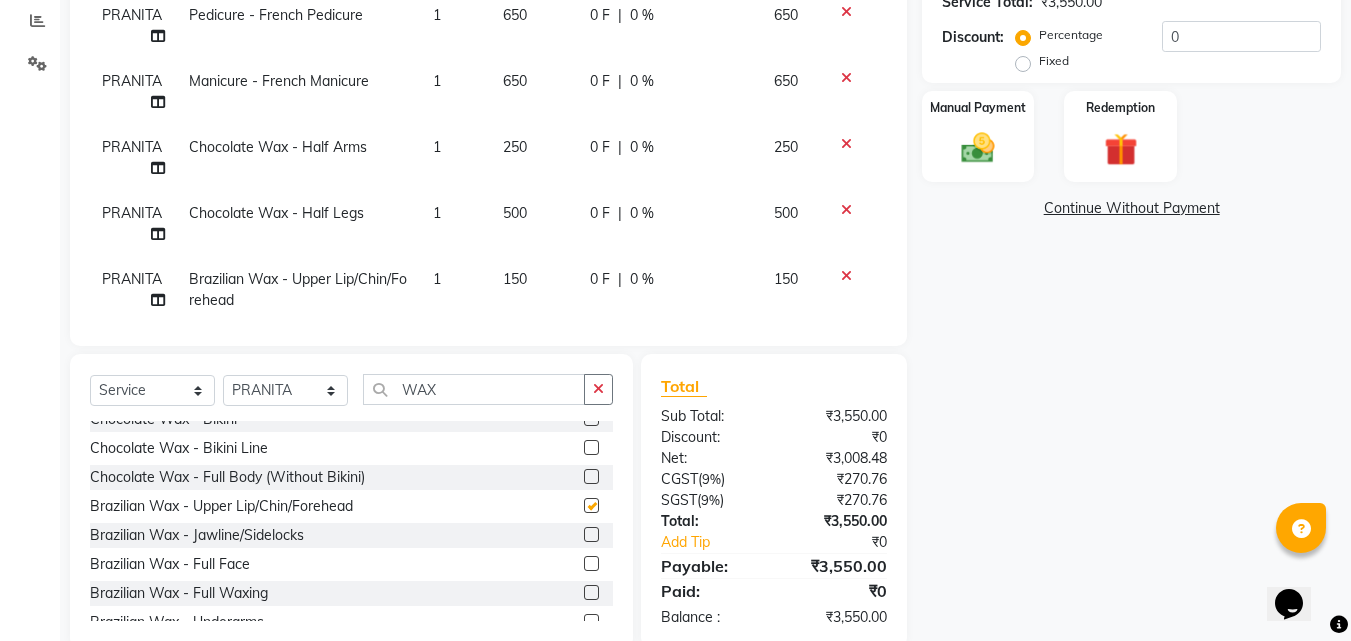 checkbox on "false" 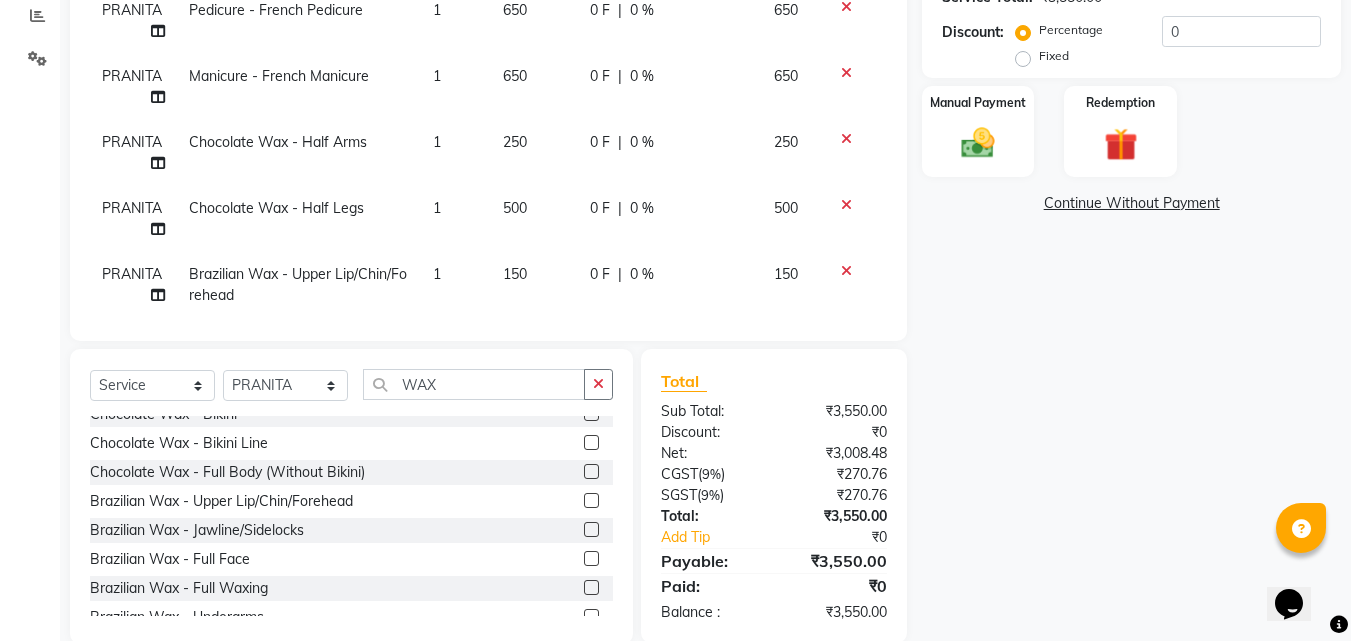 scroll, scrollTop: 460, scrollLeft: 0, axis: vertical 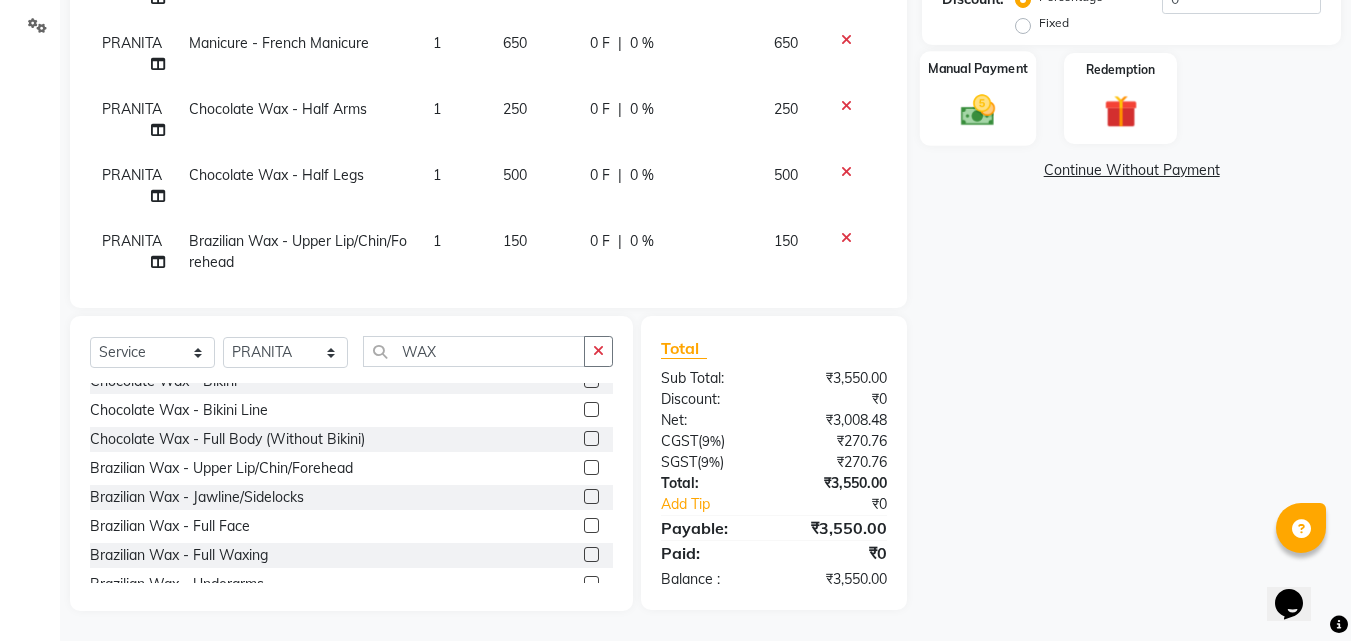 click 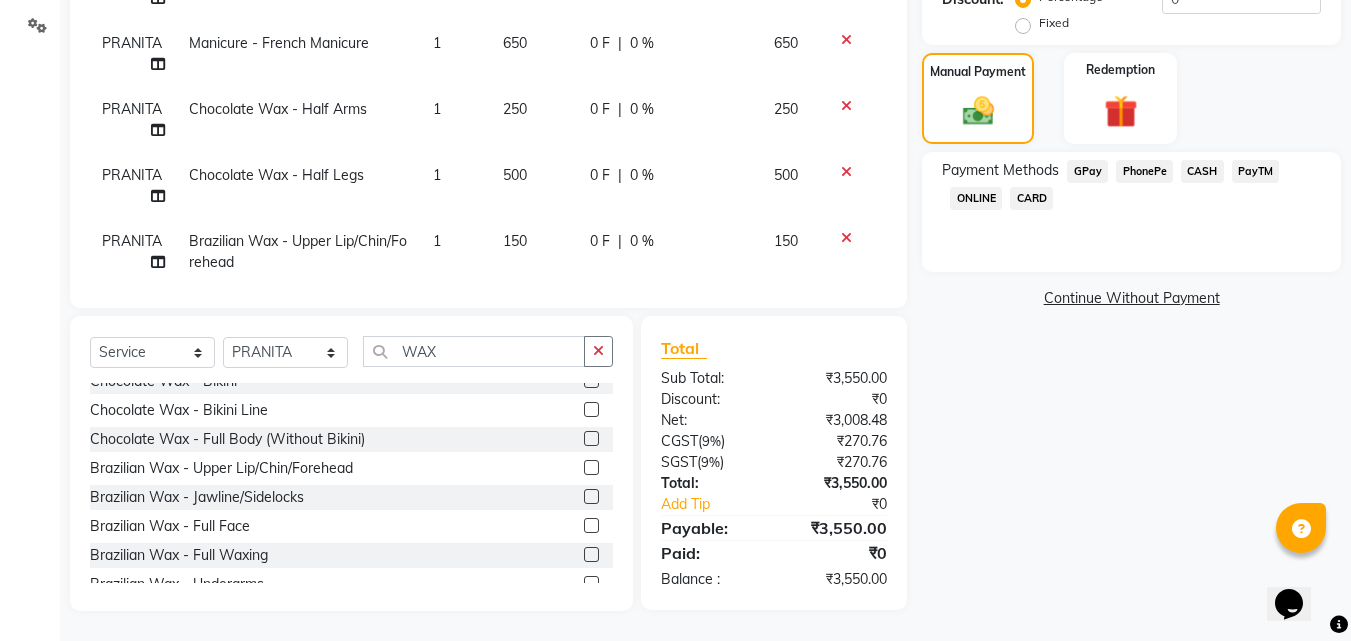 click on "PhonePe" 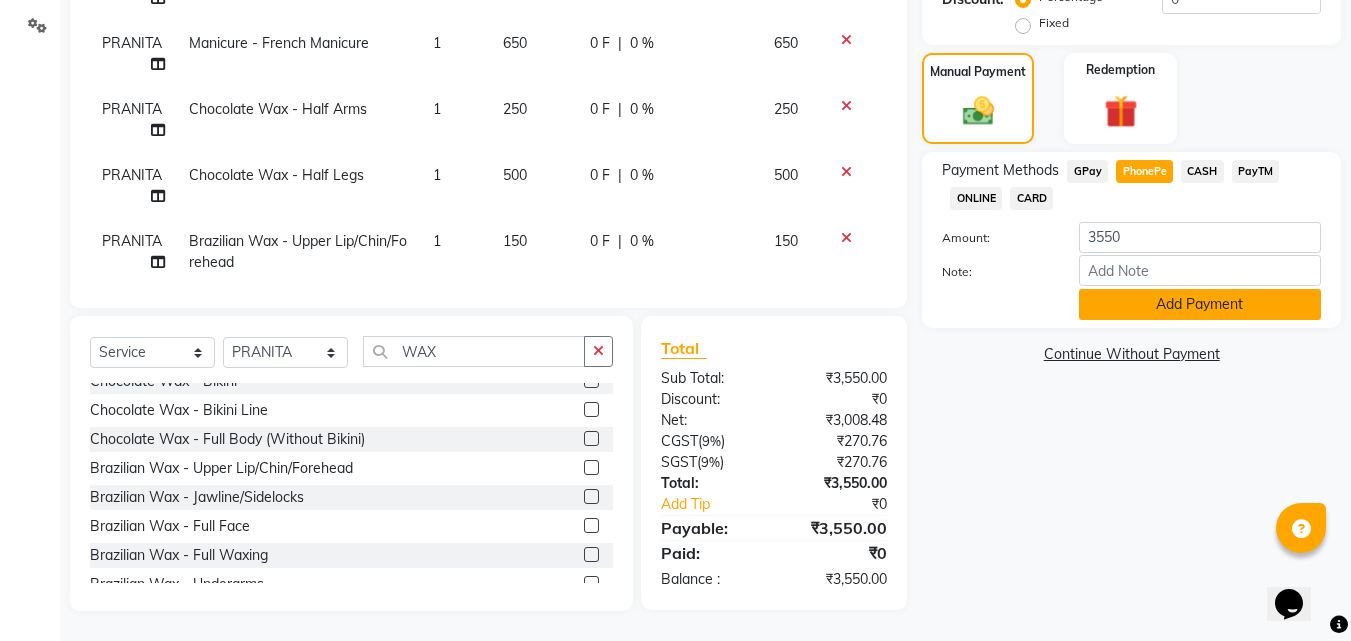 click on "Add Payment" 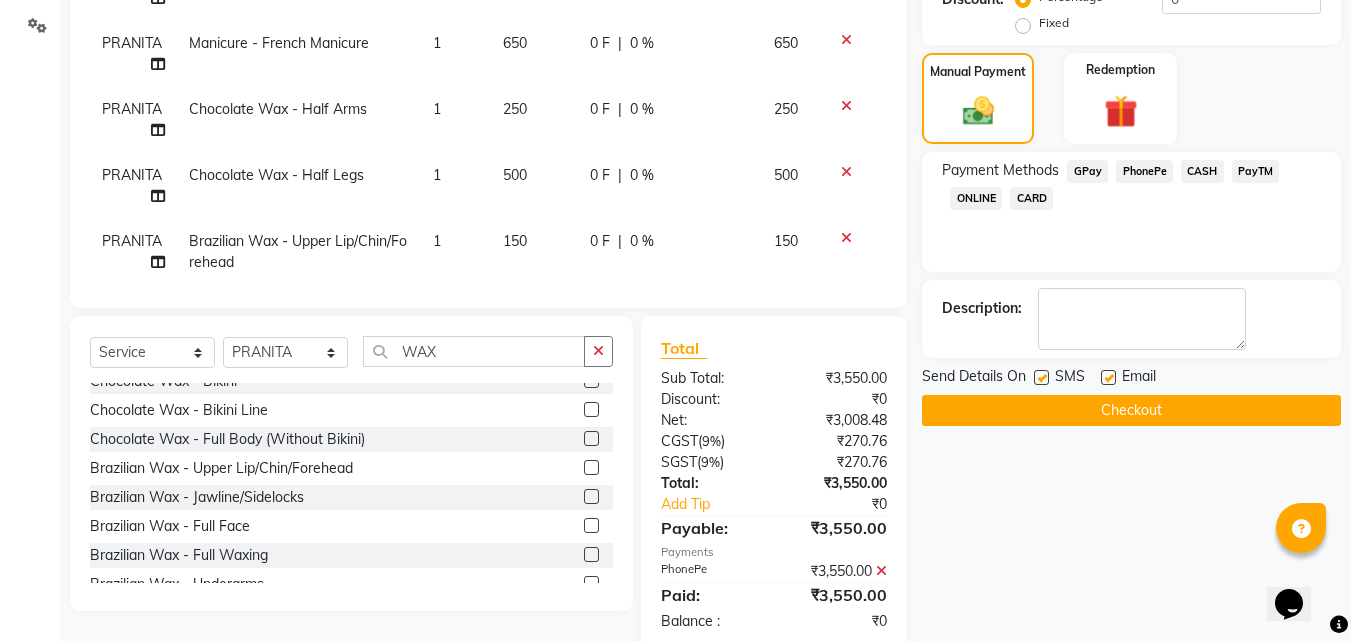 click on "Checkout" 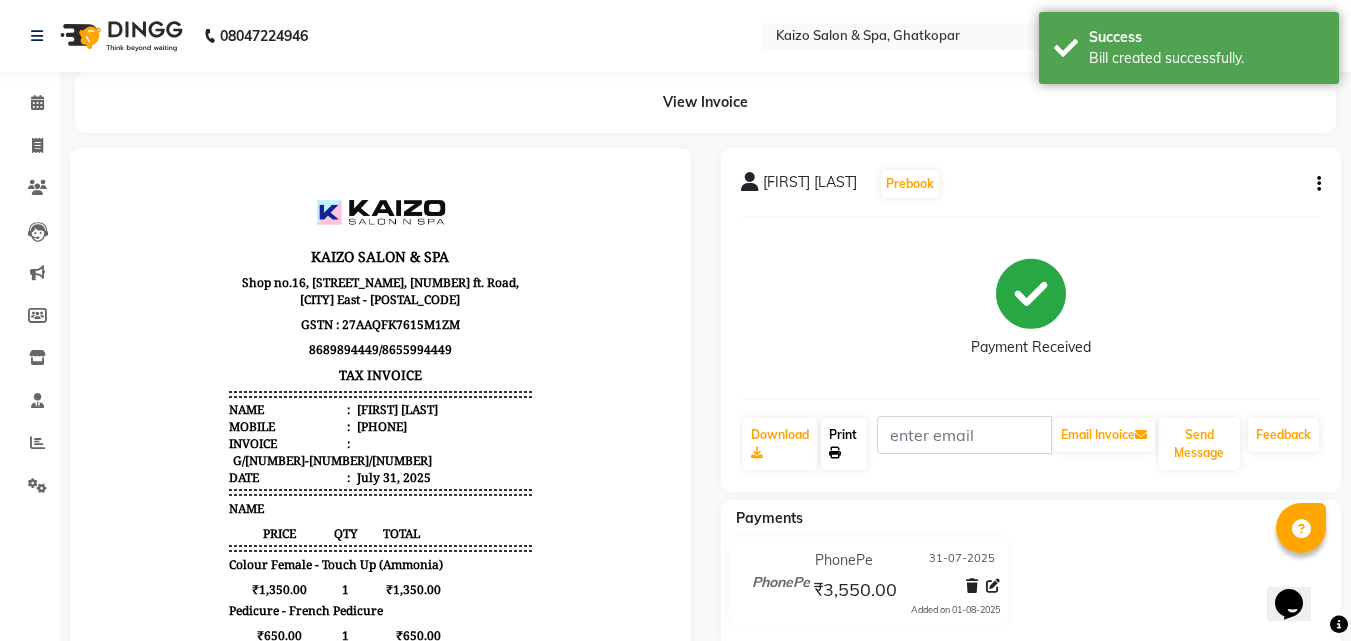 scroll, scrollTop: 0, scrollLeft: 0, axis: both 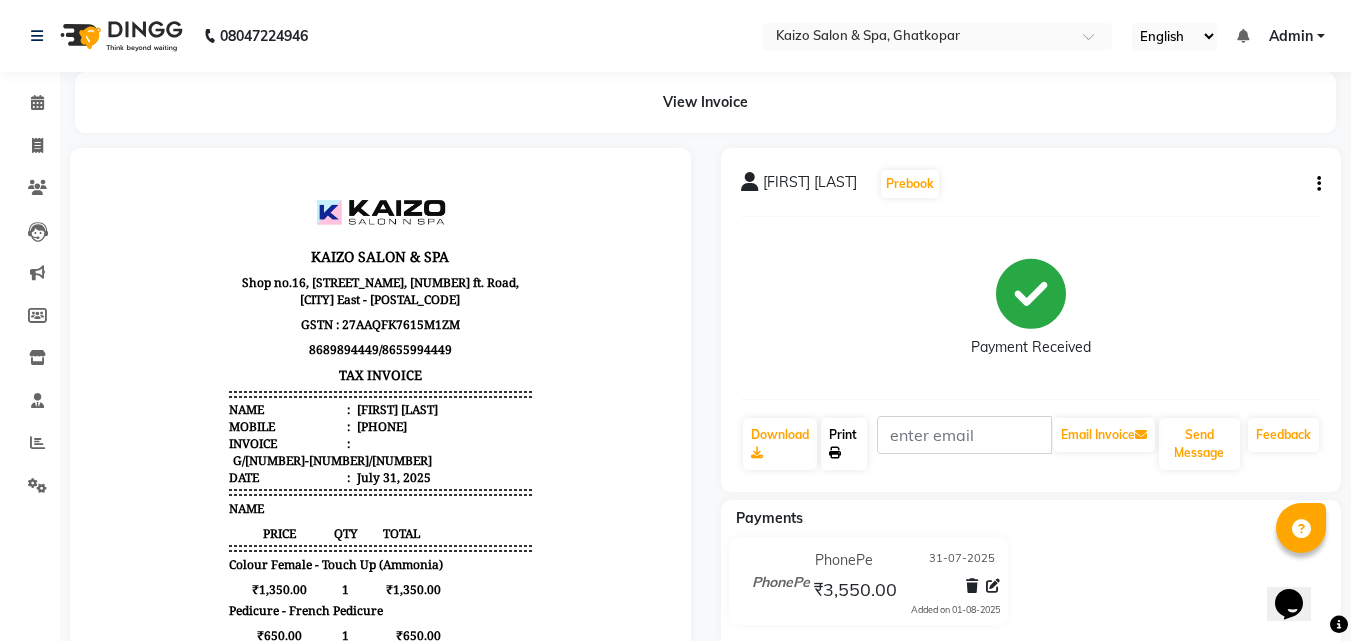 click on "Print" 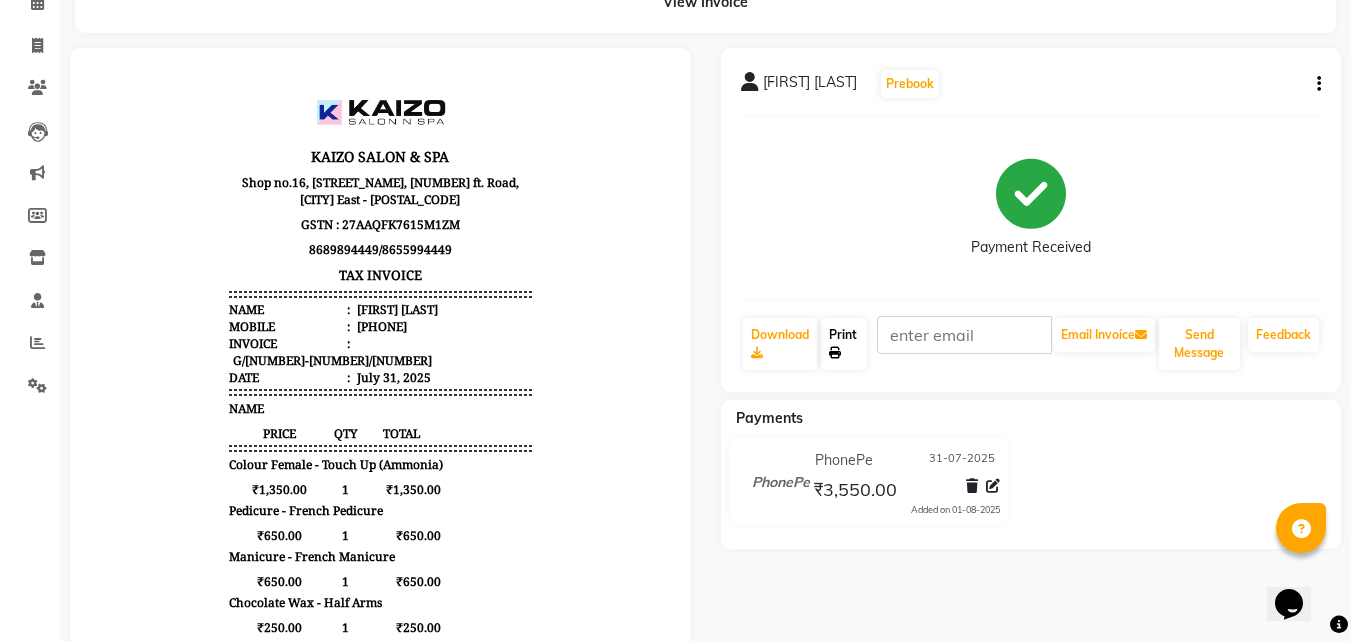 click 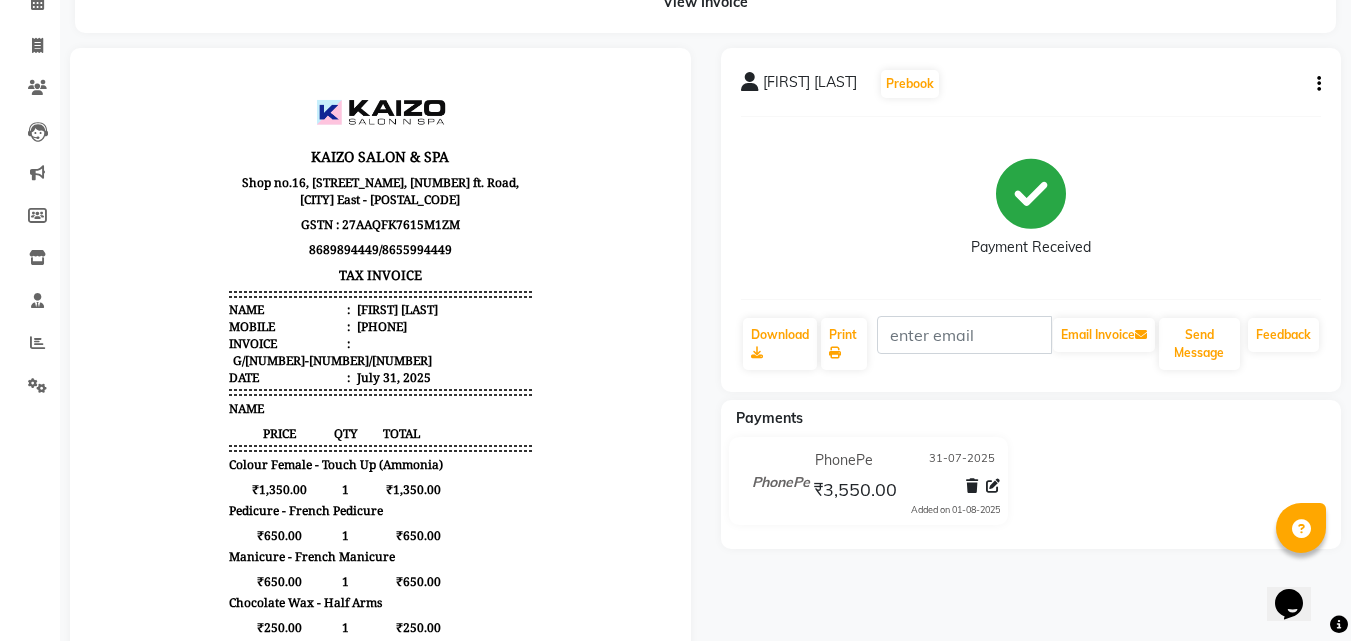 select on "service" 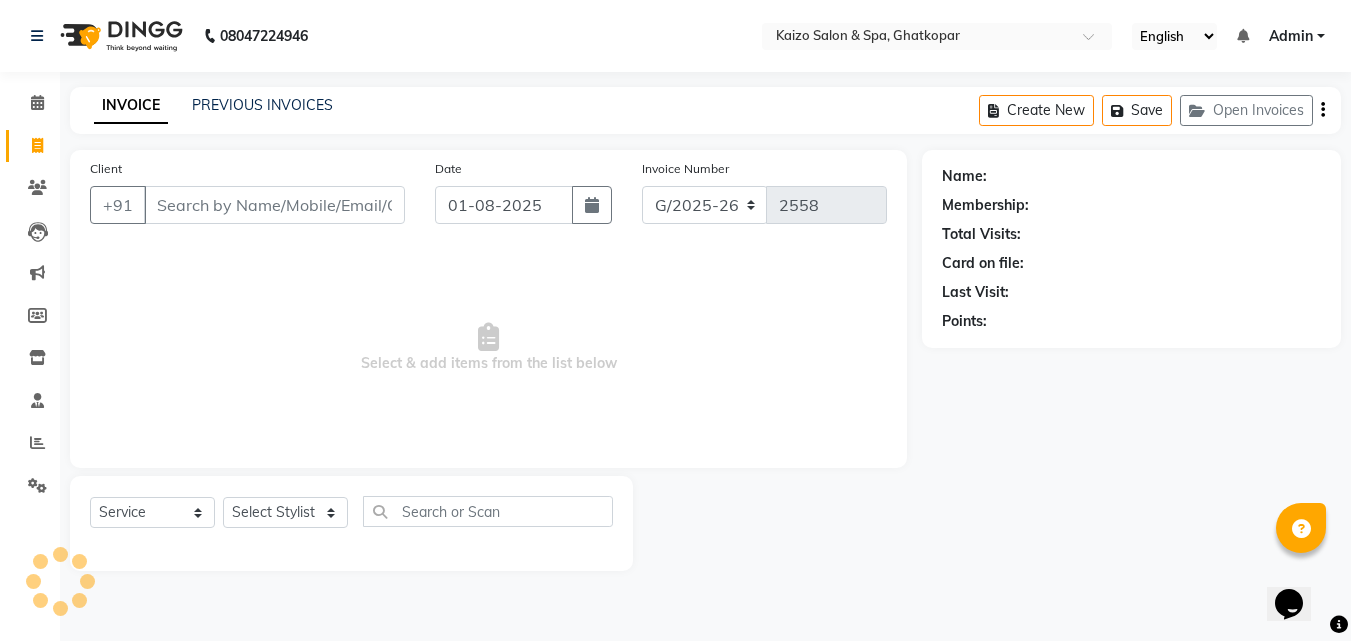 scroll, scrollTop: 0, scrollLeft: 0, axis: both 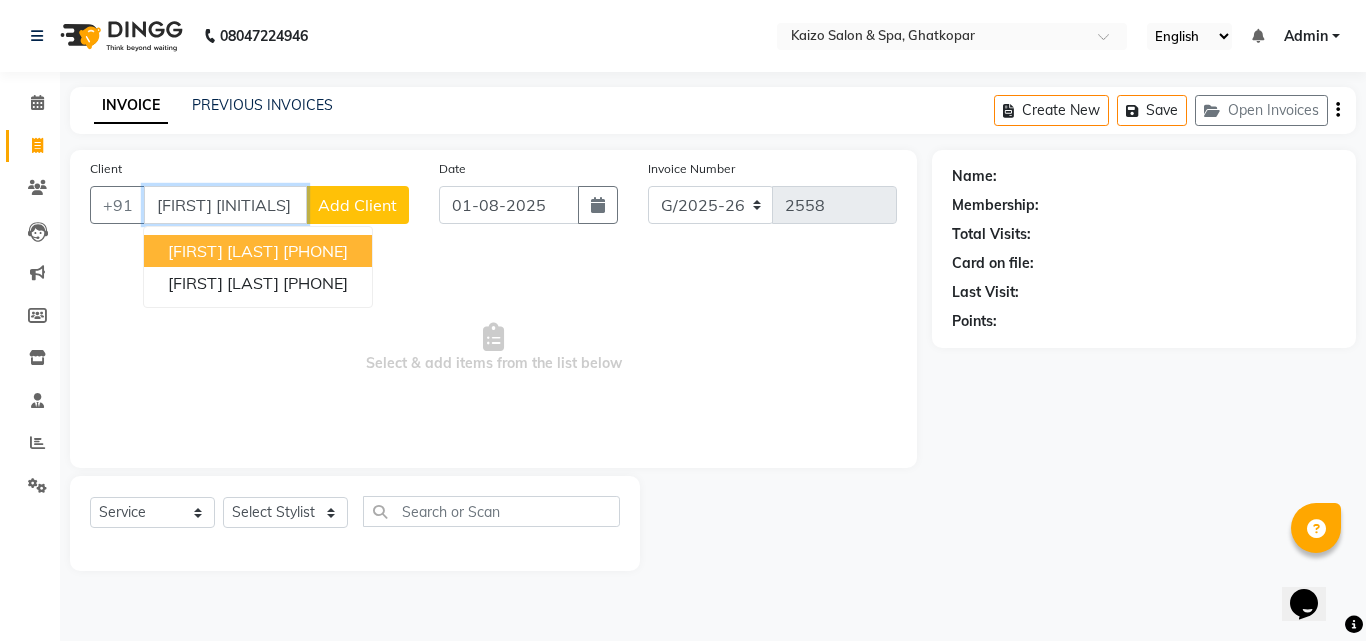click on "[FIRST] [LAST]" at bounding box center [223, 251] 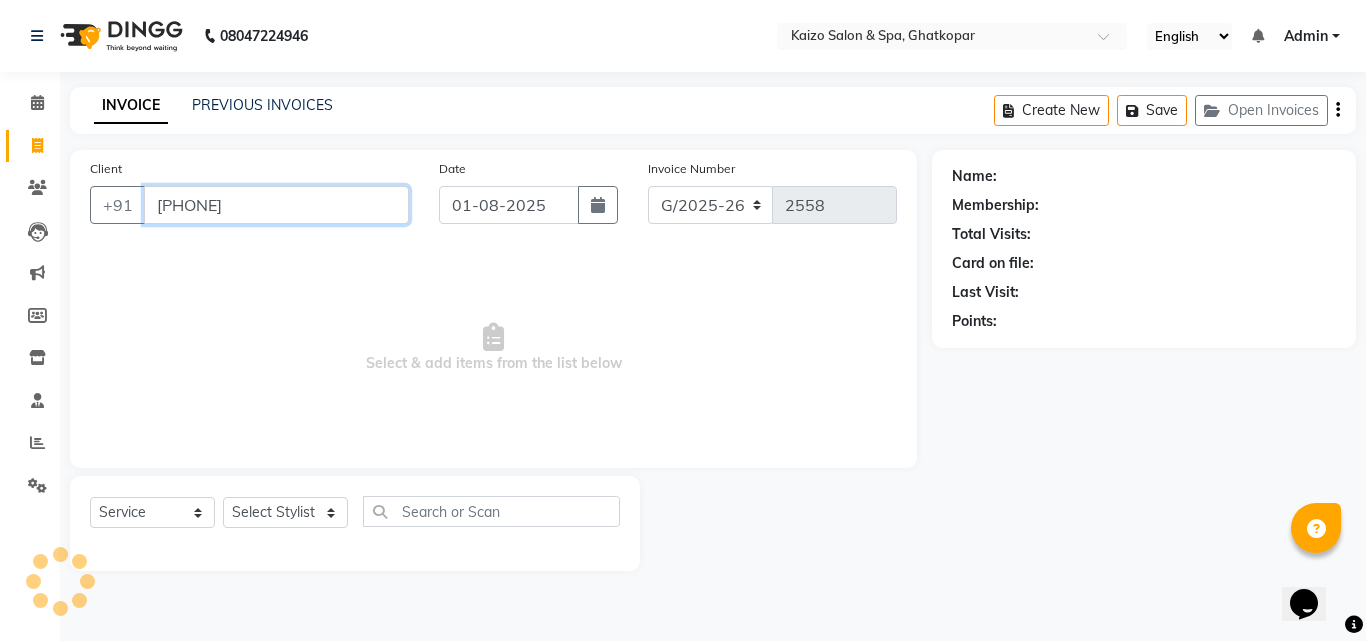 type on "[PHONE]" 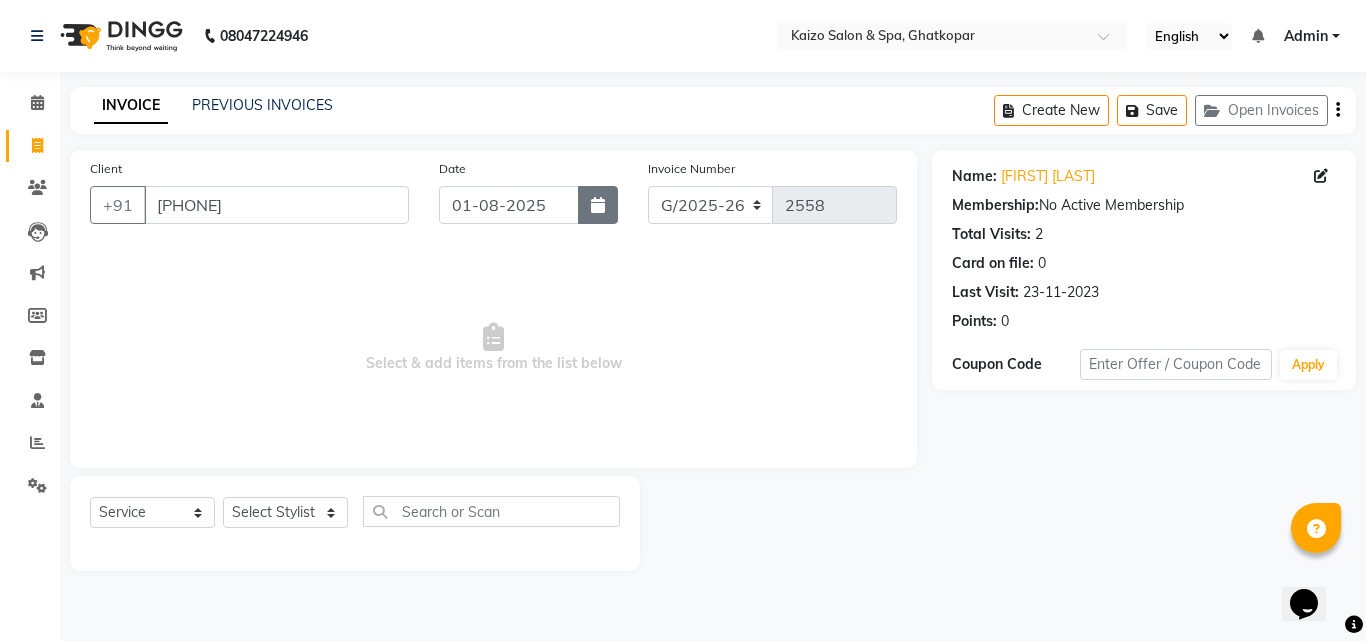 click 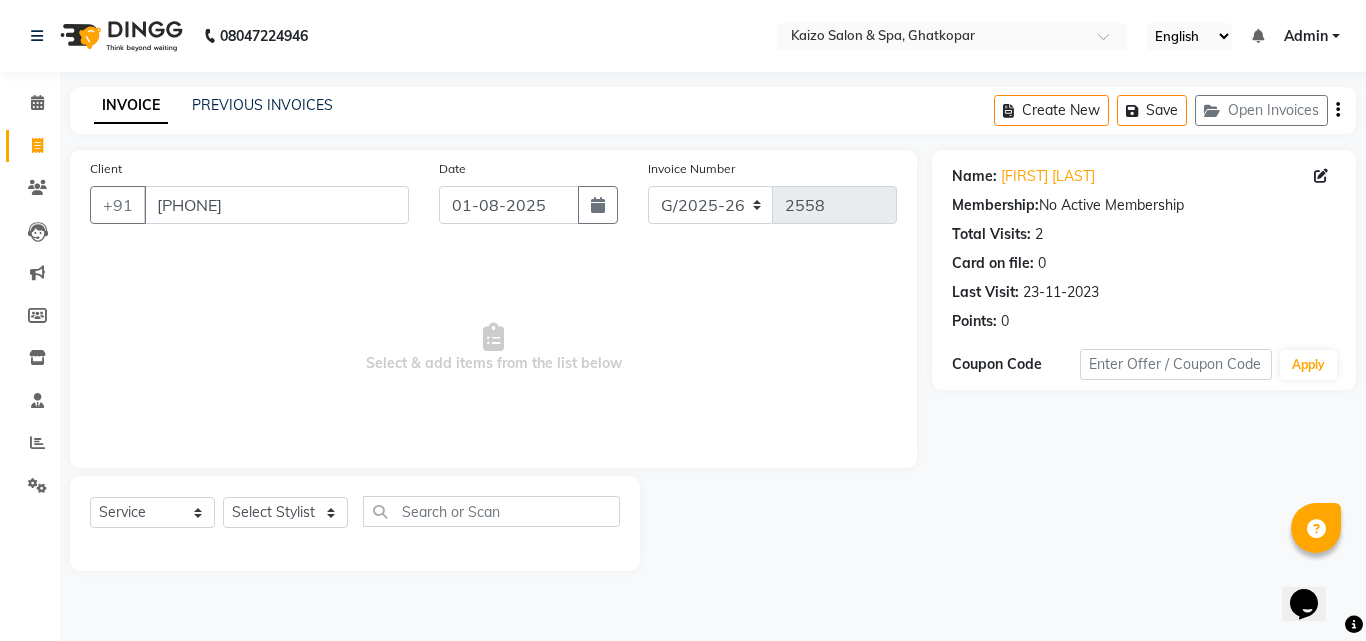 select on "8" 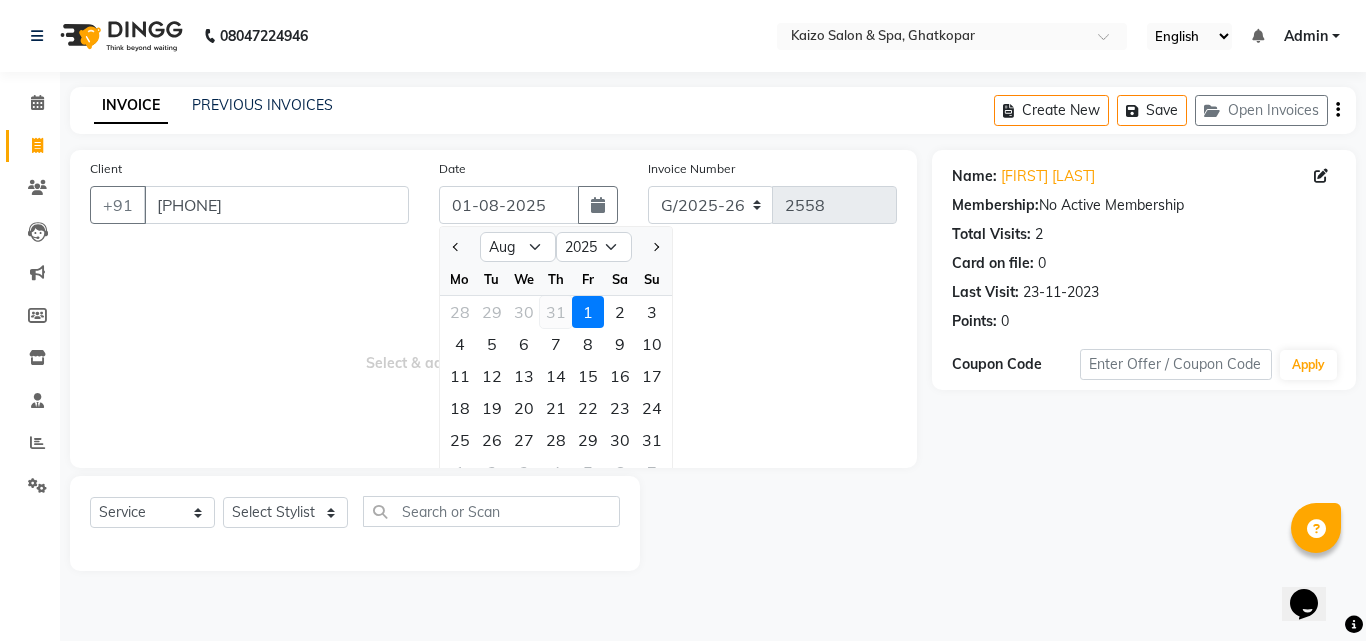 click on "31" 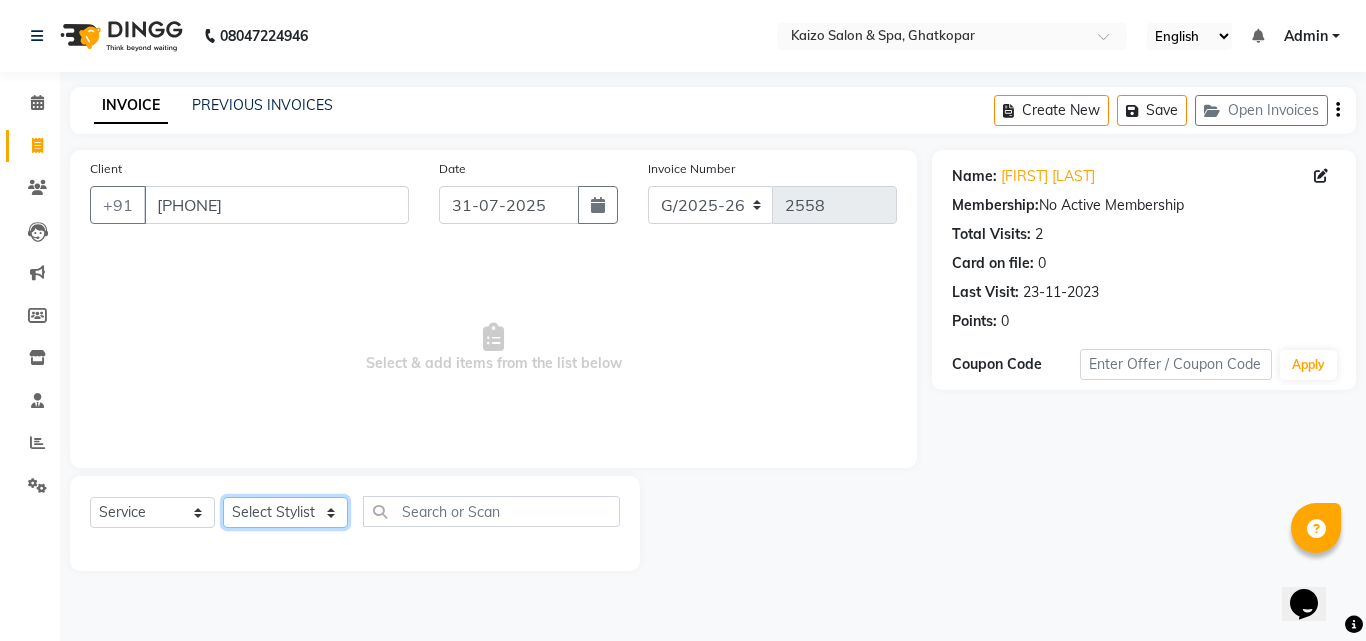 click on "Select Stylist [NAME] [NAME] [NAME] [NAME] [NAME] [NAME] Front Desk [NAME] [NAME] [NAME] [NAME] [NAME] [NAME] [NAME] [NAME] [NAME] [NAME] [NAME] [NAME] [NAME] [NAME] [NAME] [NAME] [NAME] [NAME] [NAME] [NAME] [NAME] [NAME] [NAME] [NAME] [NAME]" 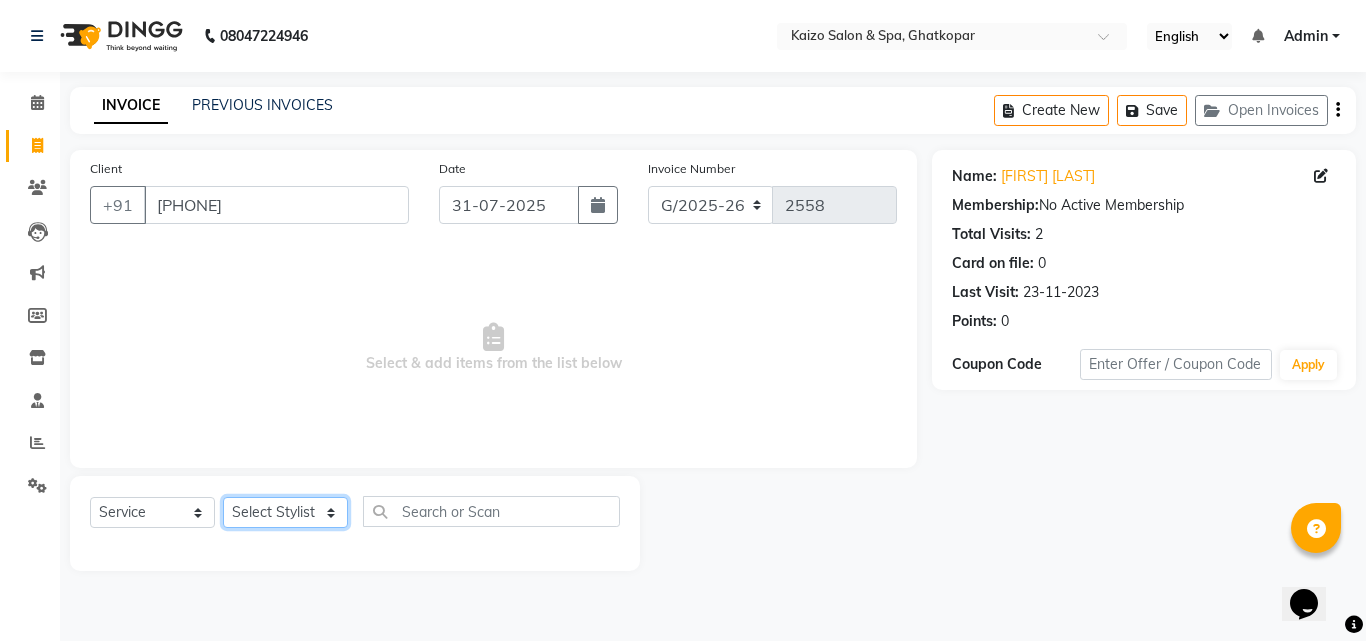 select on "[NUMBER]" 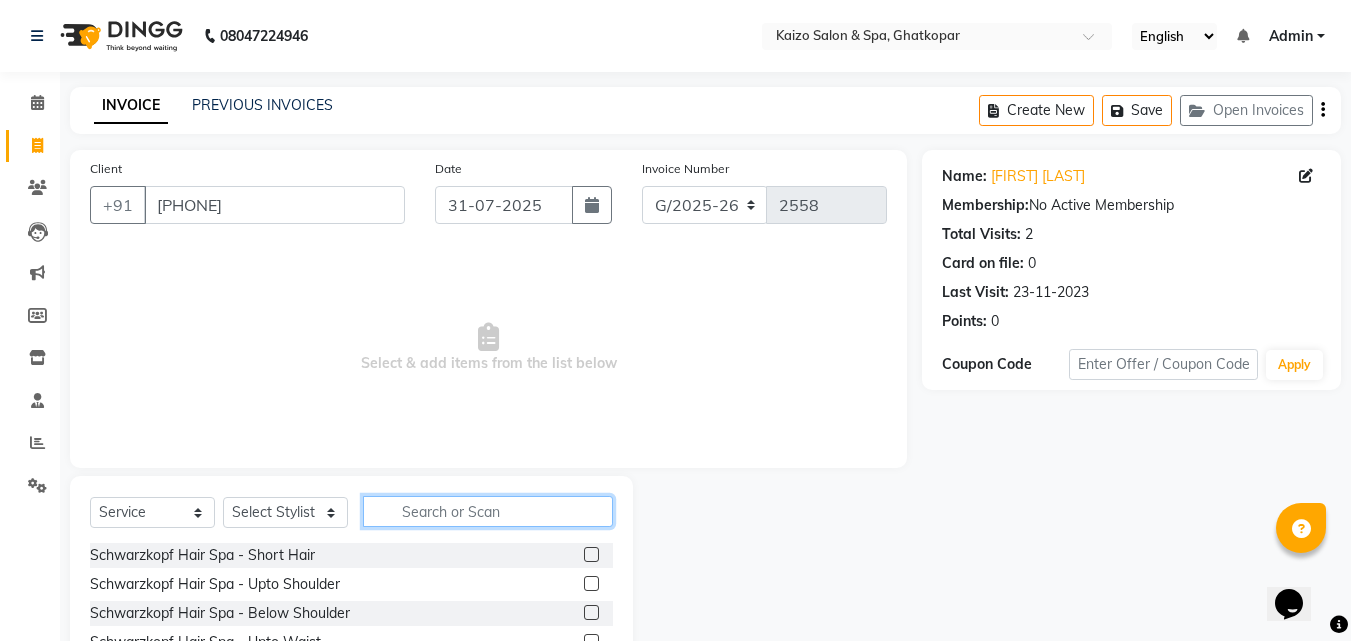 click 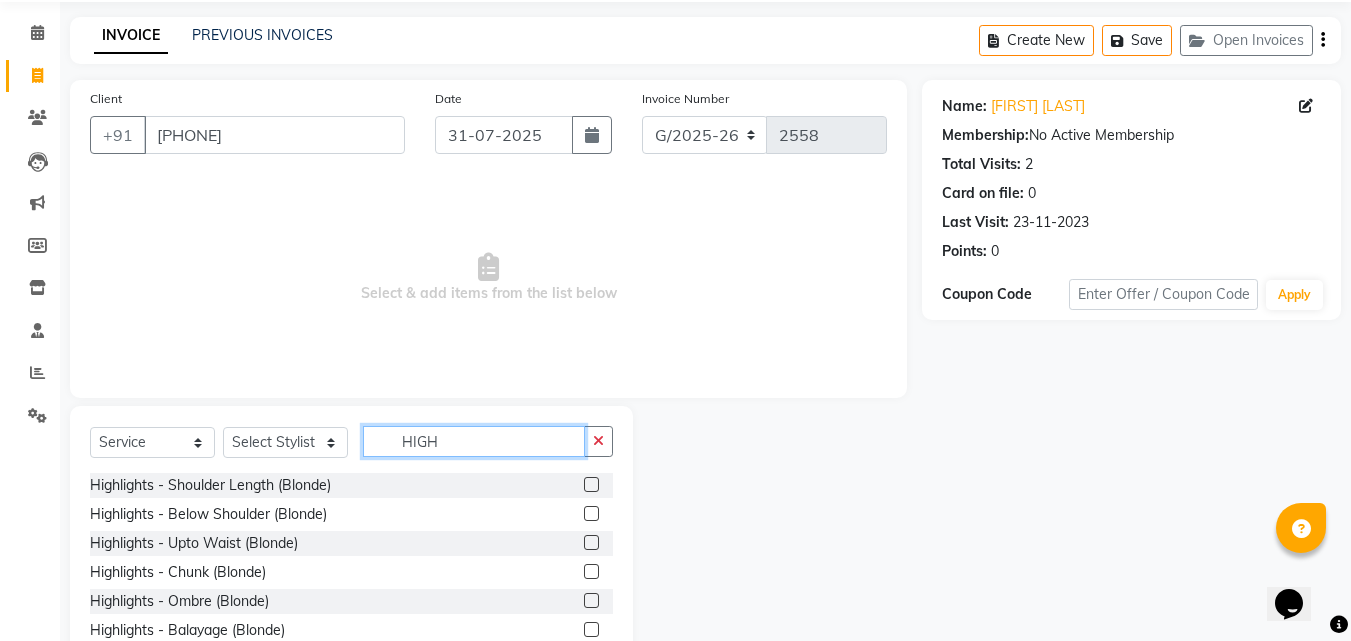 scroll, scrollTop: 160, scrollLeft: 0, axis: vertical 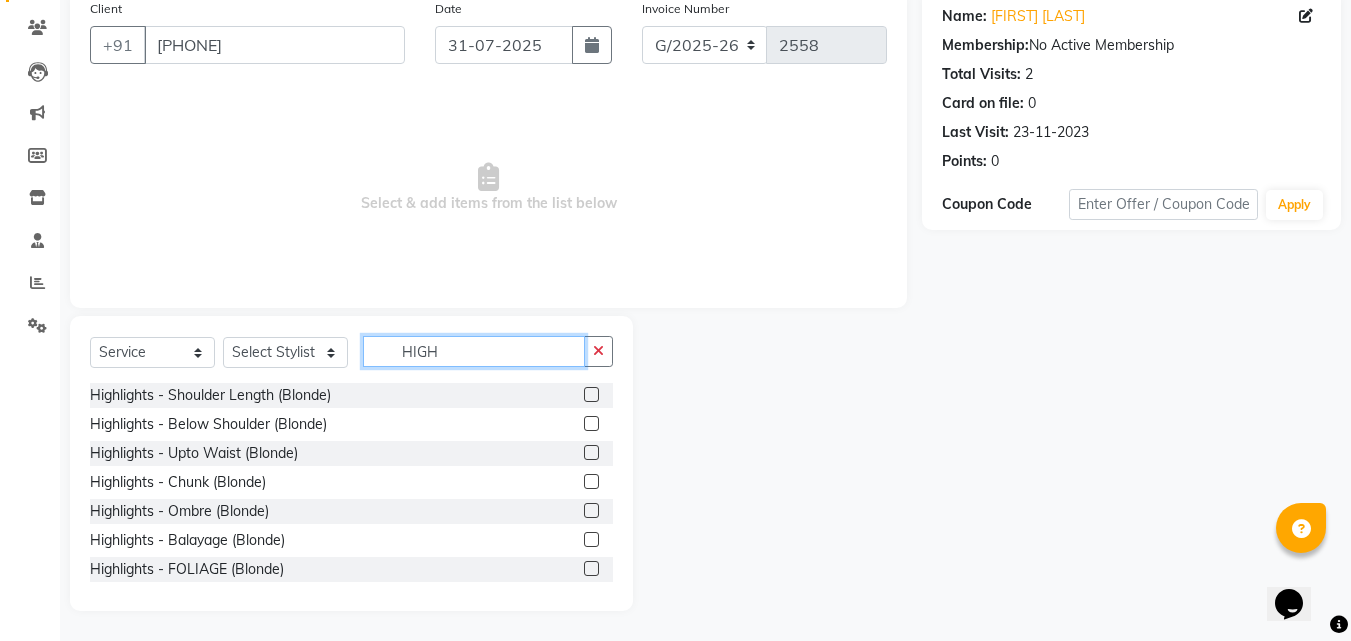 type on "HIGH" 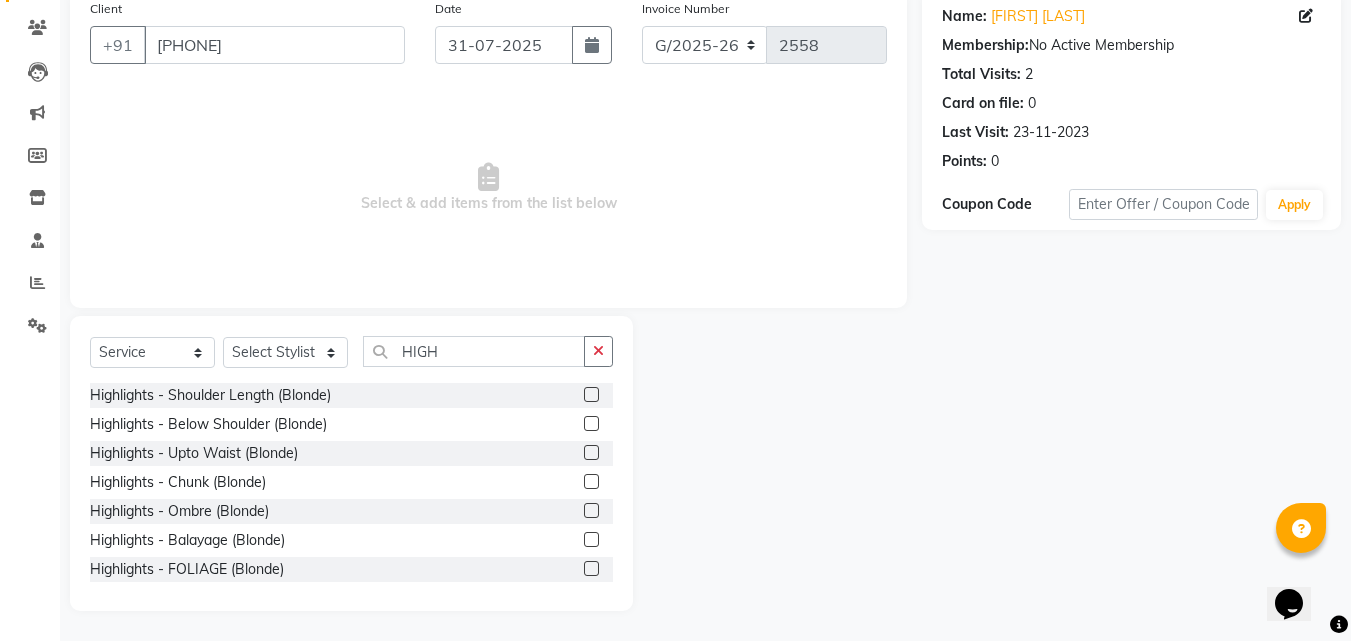 click 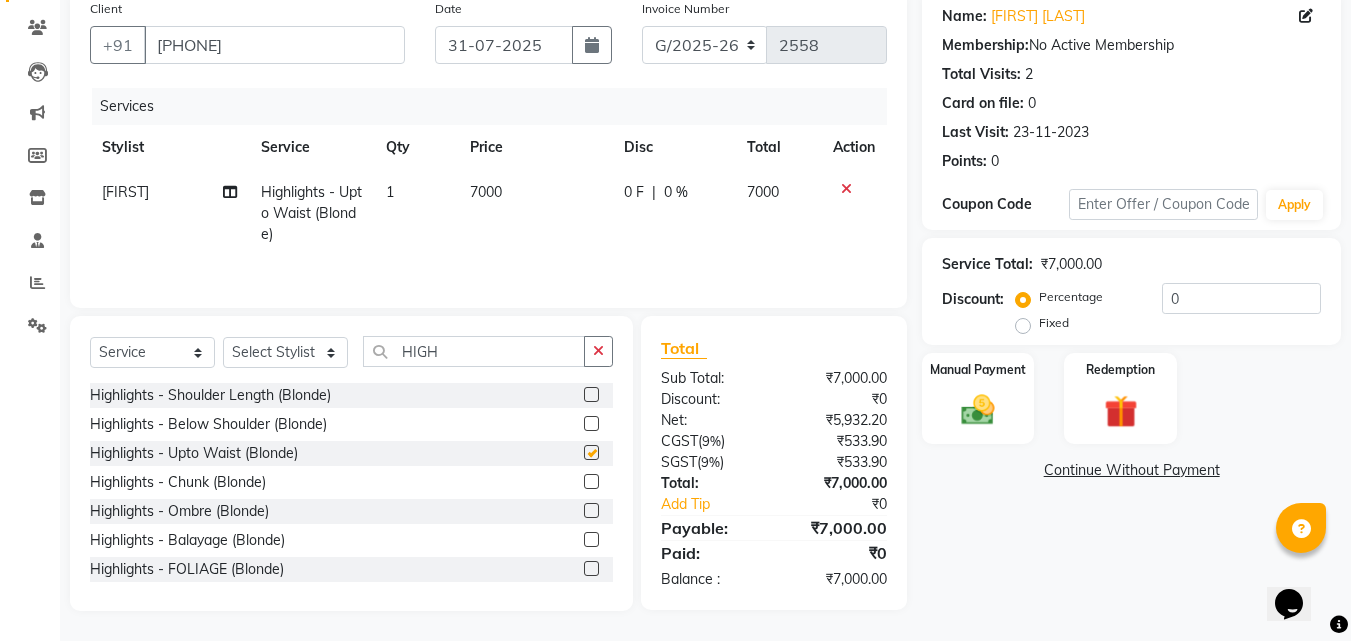 checkbox on "false" 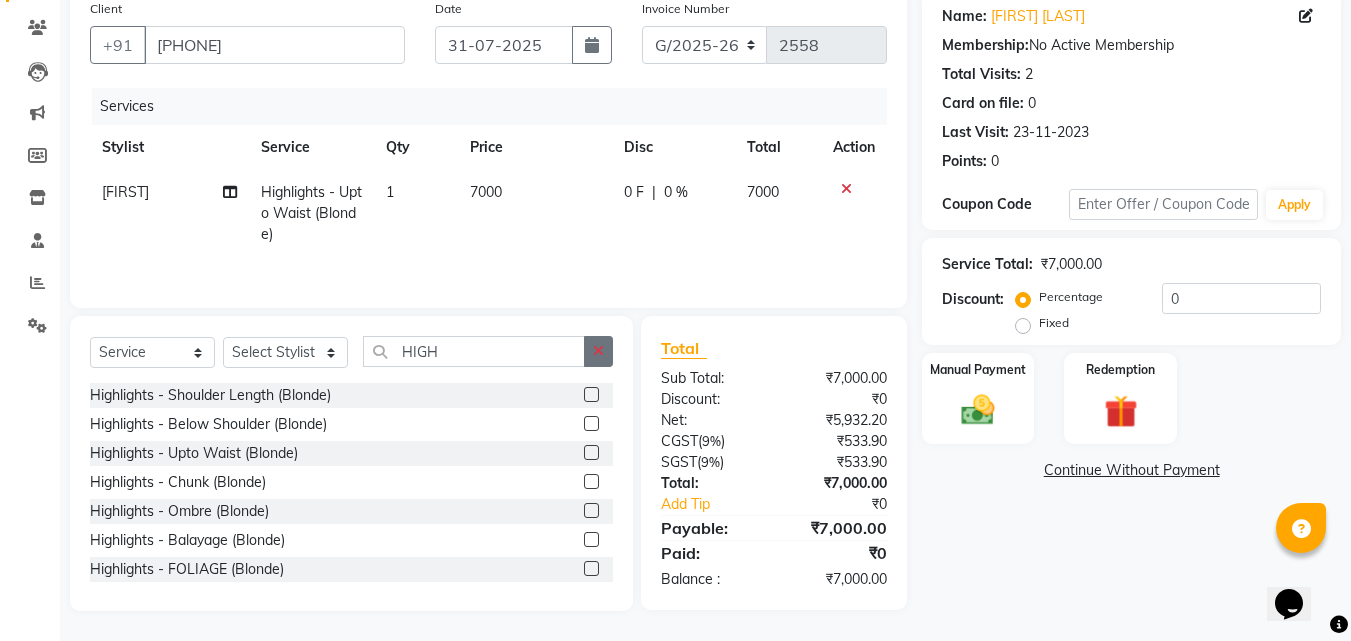 click 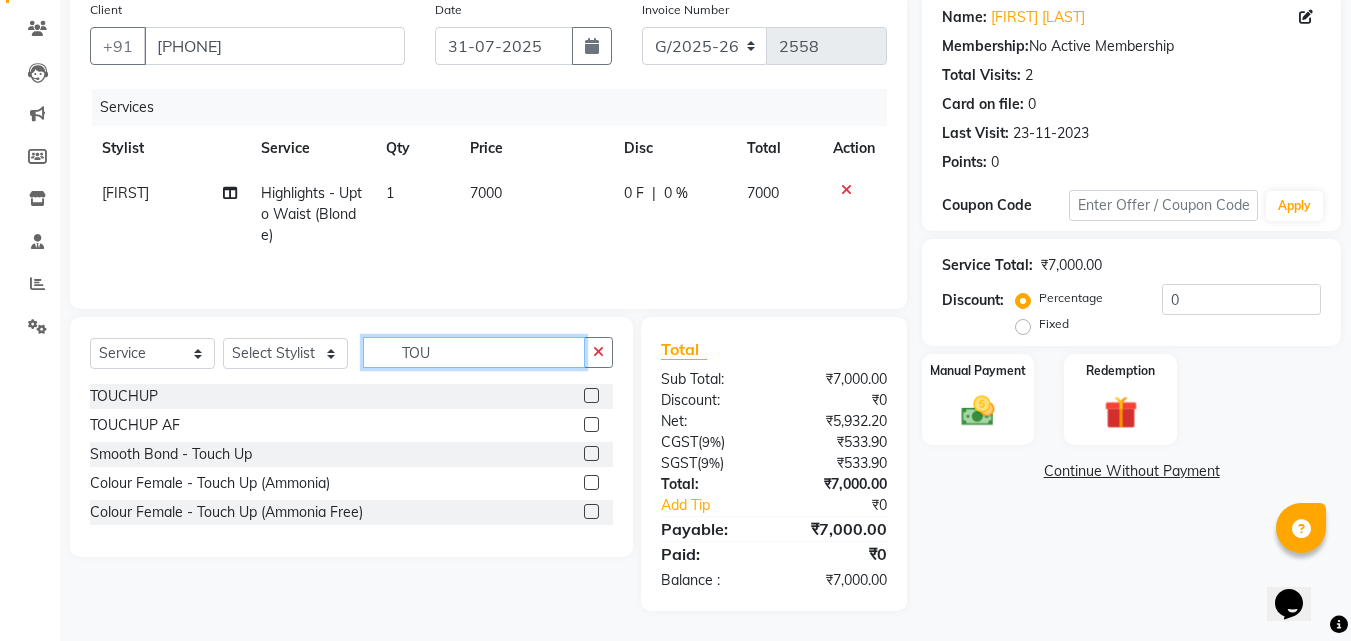 scroll, scrollTop: 159, scrollLeft: 0, axis: vertical 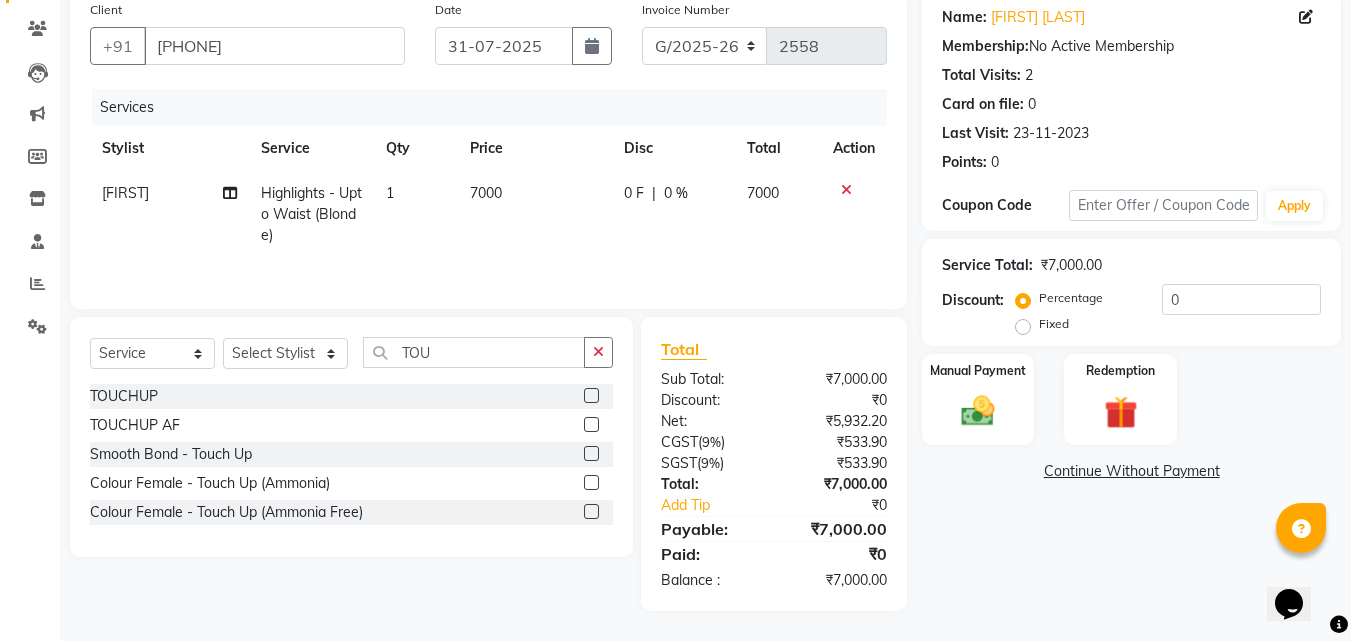click 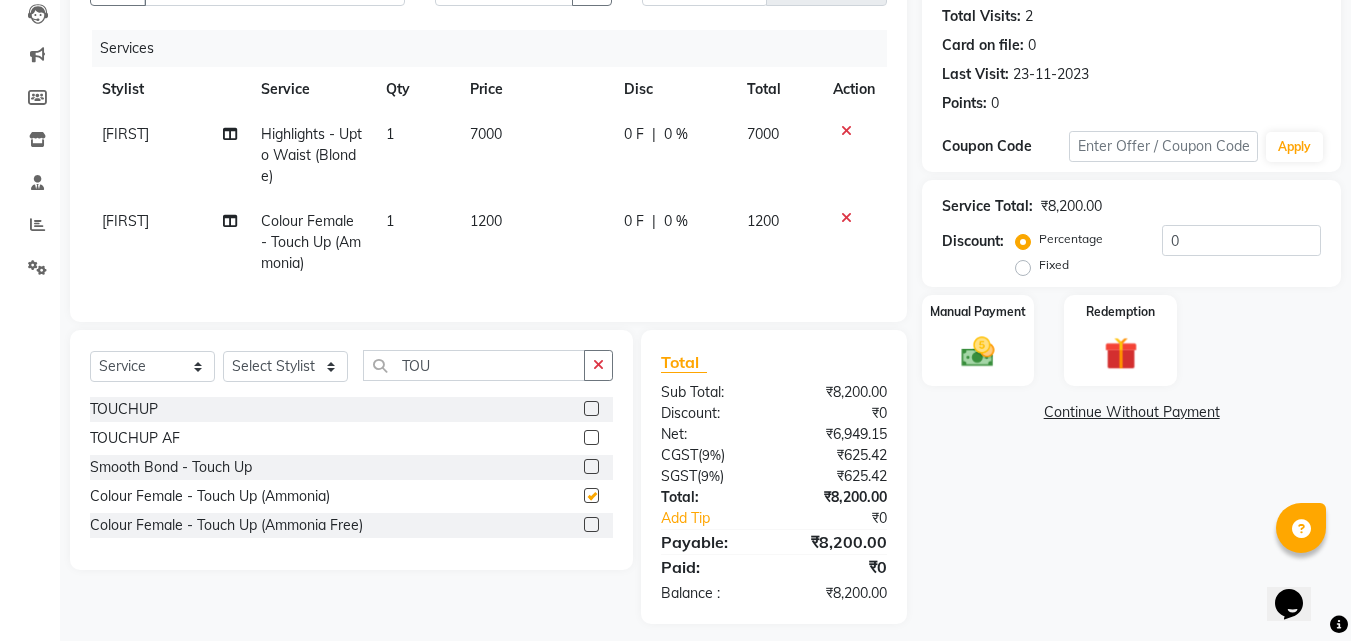 checkbox on "false" 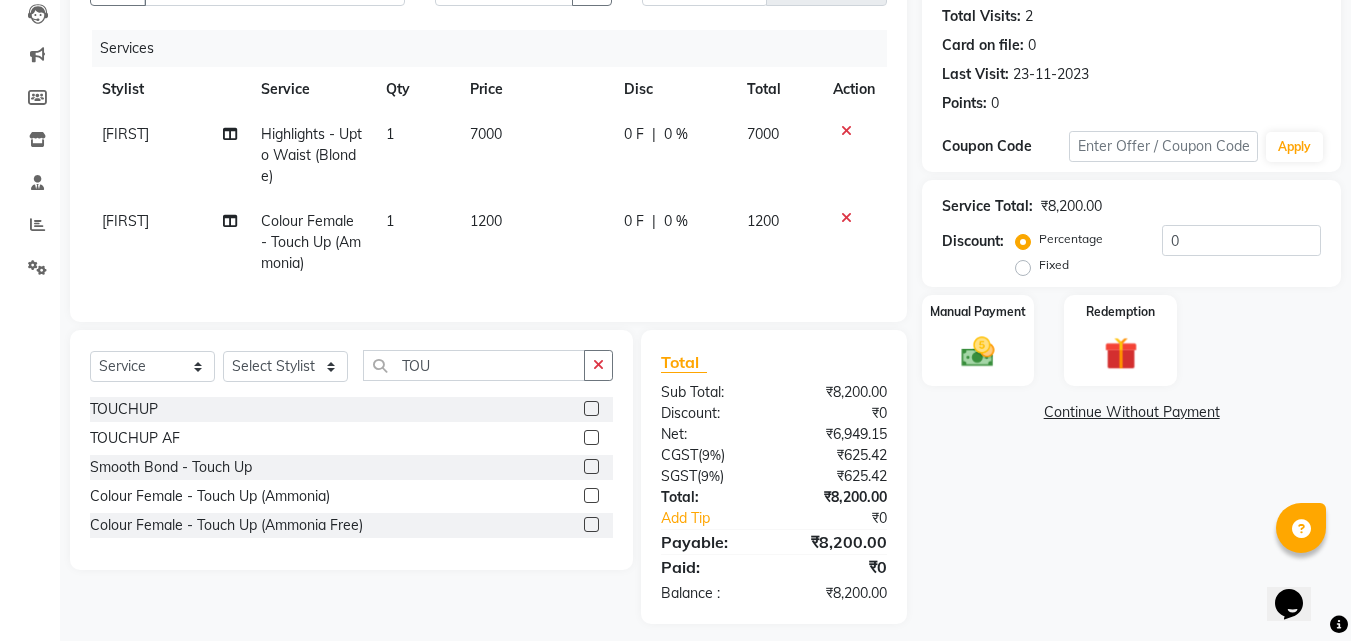 scroll, scrollTop: 246, scrollLeft: 0, axis: vertical 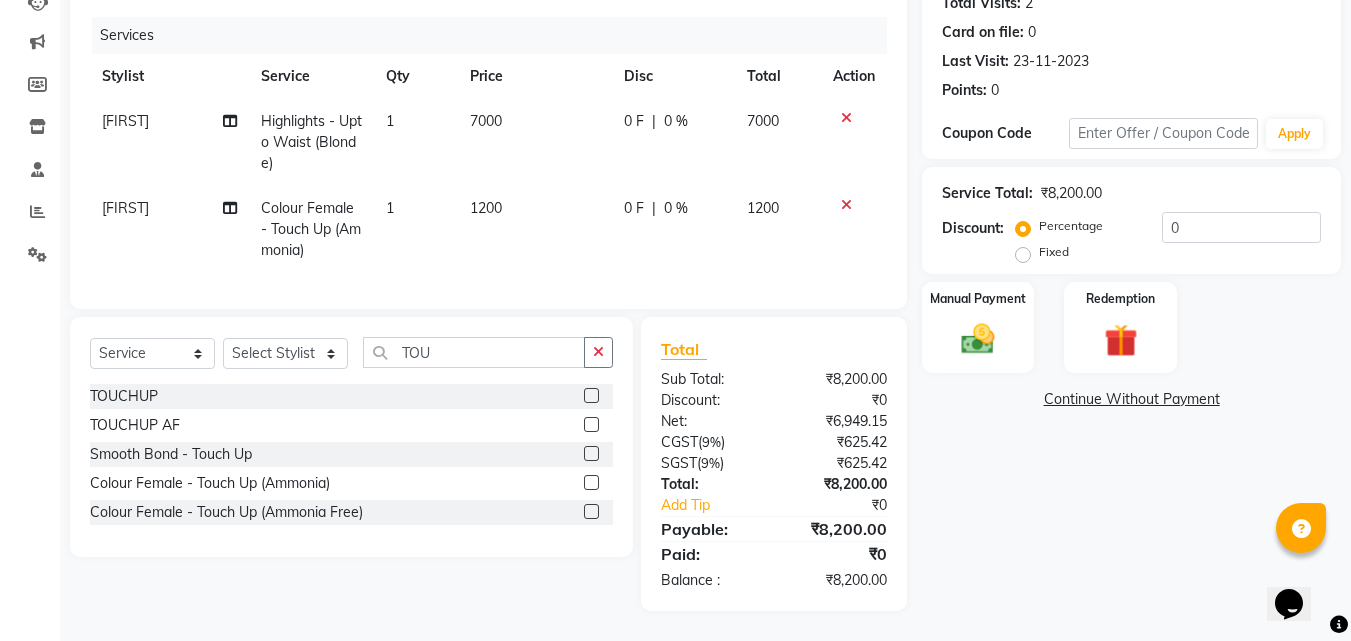 click on "1200" 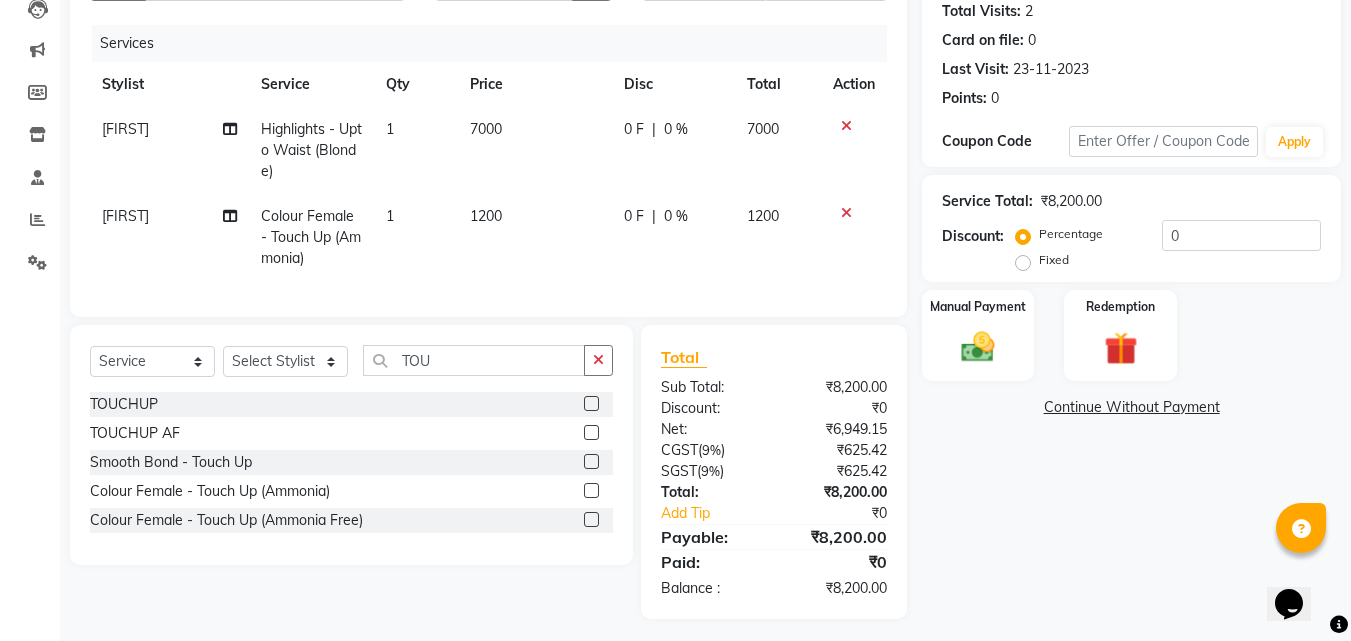 select on "[NUMBER]" 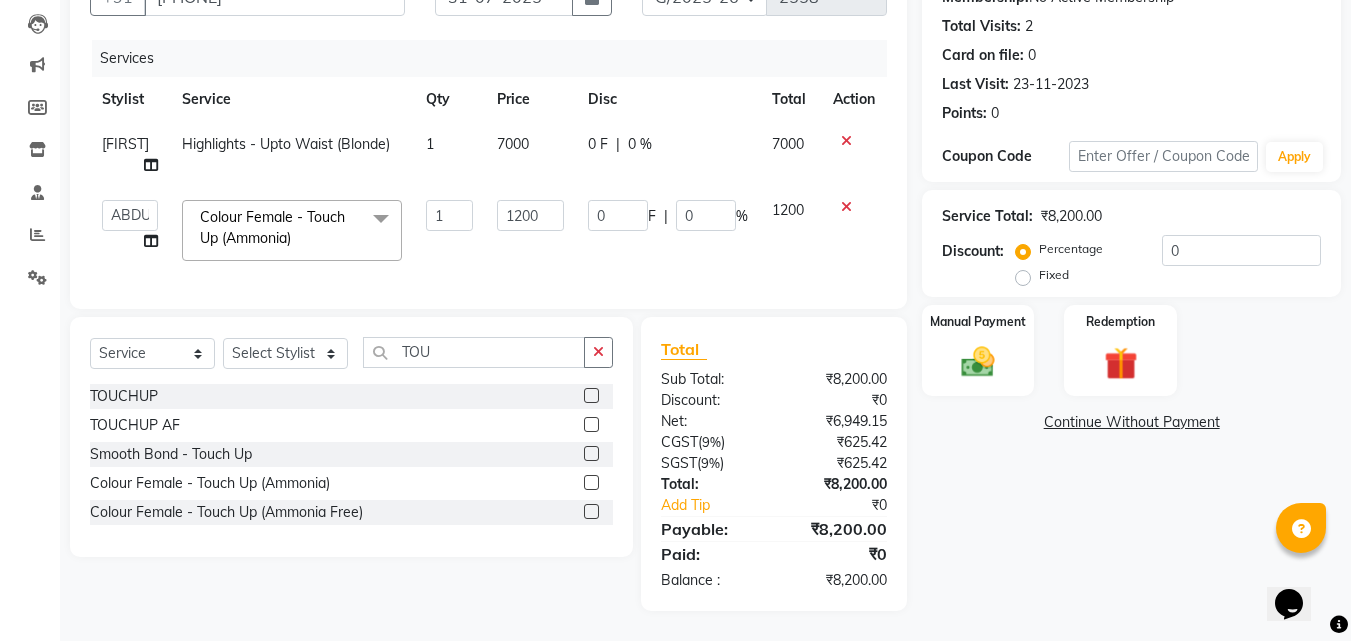 click on "1200" 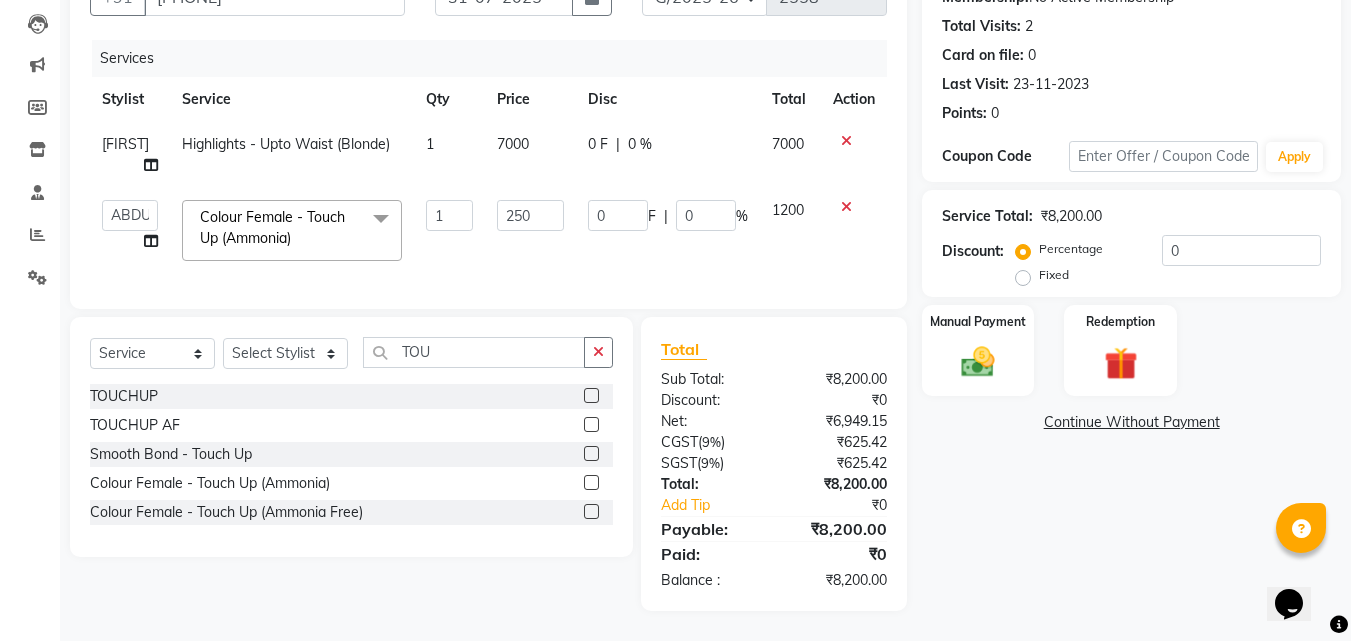 type on "2500" 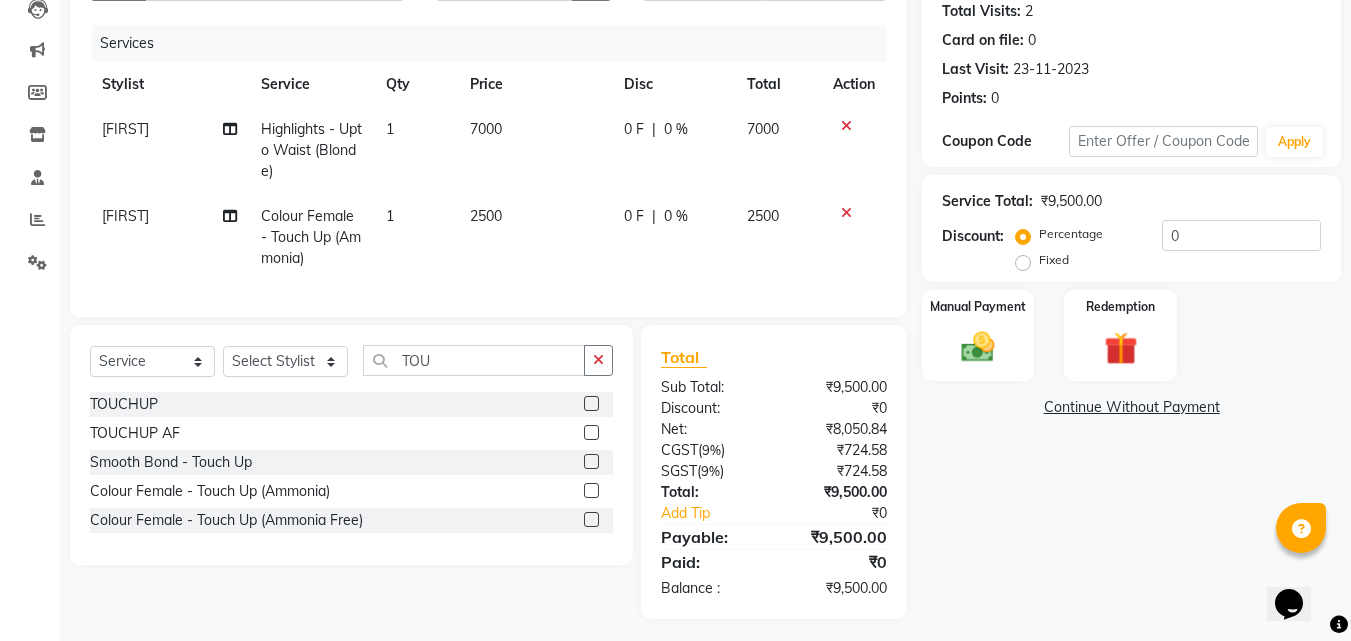 click on "[NAME]" 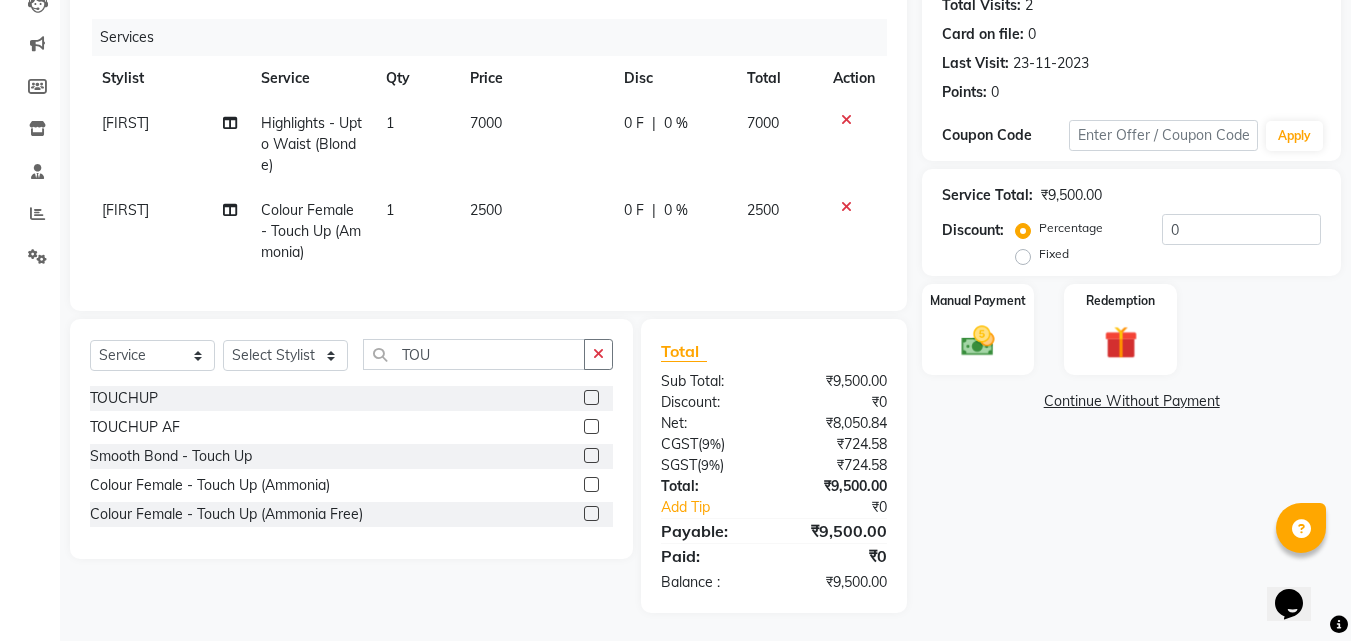 scroll, scrollTop: 246, scrollLeft: 0, axis: vertical 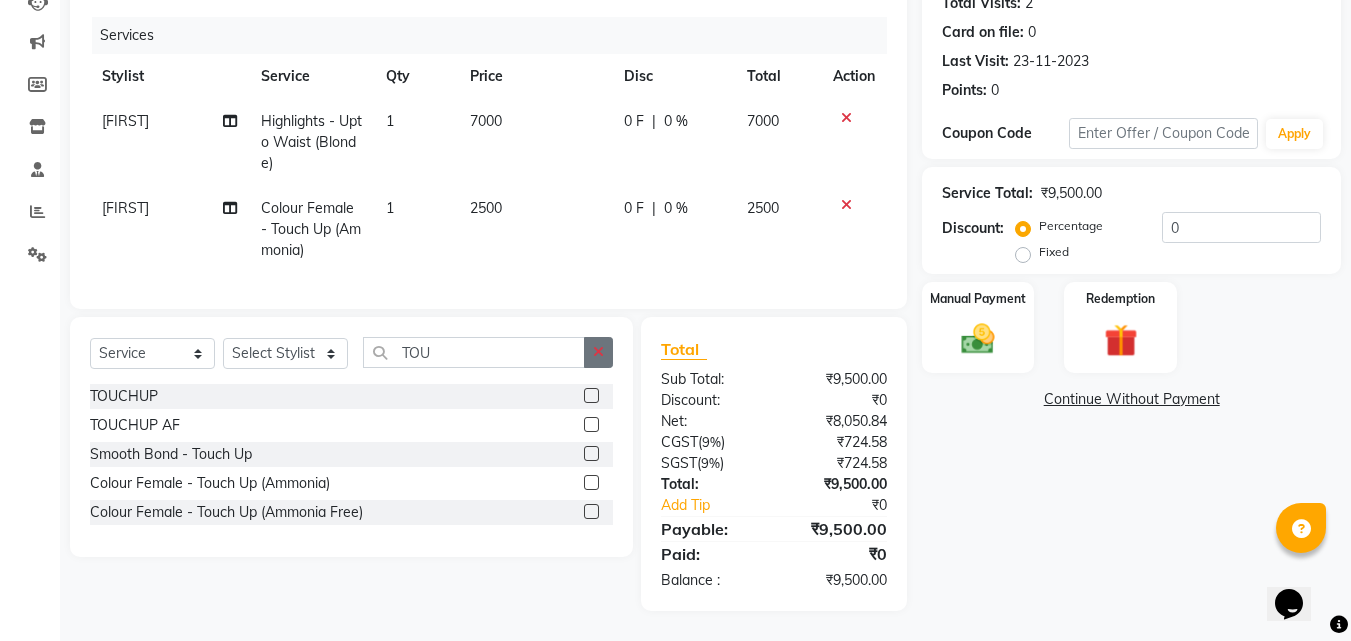 click 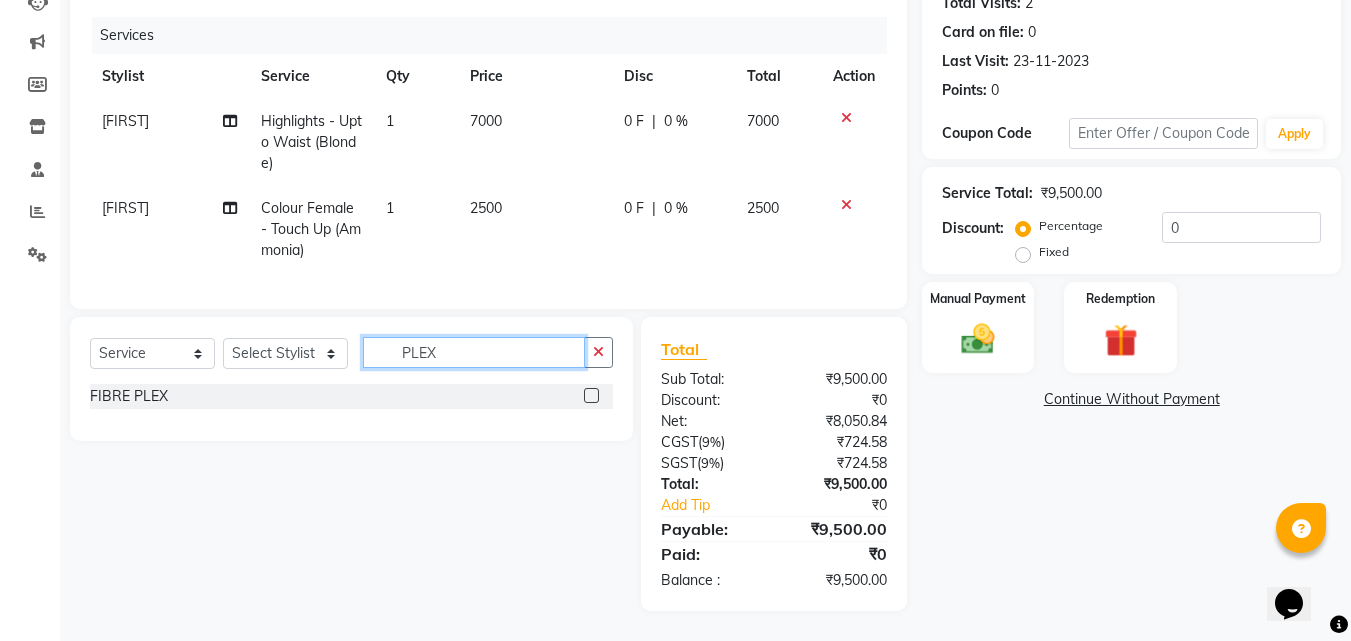 type on "PLEX" 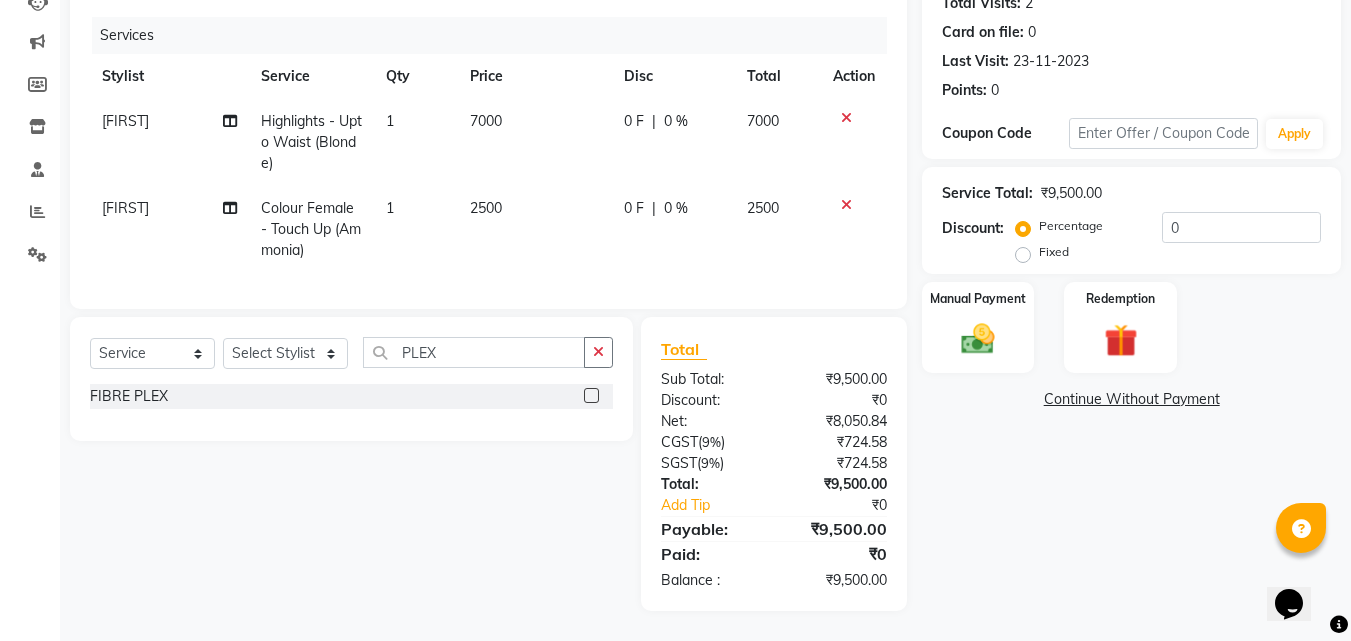click 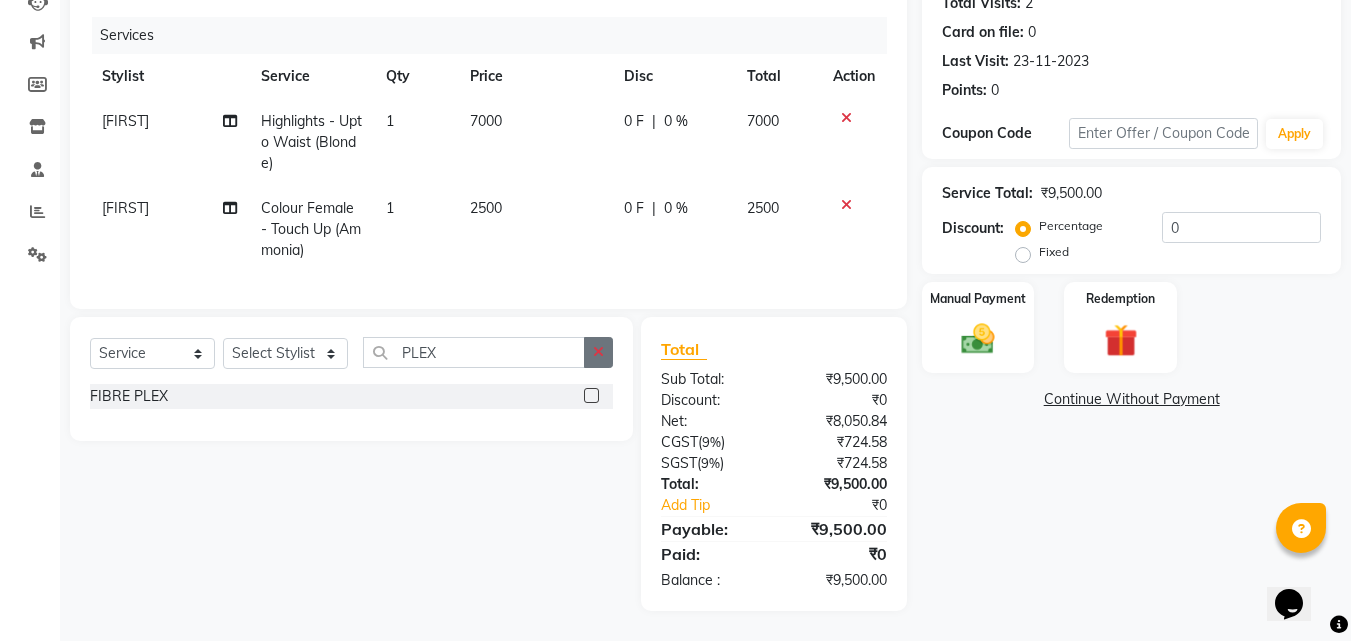 click at bounding box center [590, 396] 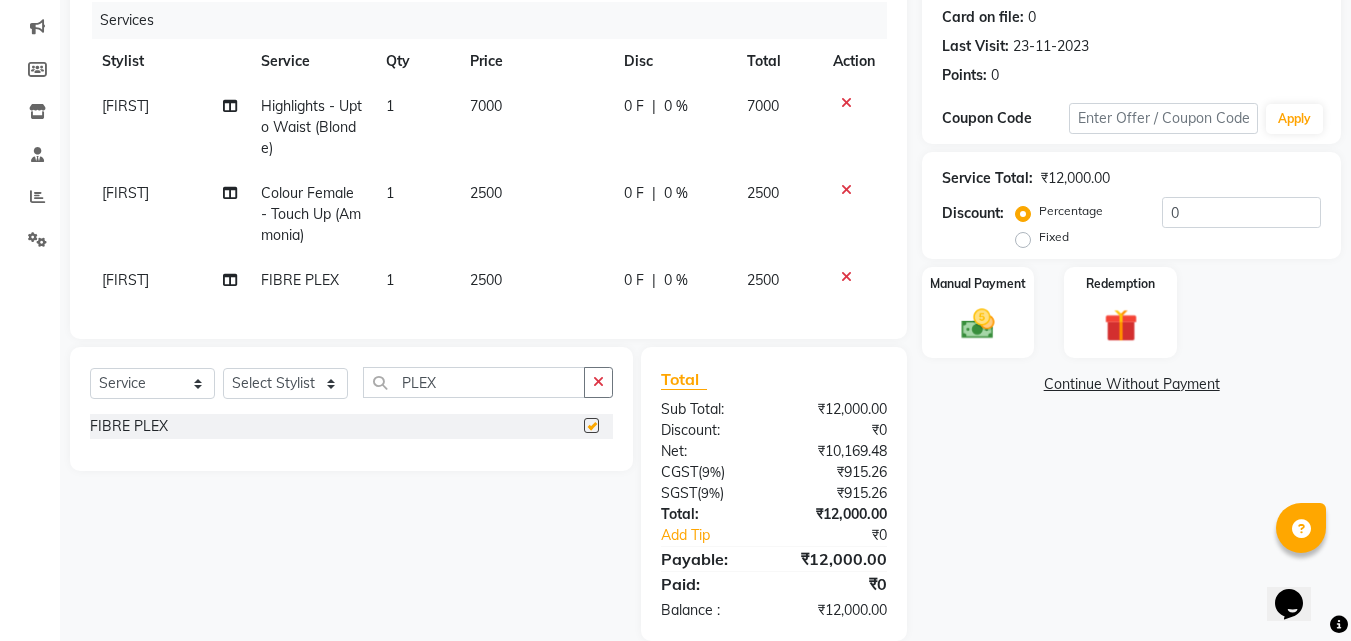checkbox on "false" 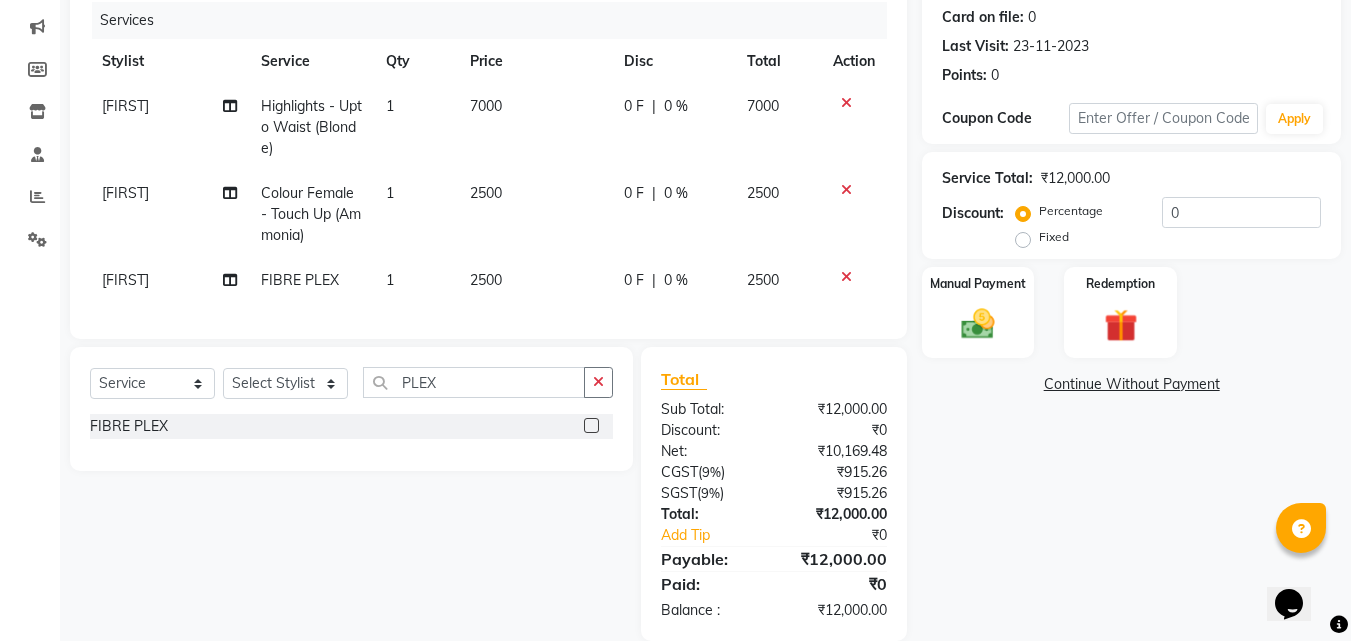 click on "2500" 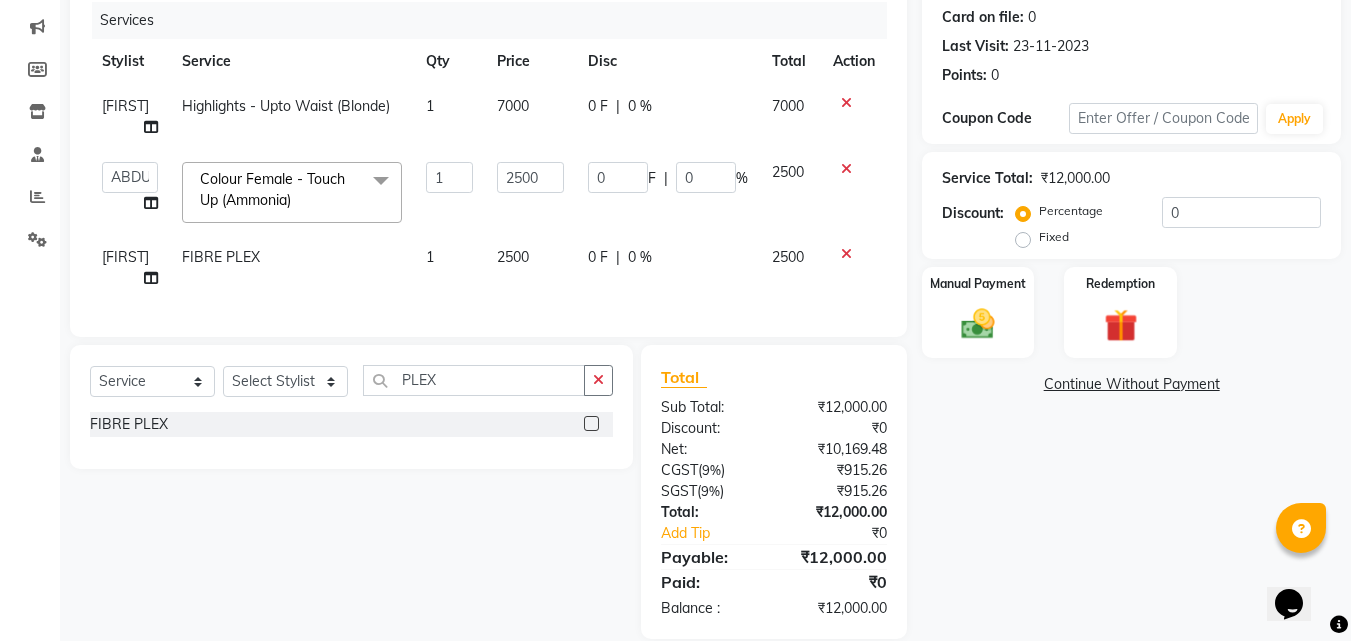 click on "2500" 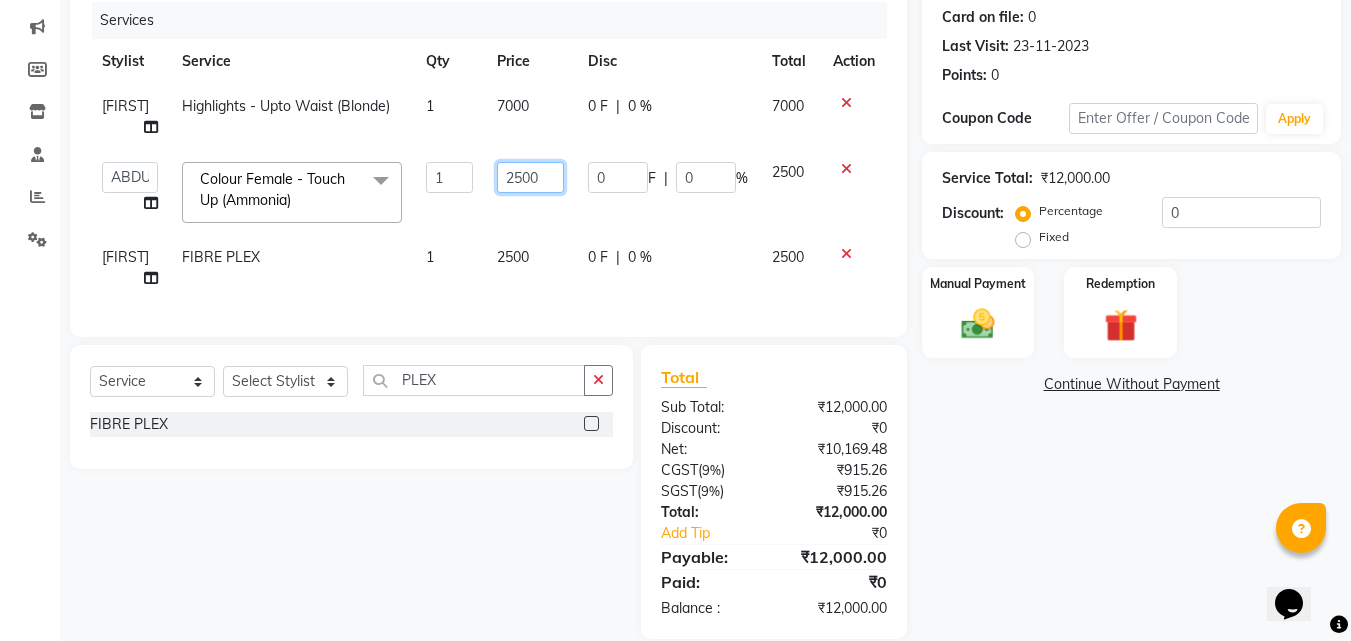 click on "2500" 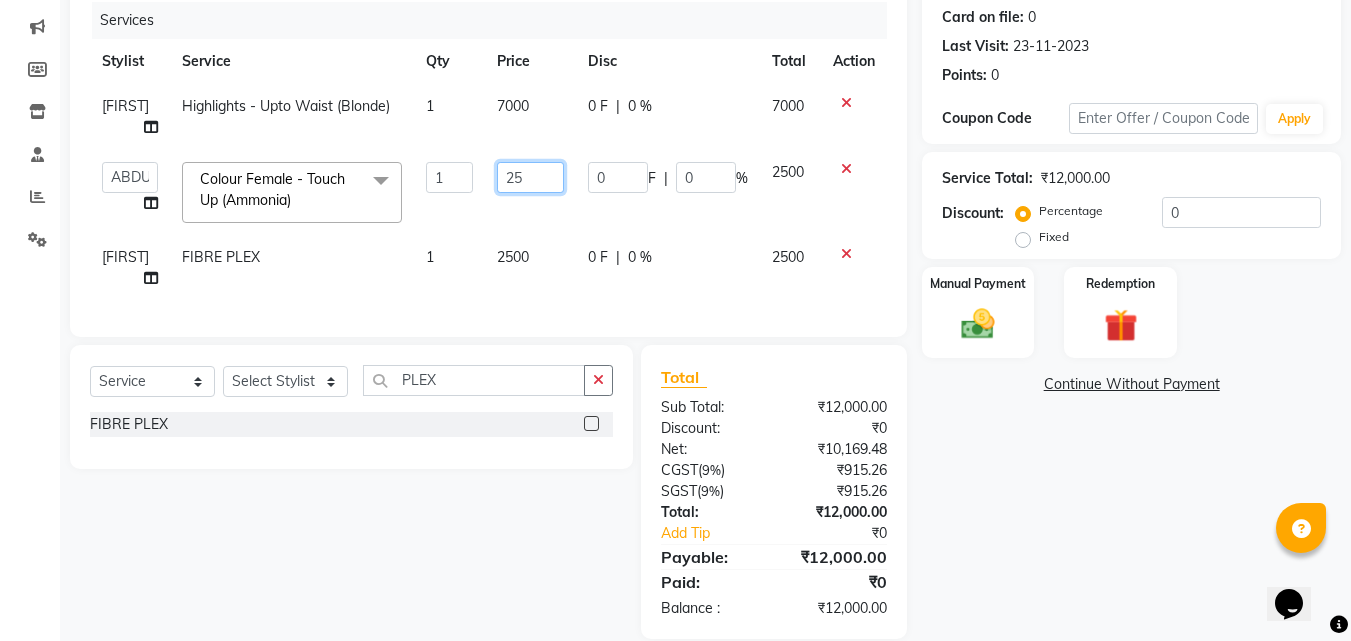 type on "2" 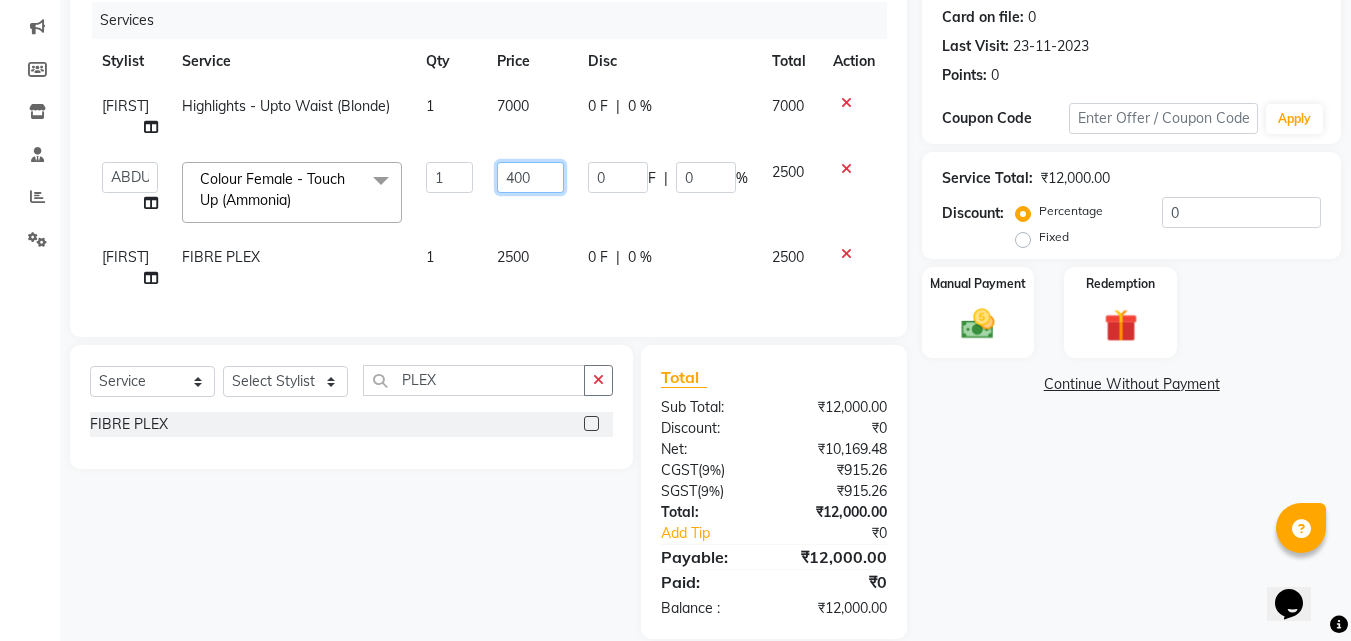 type on "4000" 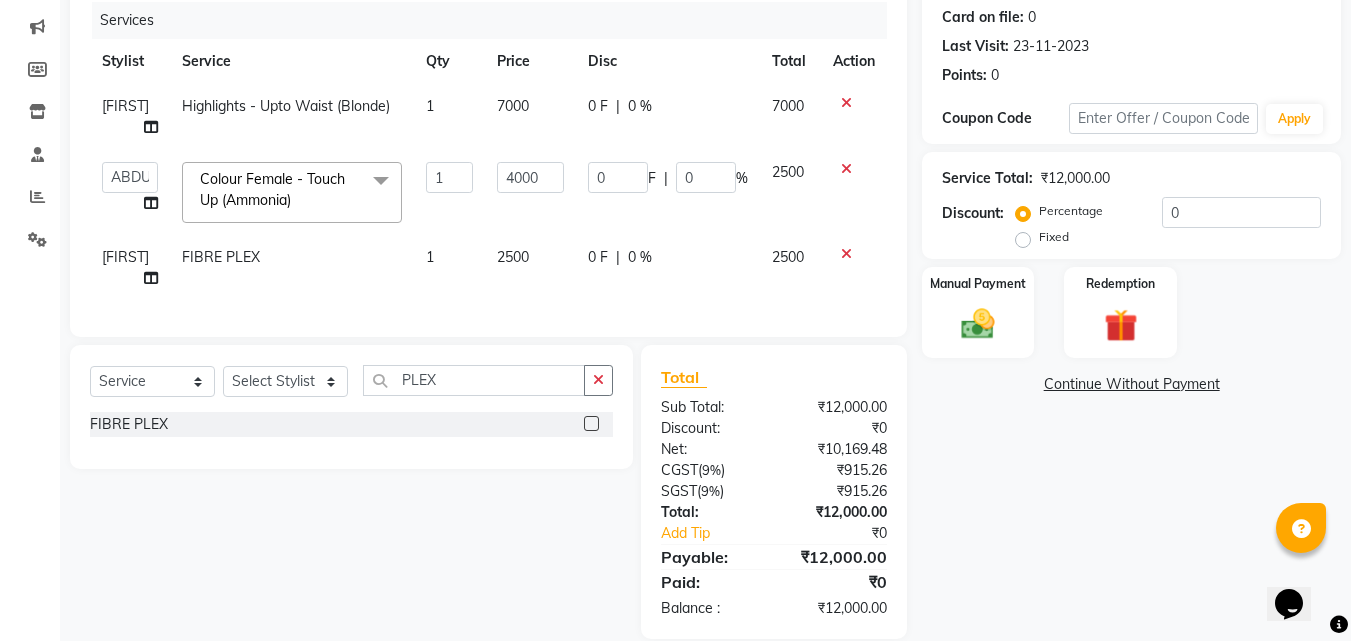 click on "4000" 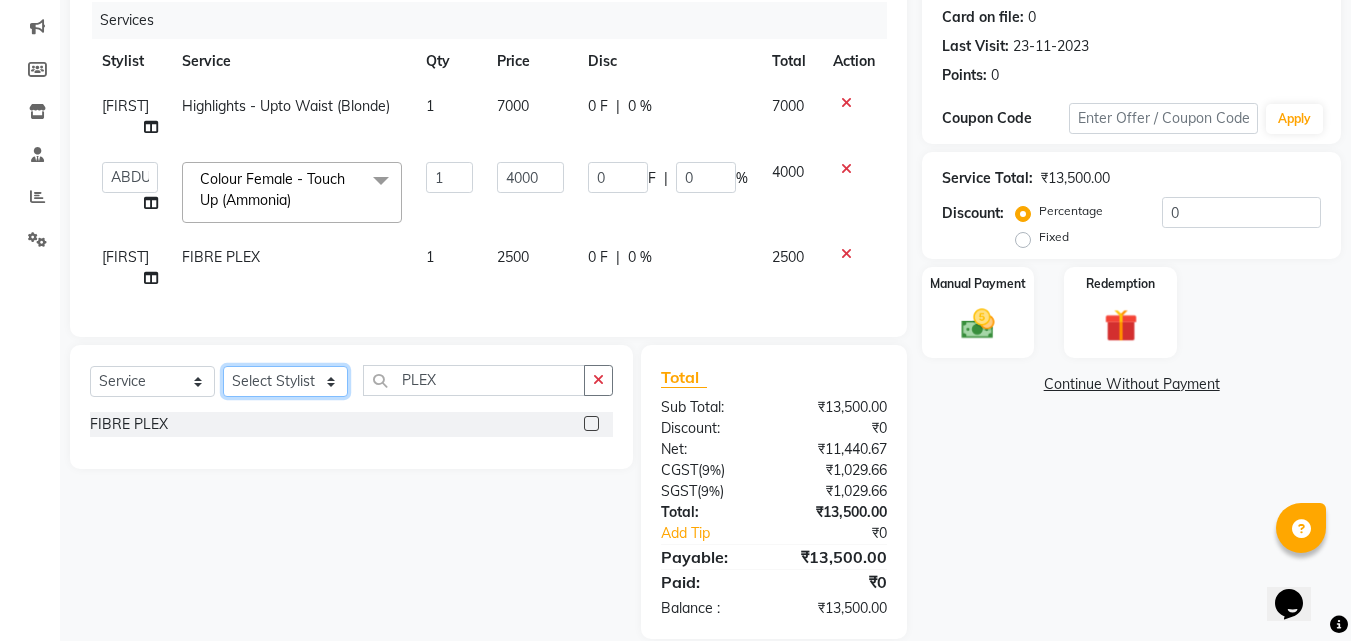 click on "Select Stylist [NAME] [NAME] [NAME] [NAME] [NAME] [NAME] Front Desk [NAME] [NAME] [NAME] [NAME] [NAME] [NAME] [NAME] [NAME] [NAME] [NAME] [NAME] [NAME] [NAME] [NAME] [NAME] [NAME] [NAME] [NAME] [NAME] [NAME] [NAME] [NAME] [NAME] [NAME] [NAME]" 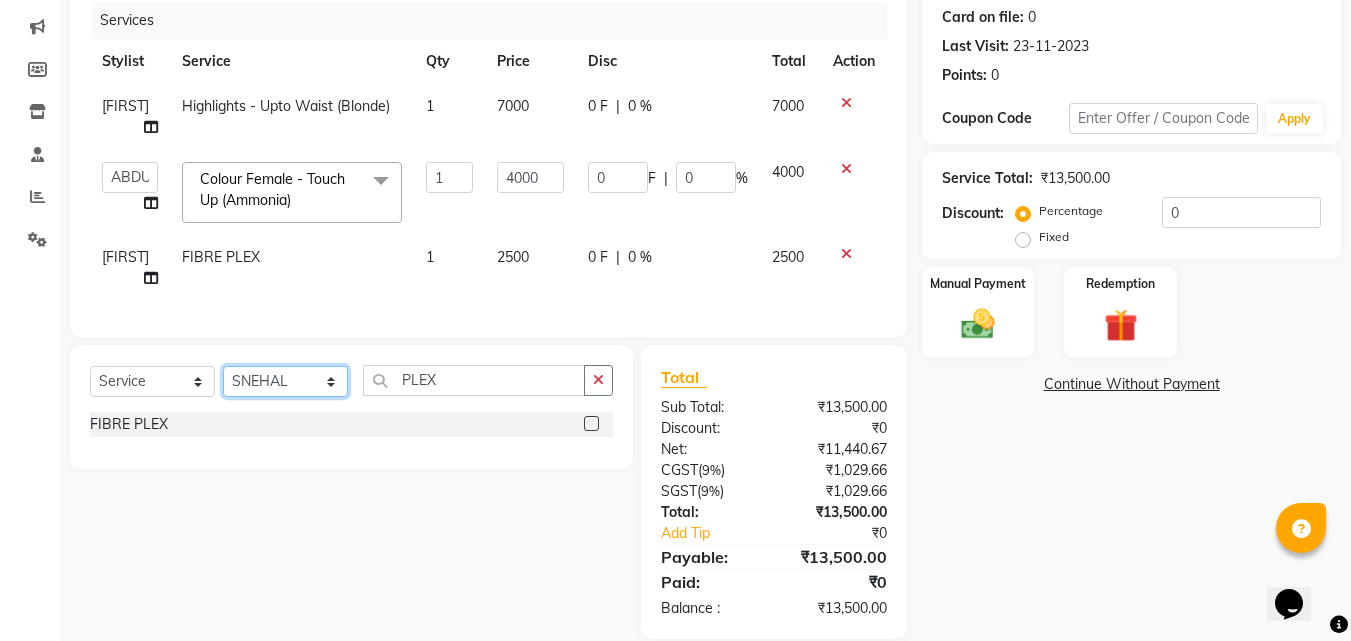 click on "Select Stylist [NAME] [NAME] [NAME] [NAME] [NAME] [NAME] Front Desk [NAME] [NAME] [NAME] [NAME] [NAME] [NAME] [NAME] [NAME] [NAME] [NAME] [NAME] [NAME] [NAME] [NAME] [NAME] [NAME] [NAME] [NAME] [NAME] [NAME] [NAME] [NAME] [NAME] [NAME] [NAME]" 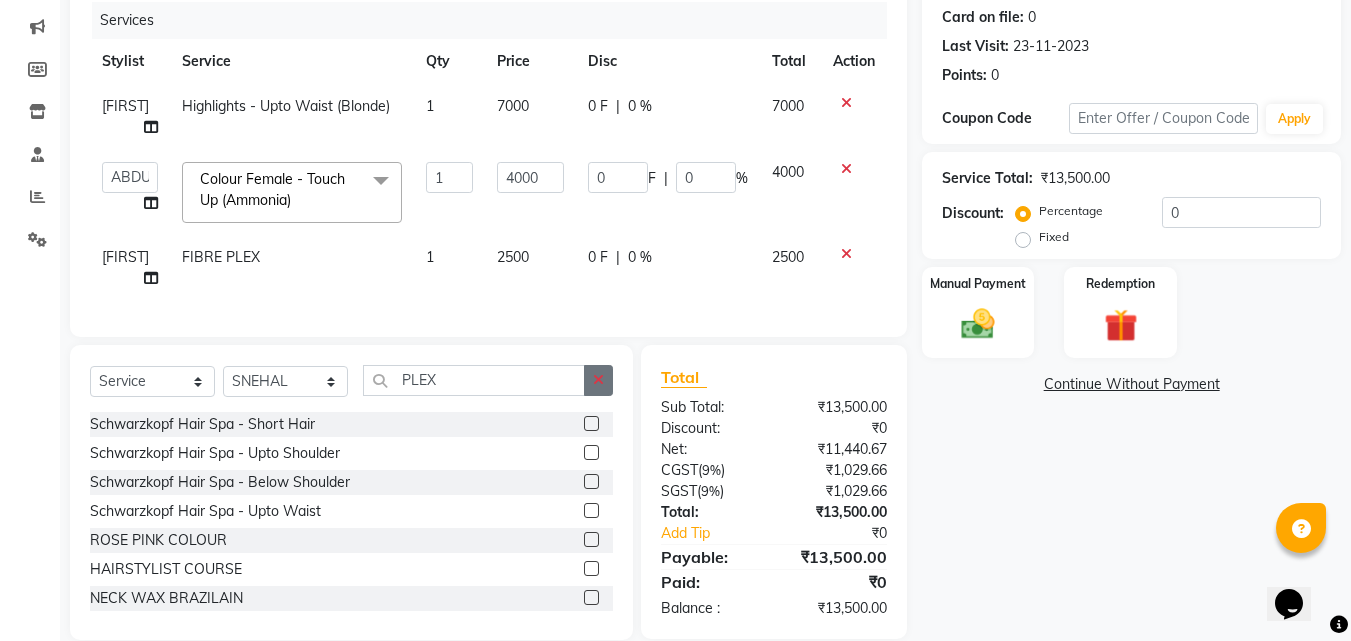 click 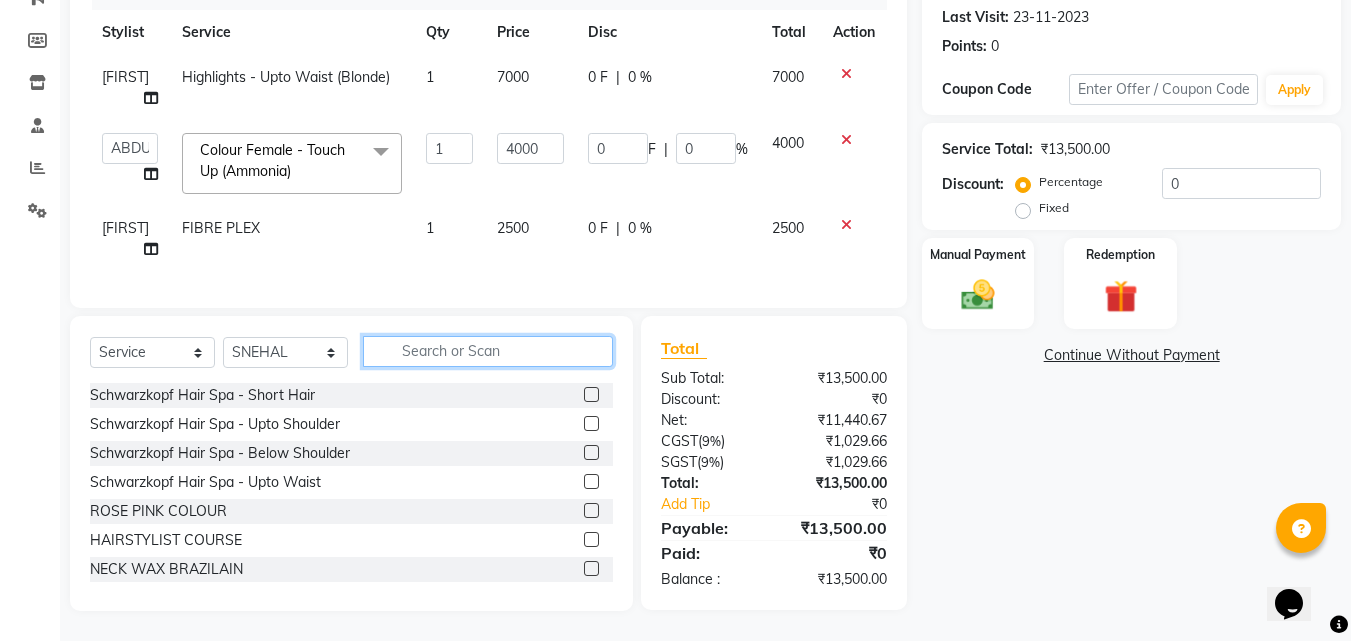 scroll, scrollTop: 290, scrollLeft: 0, axis: vertical 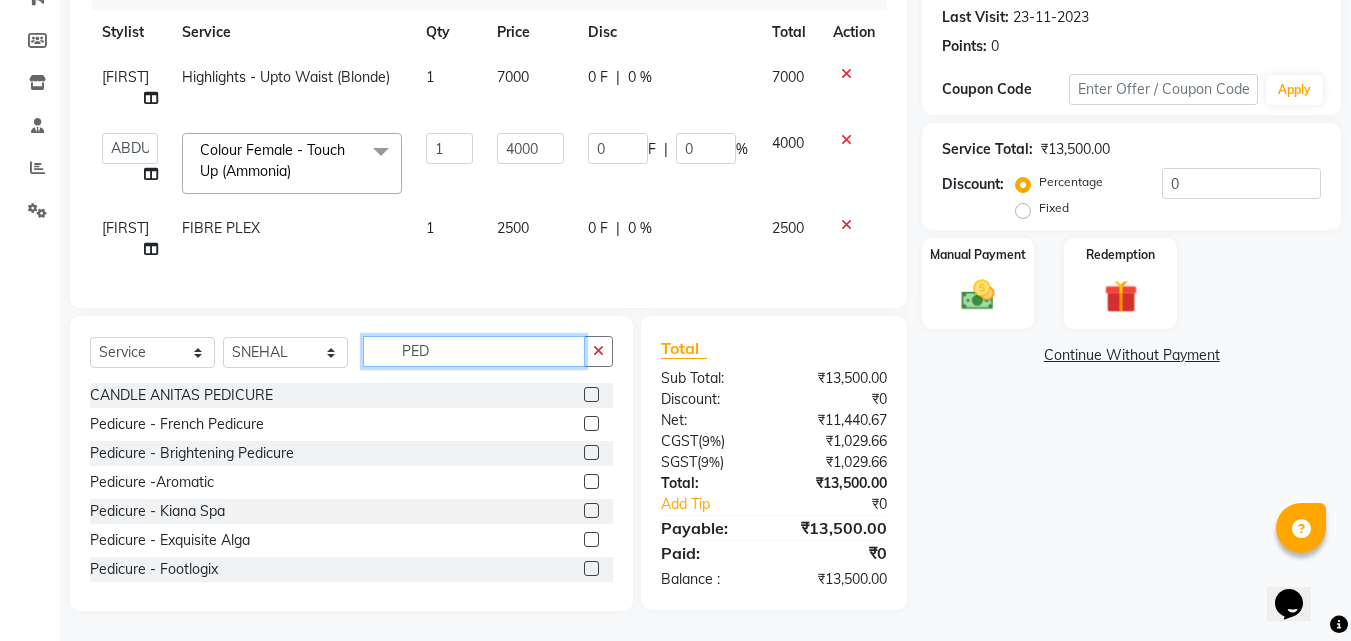 type on "PED" 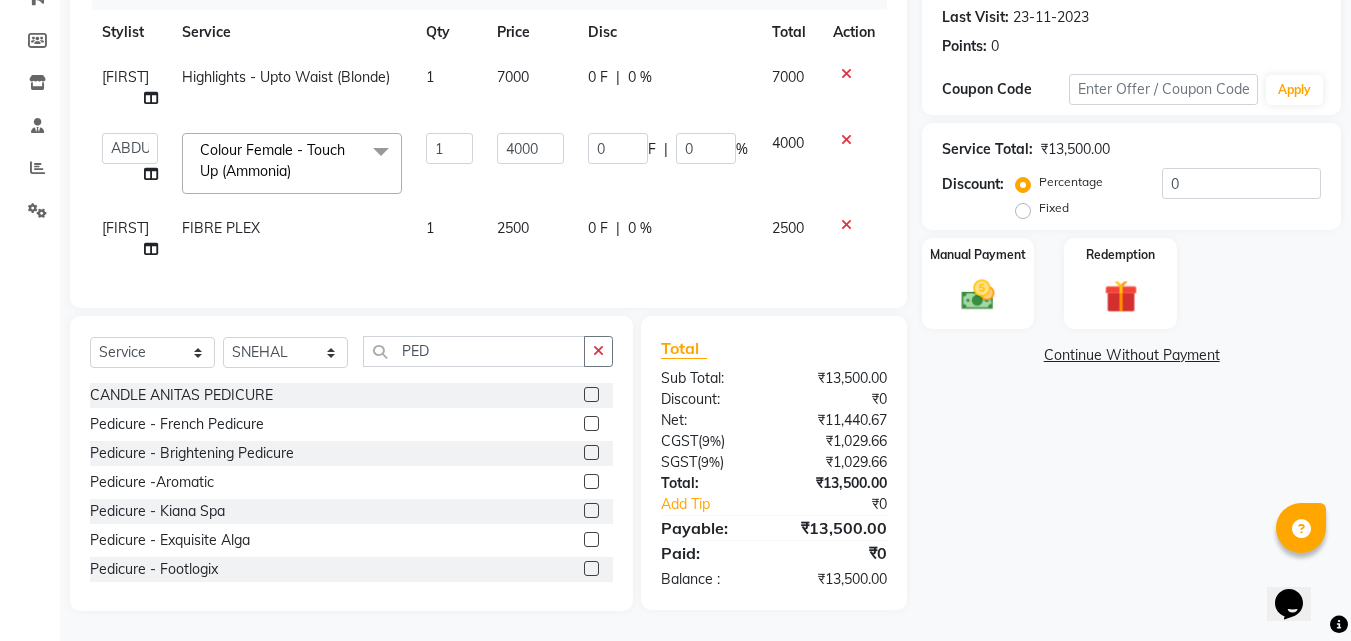 click 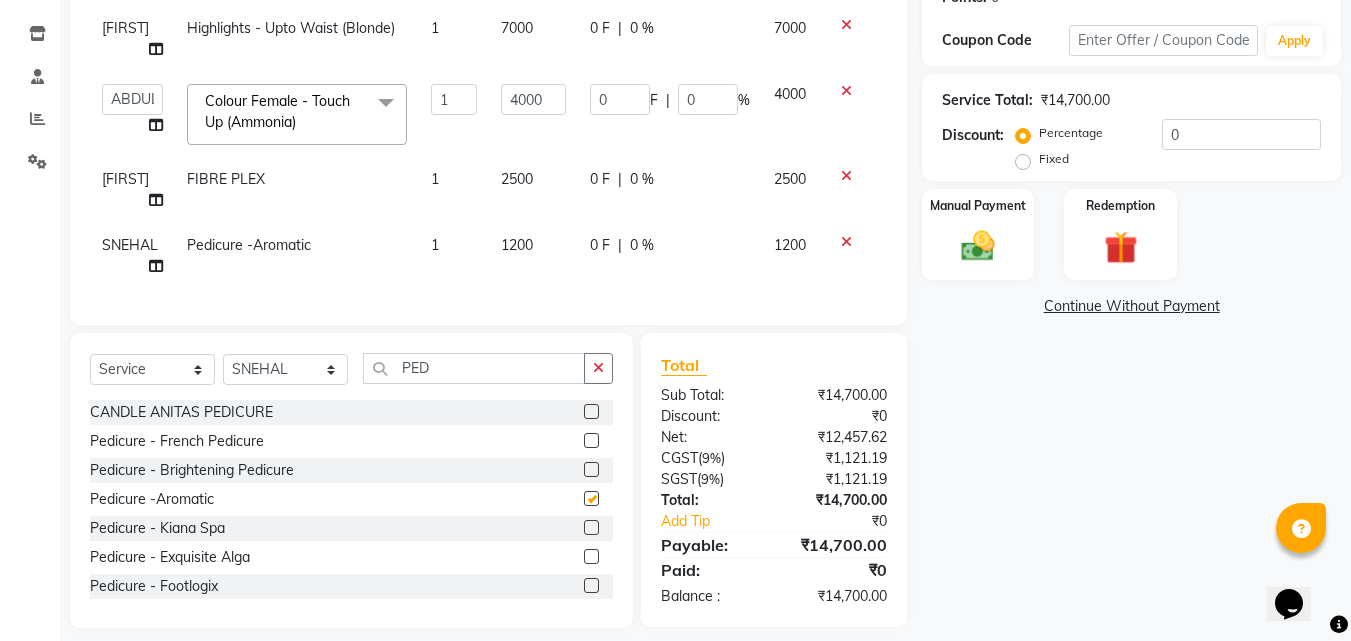 checkbox on "false" 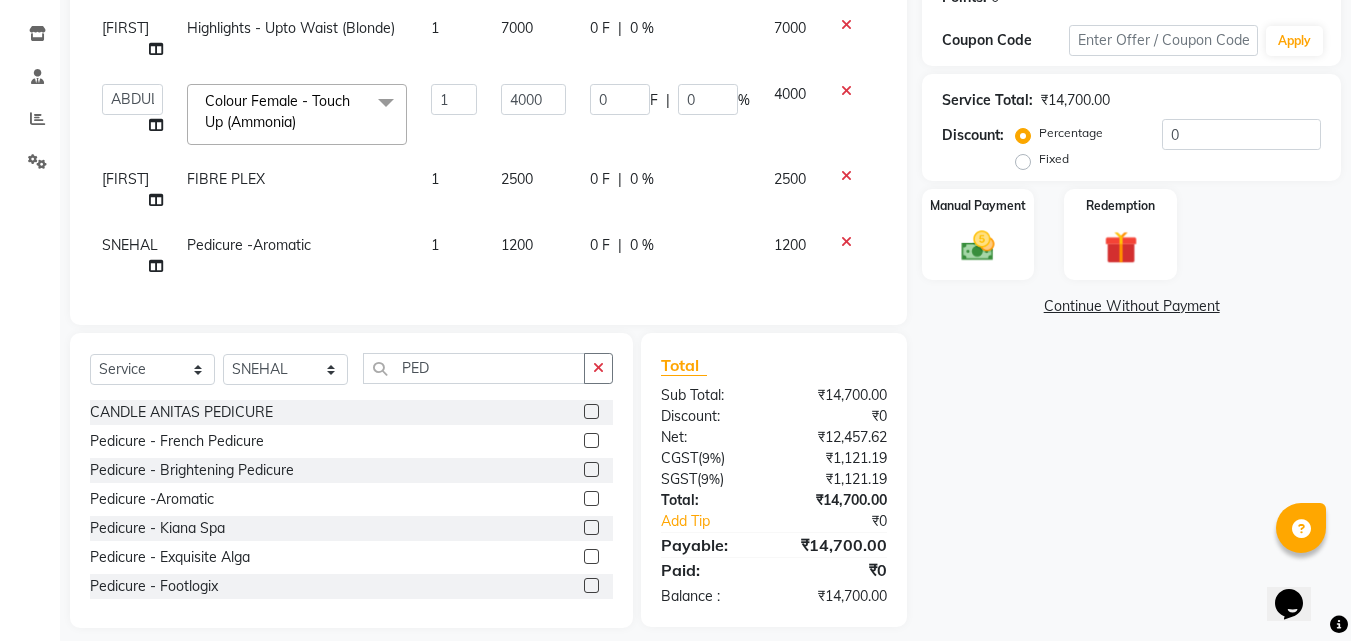 scroll, scrollTop: 356, scrollLeft: 0, axis: vertical 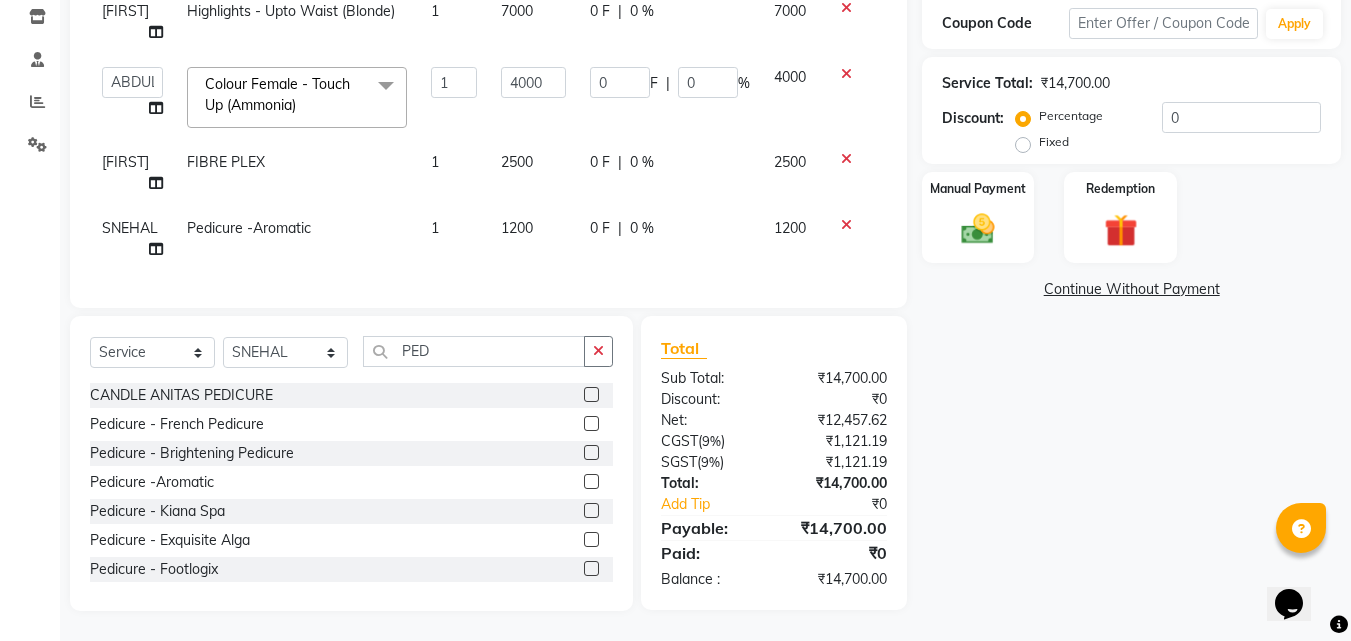click on "1200" 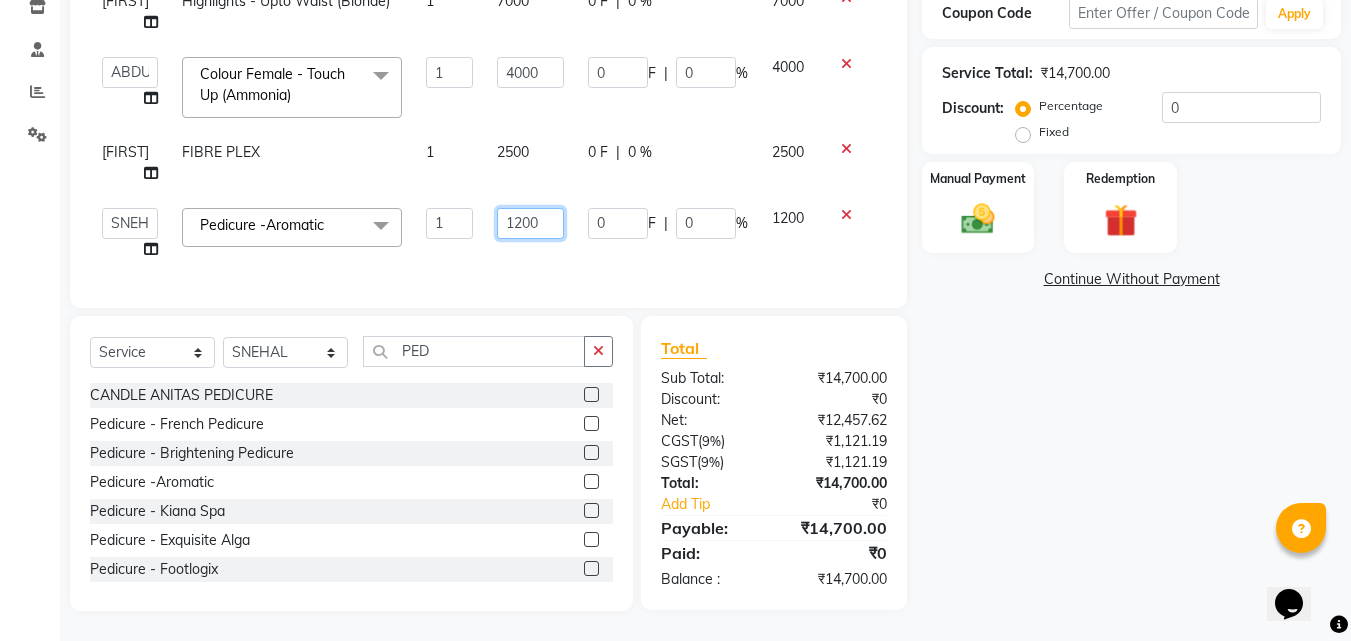 click on "1200" 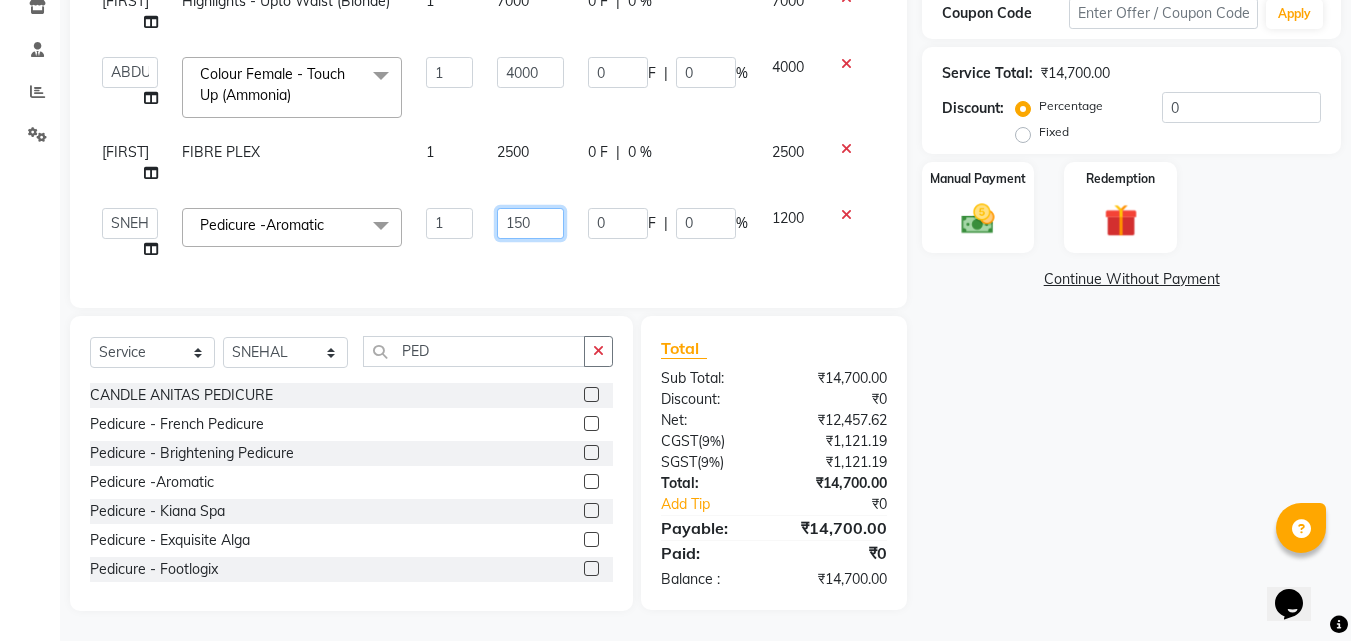 type on "1500" 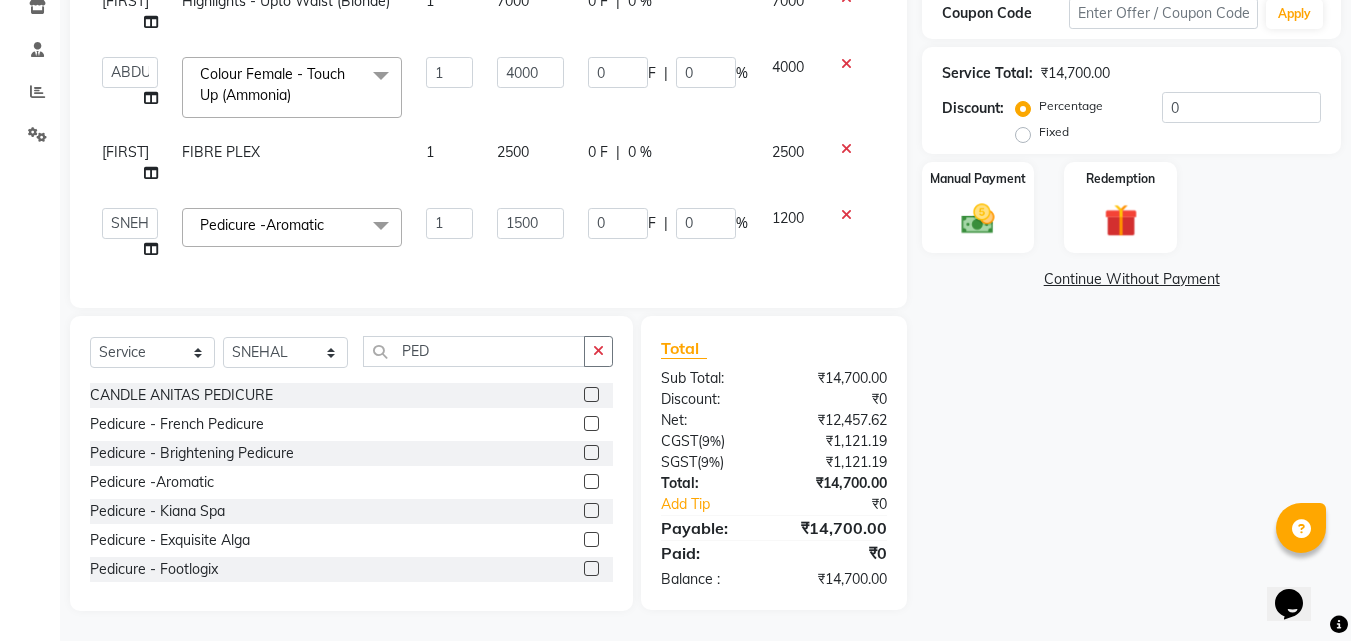 click on "1500" 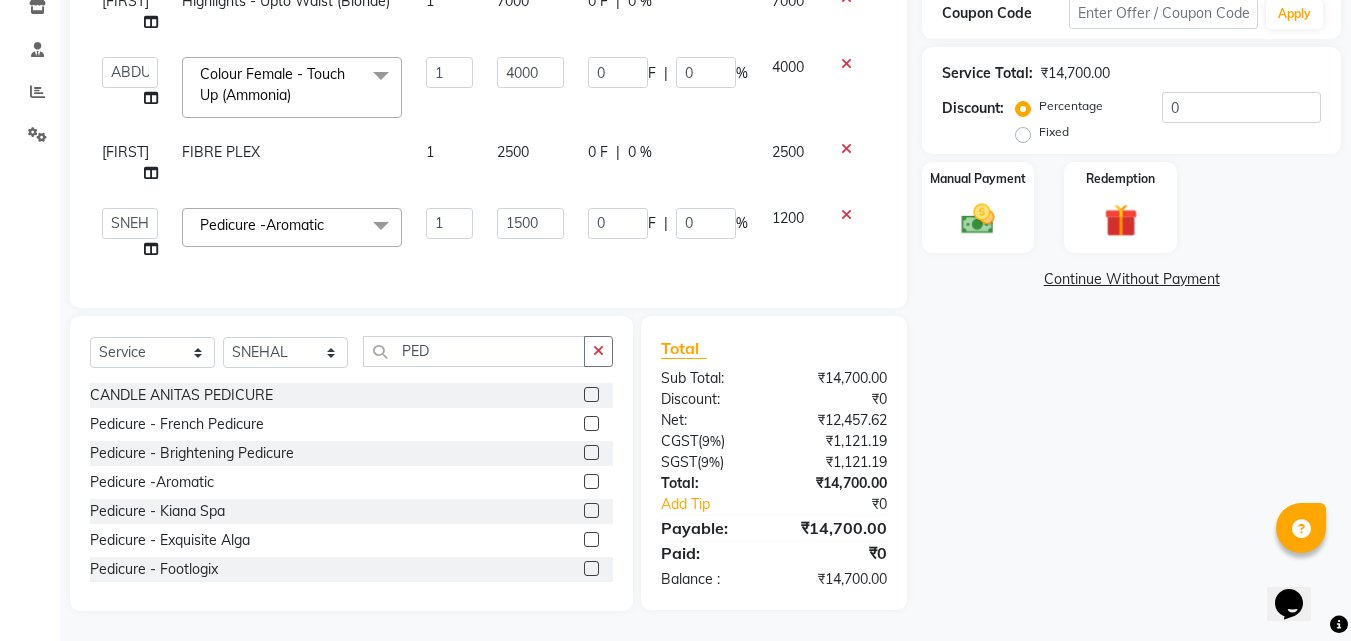 select on "21359" 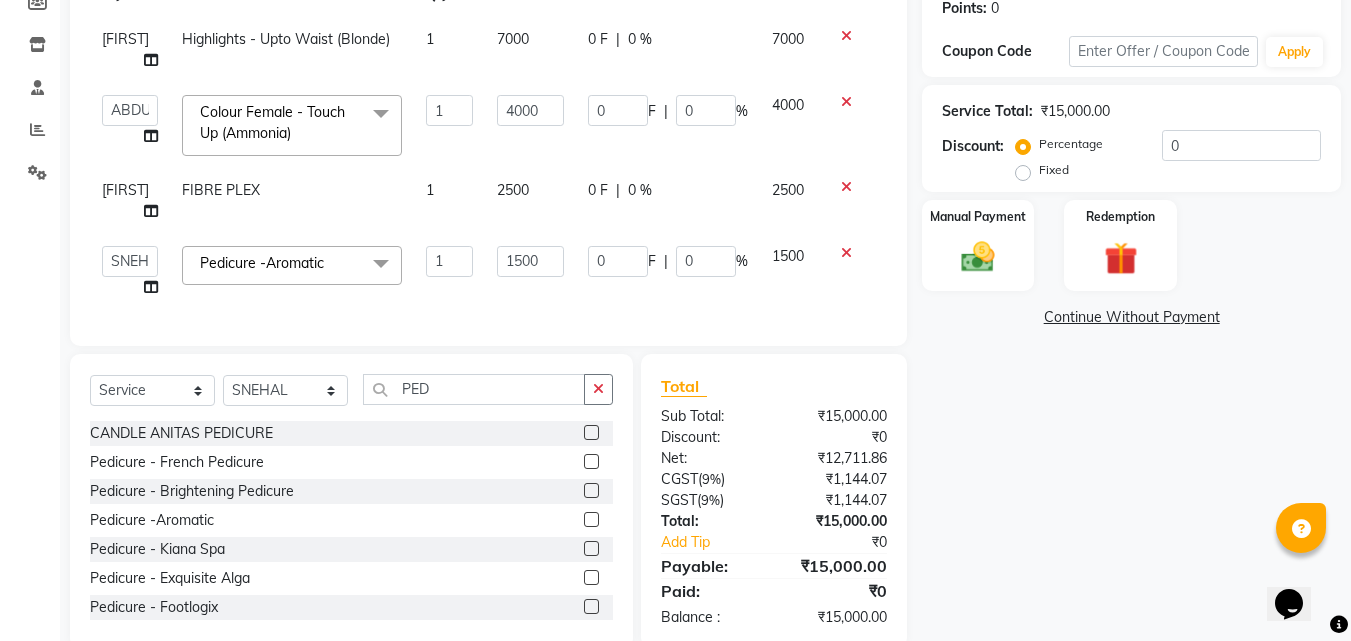 scroll, scrollTop: 266, scrollLeft: 0, axis: vertical 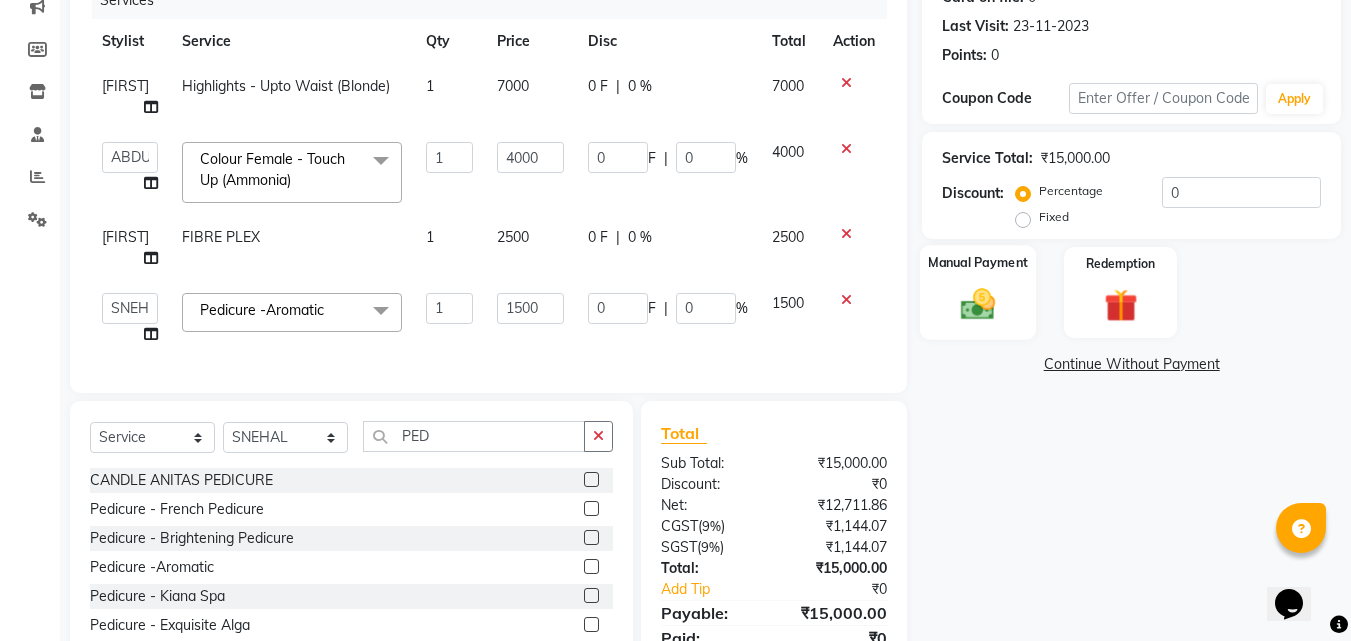click 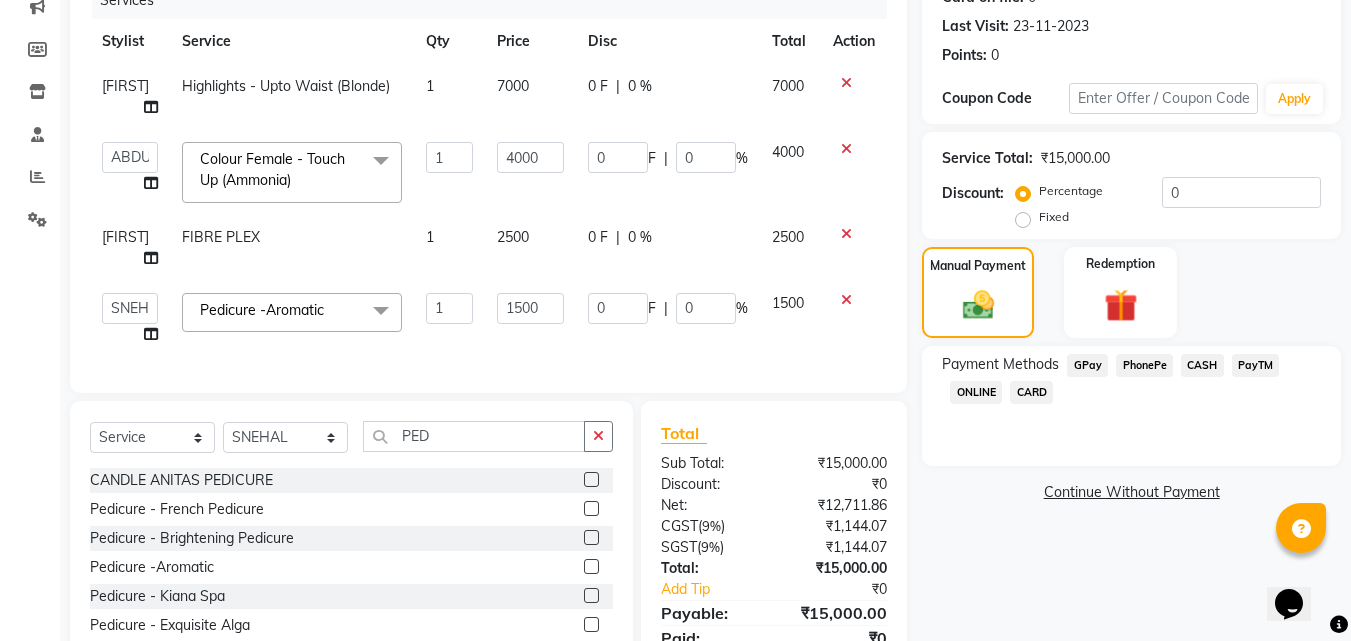 drag, startPoint x: 1146, startPoint y: 370, endPoint x: 1149, endPoint y: 387, distance: 17.262676 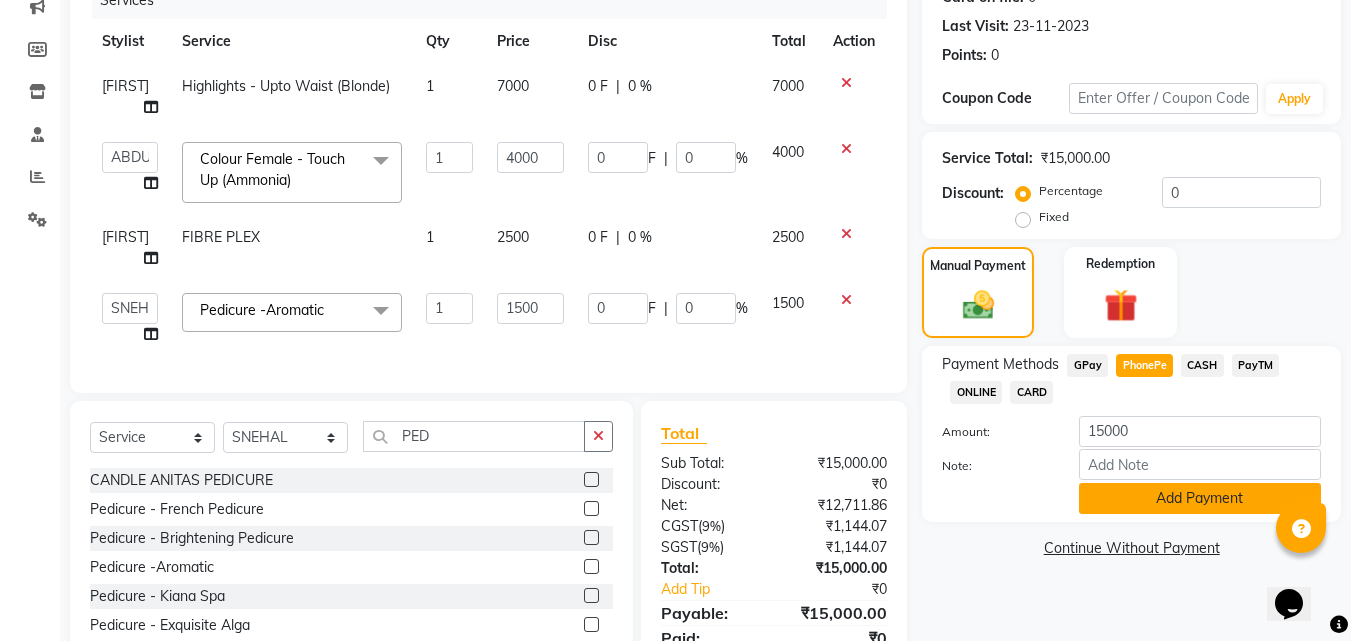 click on "Add Payment" 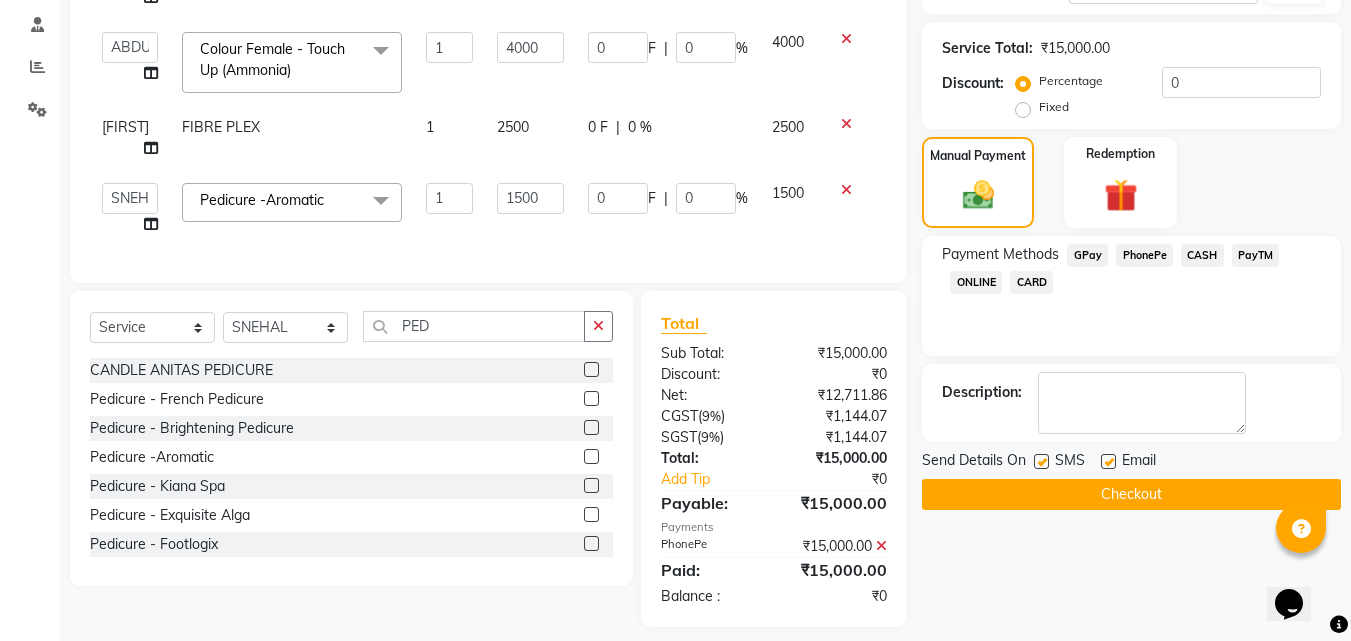 scroll, scrollTop: 407, scrollLeft: 0, axis: vertical 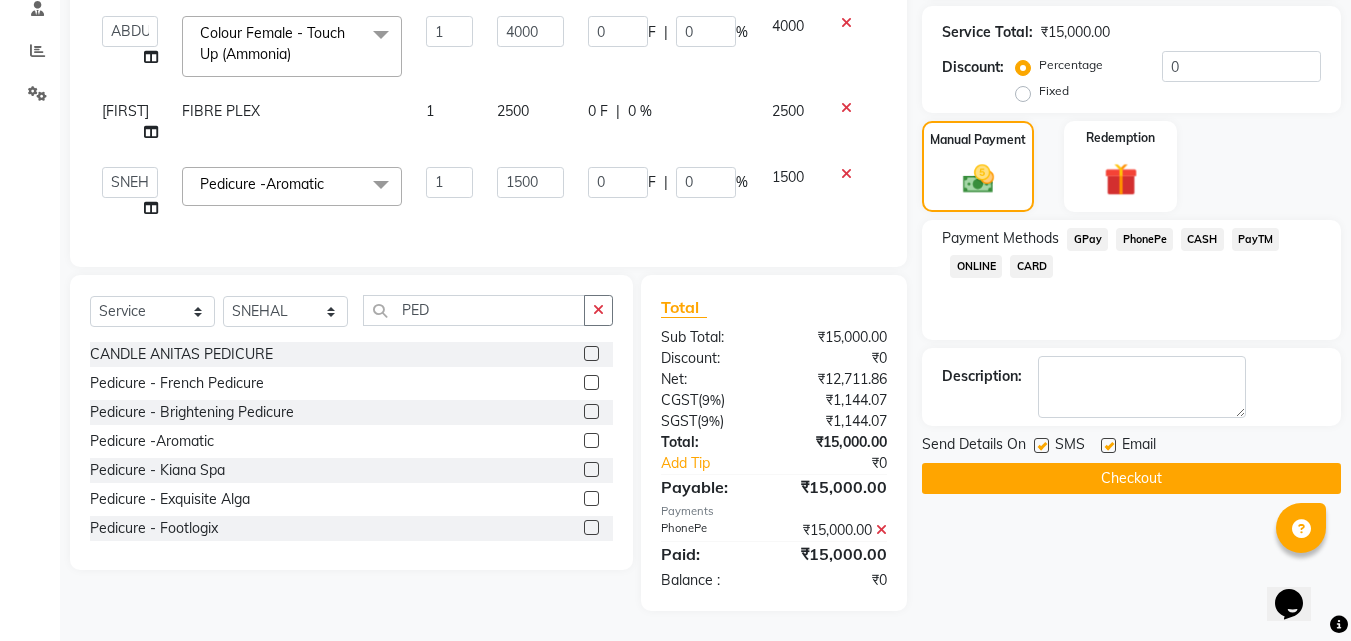 click 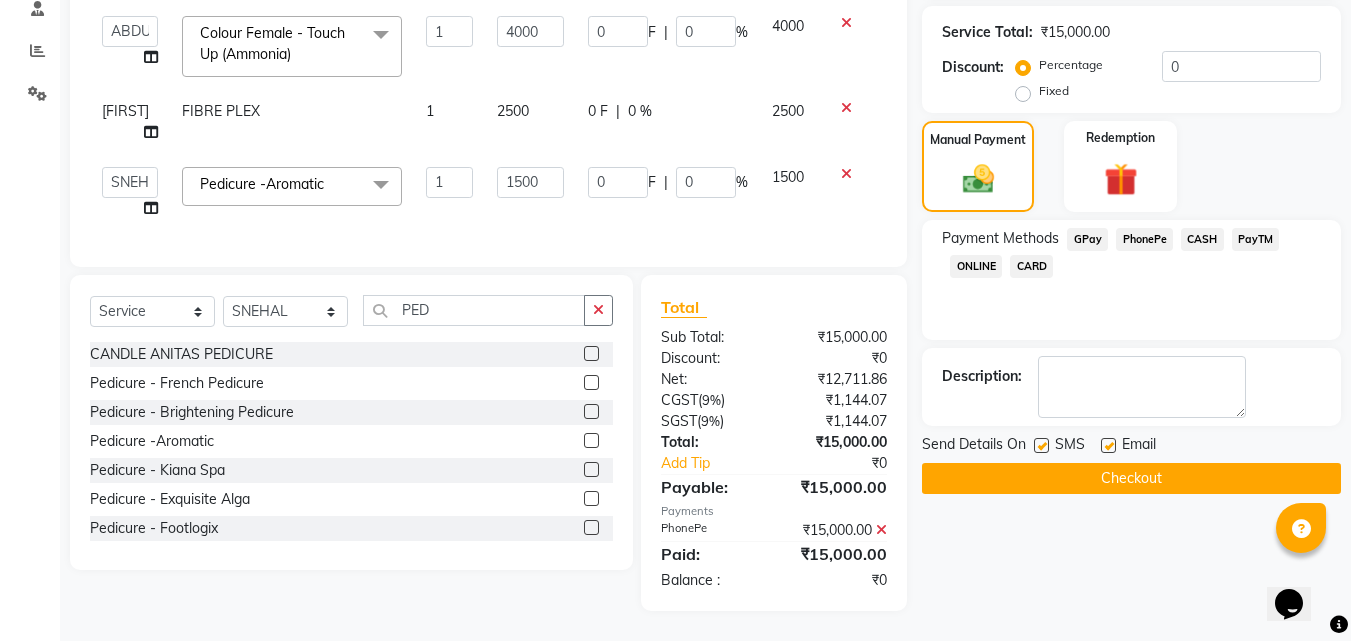 click at bounding box center (1040, 446) 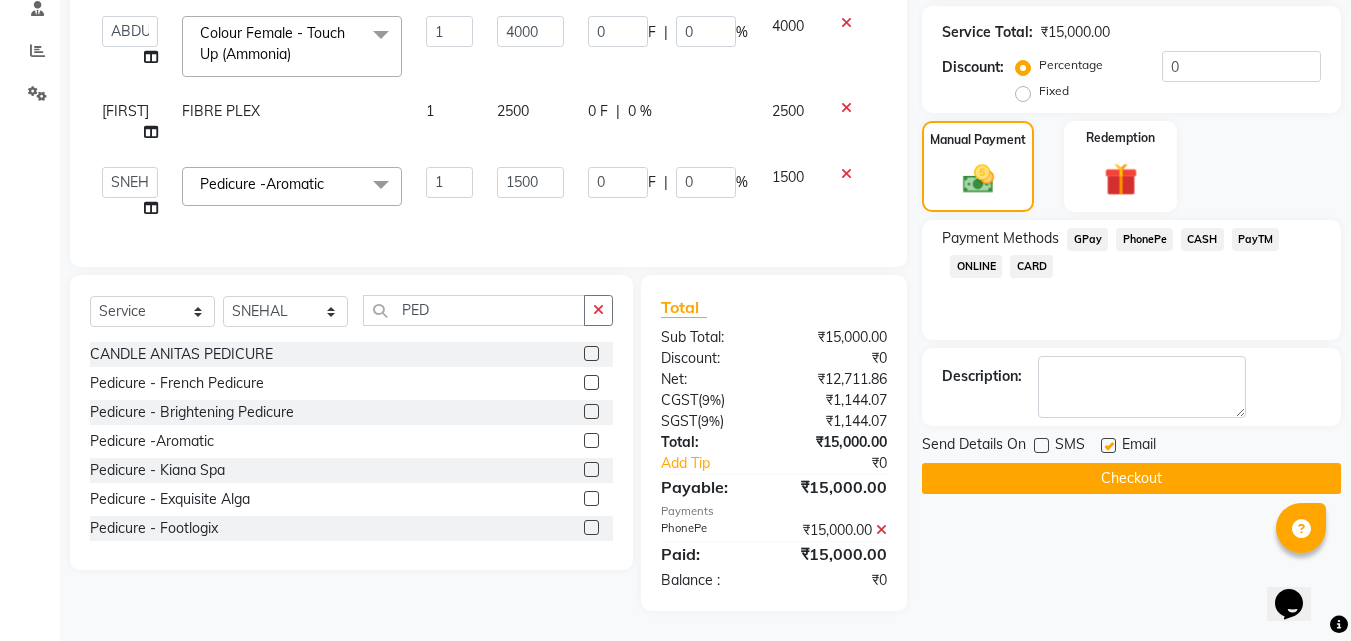 click 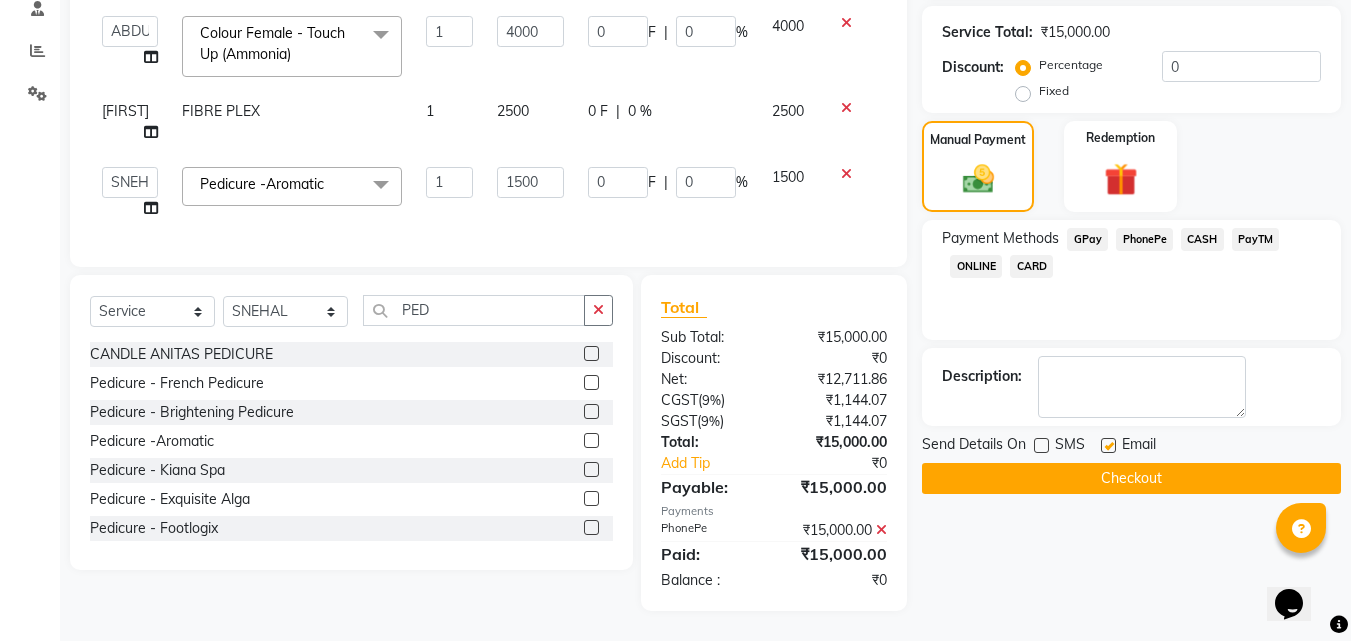 click at bounding box center [1107, 446] 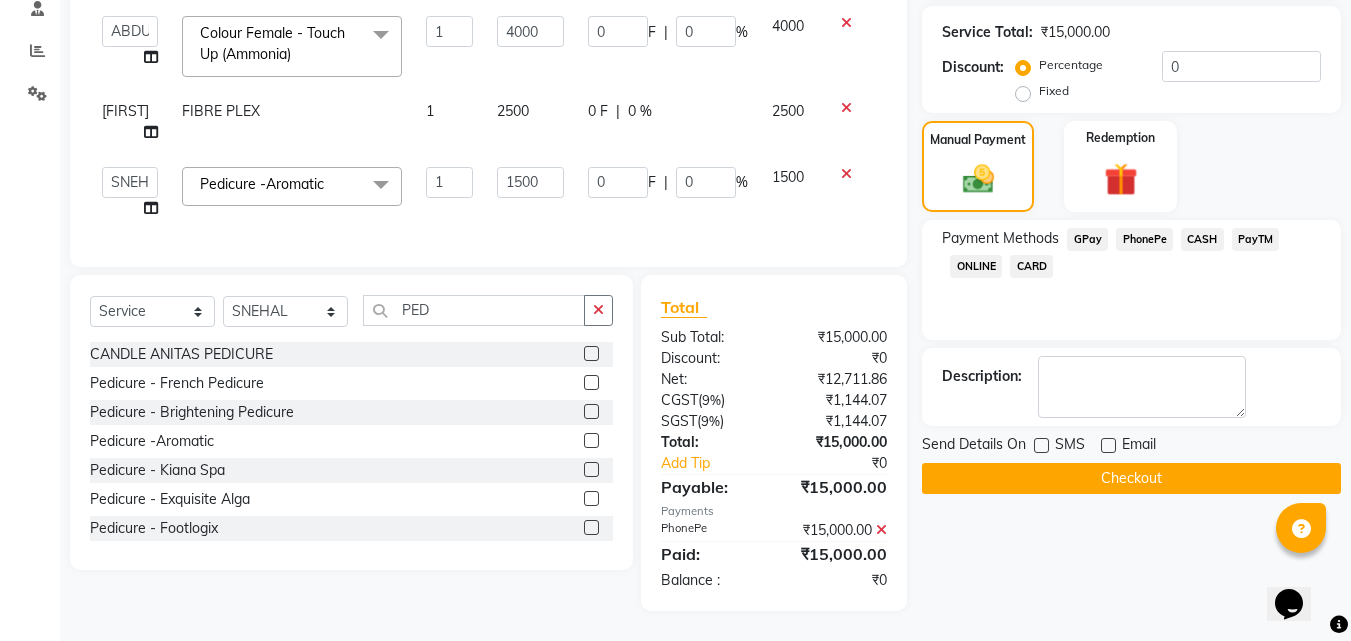 click on "Checkout" 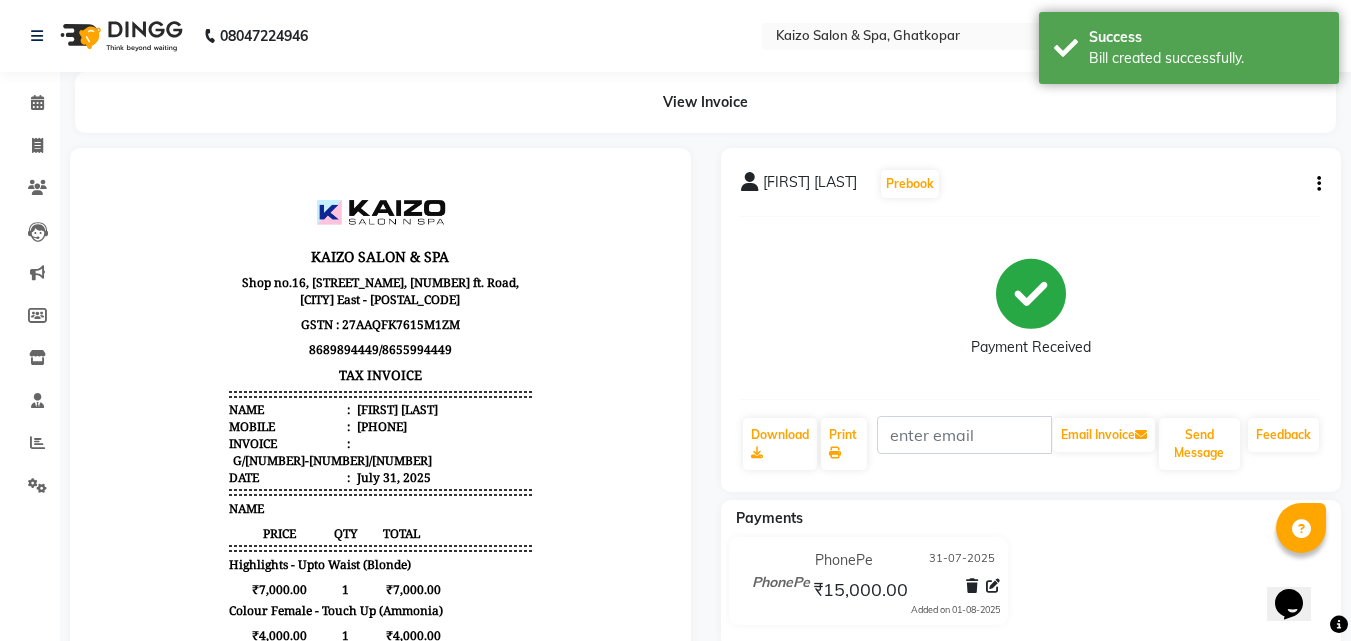 scroll, scrollTop: 0, scrollLeft: 0, axis: both 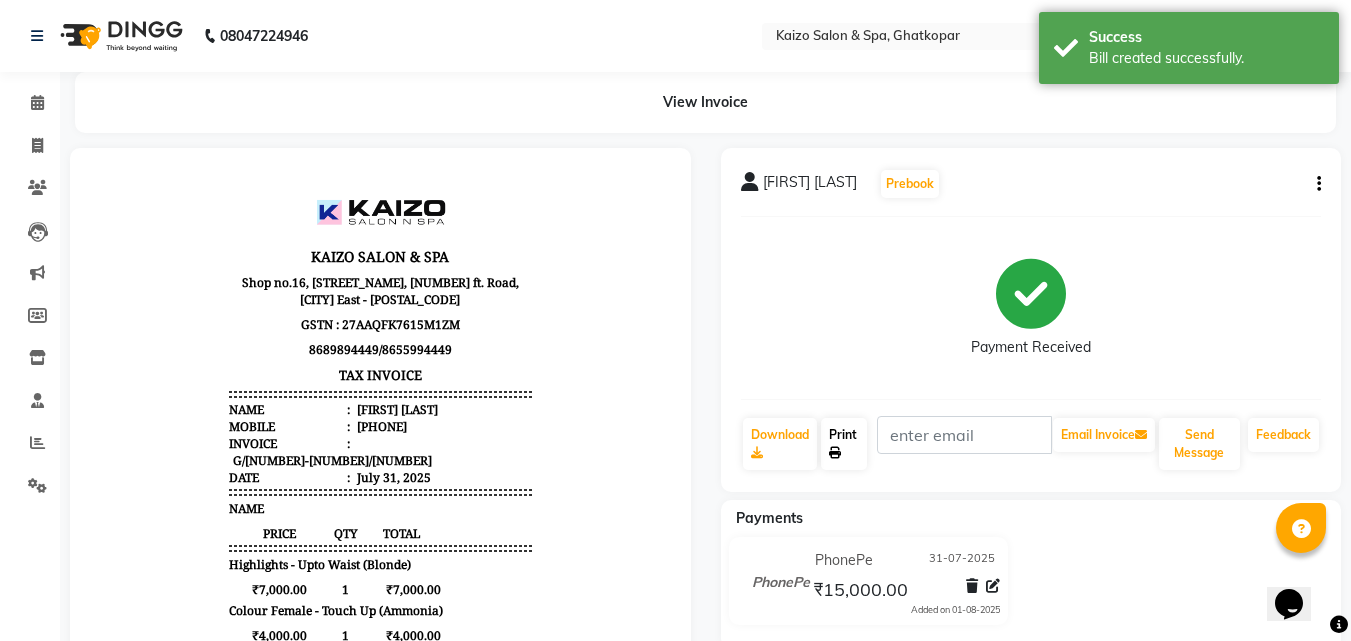 click on "Print" 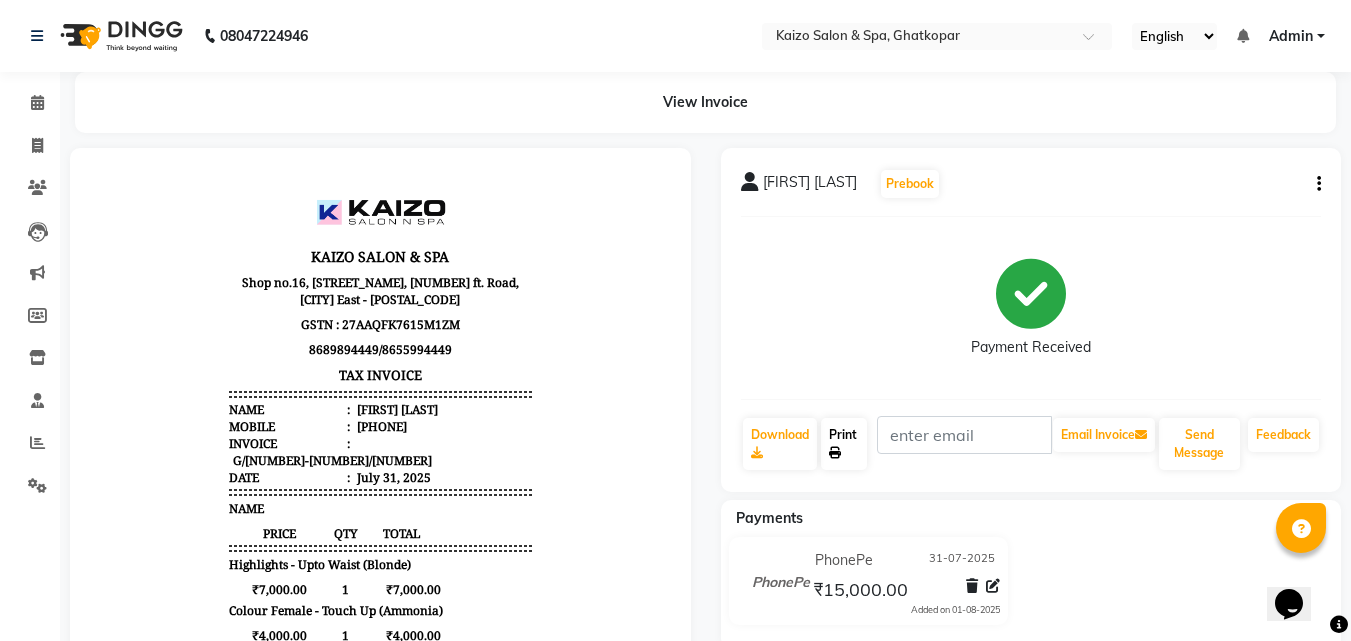 click on "Print" 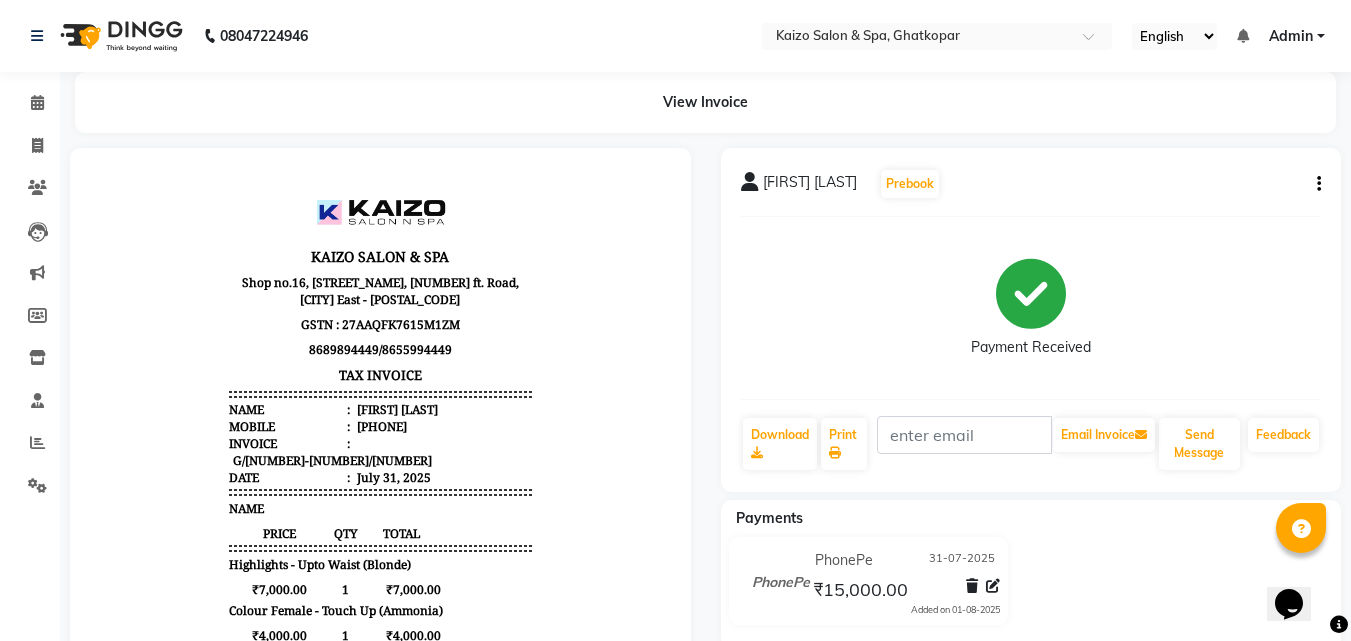 select on "service" 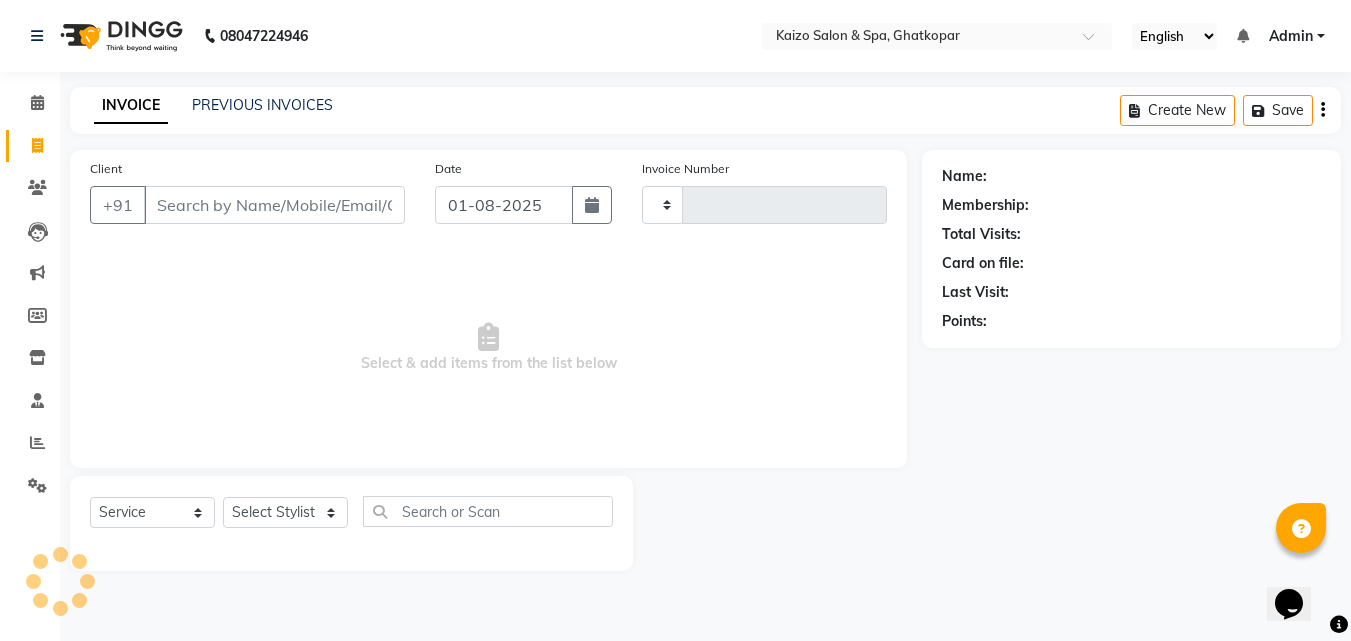 type on "2559" 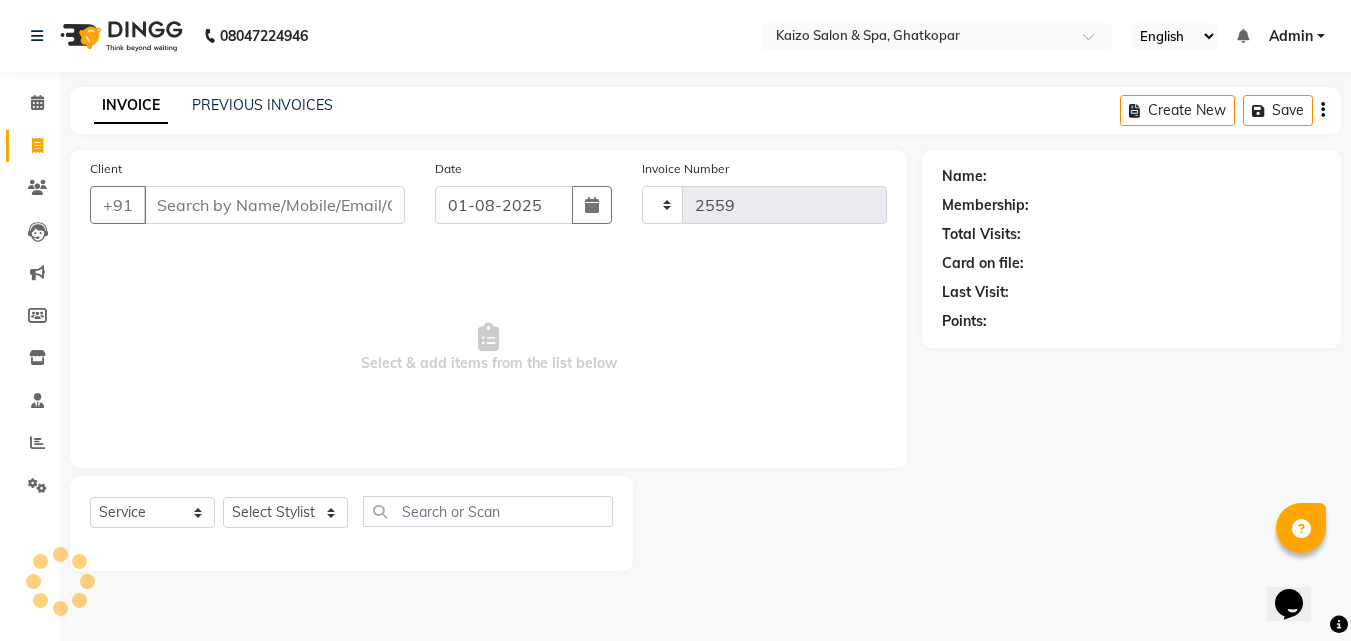 select on "3500" 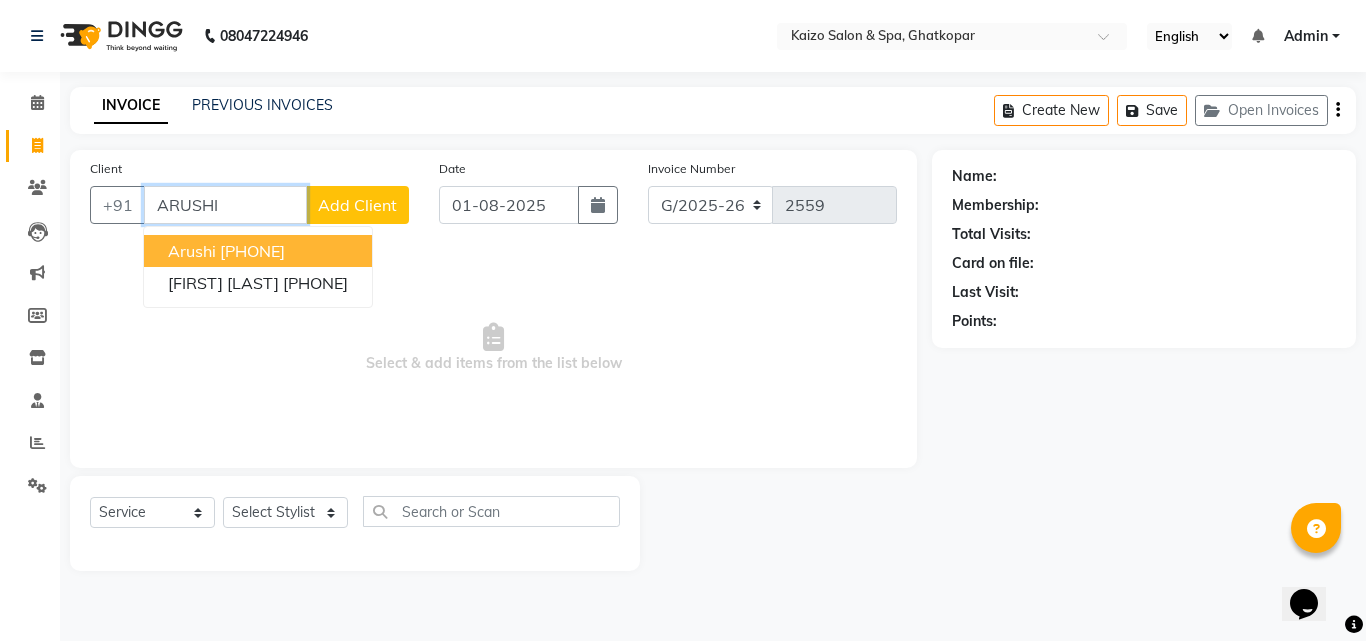 click on "[PHONE]" at bounding box center [252, 251] 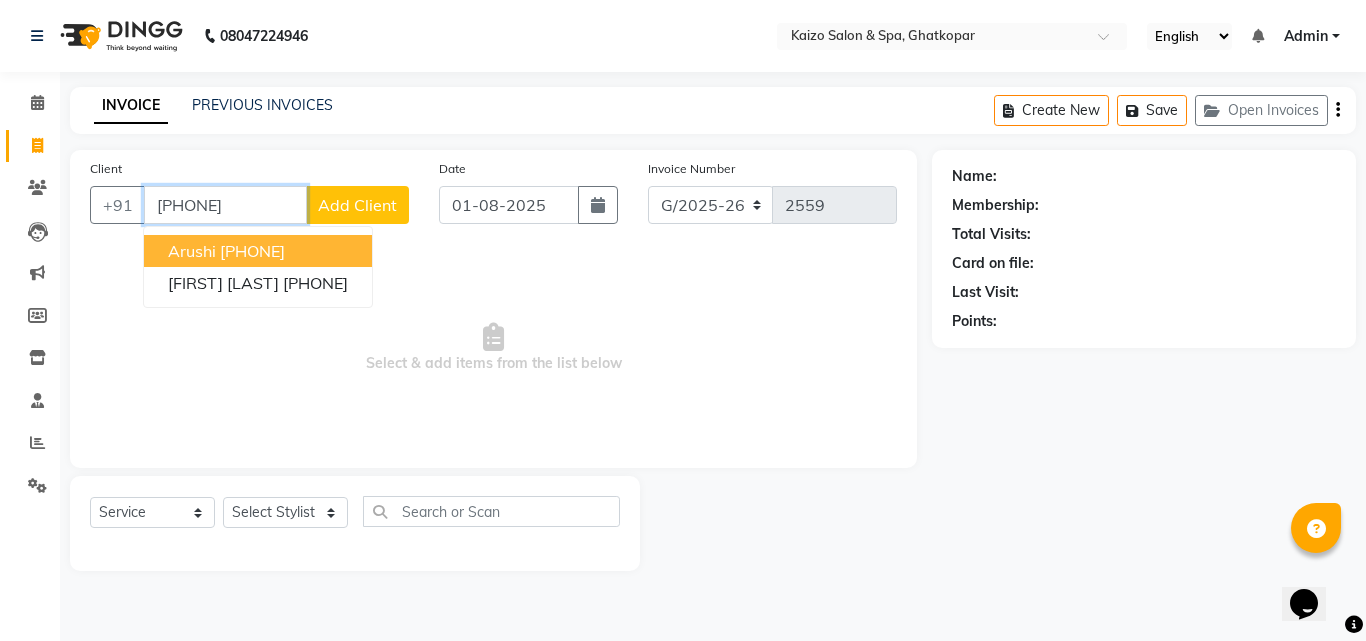 type on "[PHONE]" 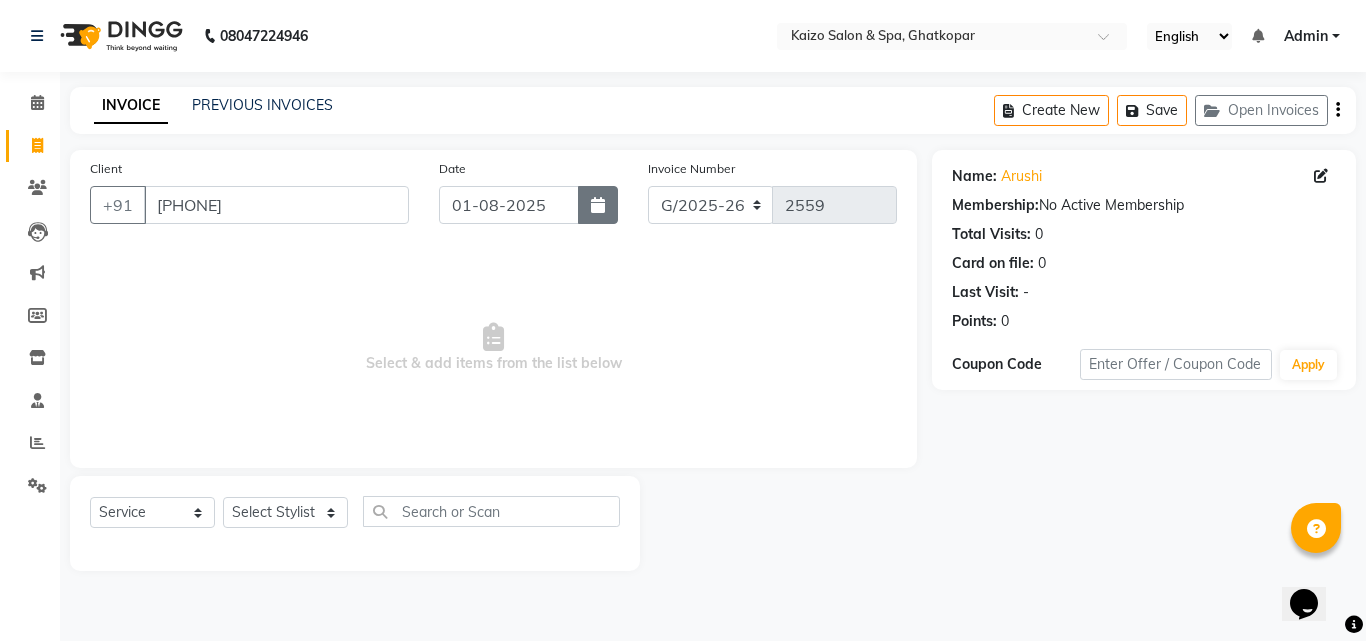 click 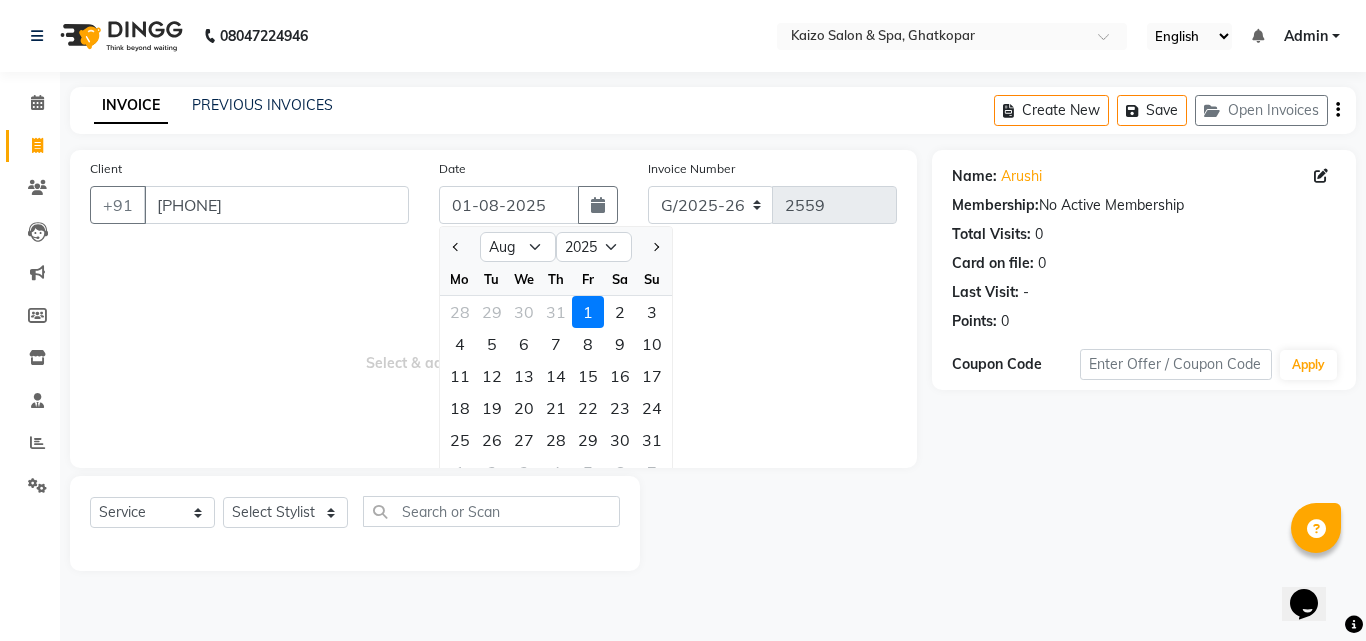 click on "31" 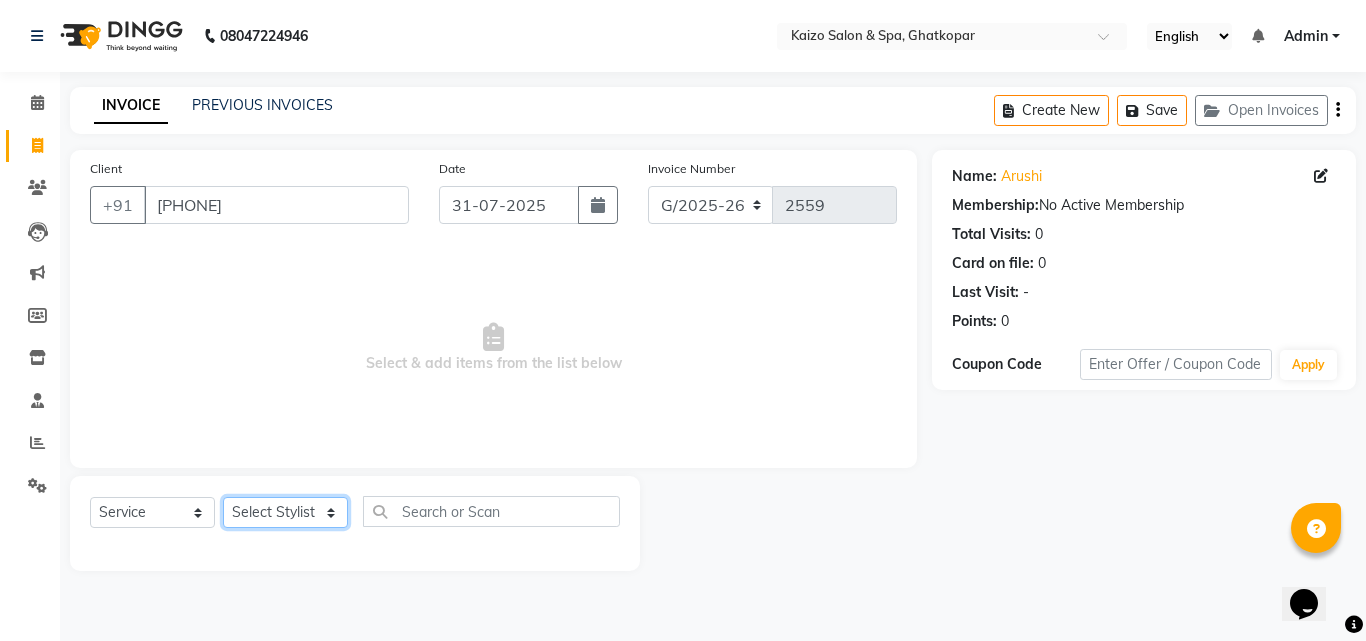click on "Select Stylist [NAME] [NAME] [NAME] [NAME] [NAME] [NAME] Front Desk [NAME] [NAME] [NAME] [NAME] [NAME] [NAME] [NAME] [NAME] [NAME] [NAME] [NAME] [NAME] [NAME] [NAME] [NAME] [NAME] [NAME] [NAME] [NAME] [NAME] [NAME] [NAME] [NAME] [NAME] [NAME]" 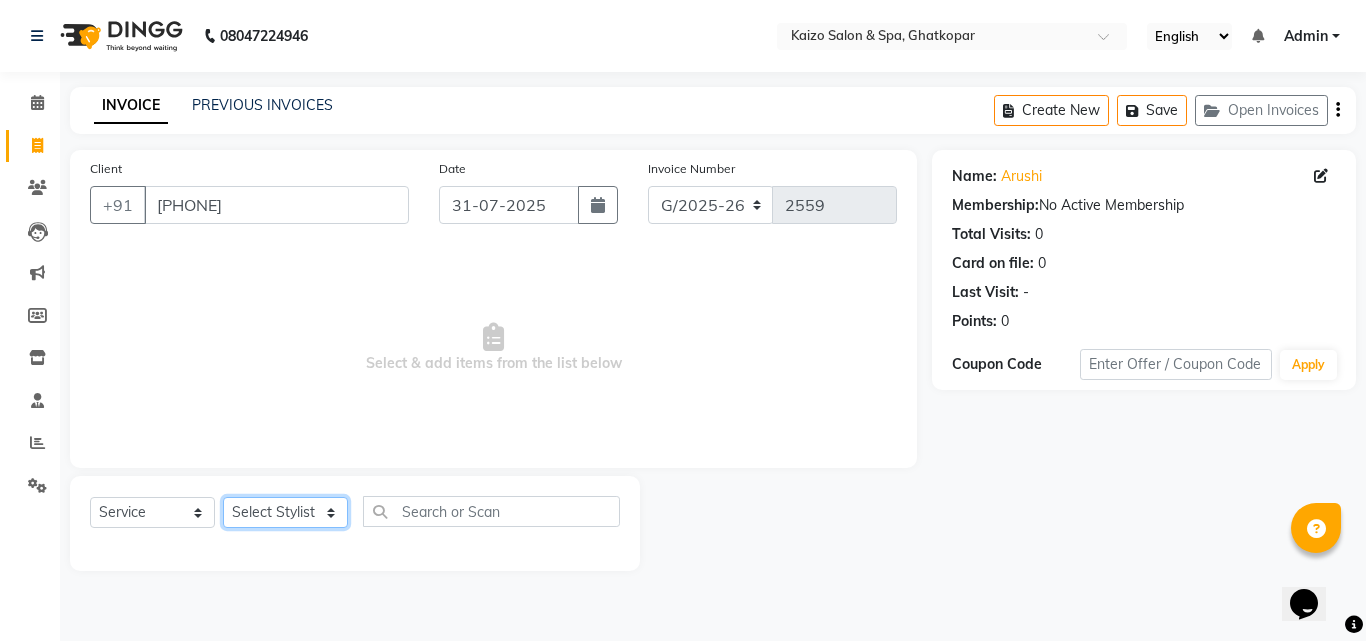 select on "21359" 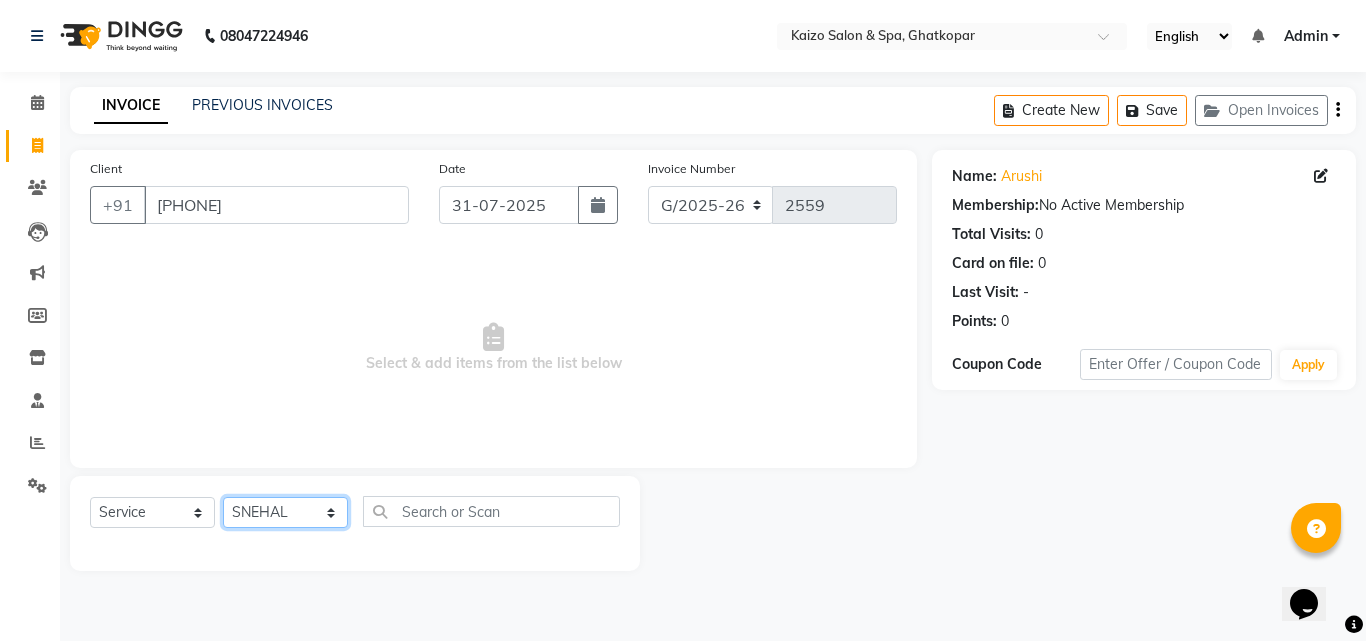 click on "Select Stylist [NAME] [NAME] [NAME] [NAME] [NAME] [NAME] Front Desk [NAME] [NAME] [NAME] [NAME] [NAME] [NAME] [NAME] [NAME] [NAME] [NAME] [NAME] [NAME] [NAME] [NAME] [NAME] [NAME] [NAME] [NAME] [NAME] [NAME] [NAME] [NAME] [NAME] [NAME] [NAME]" 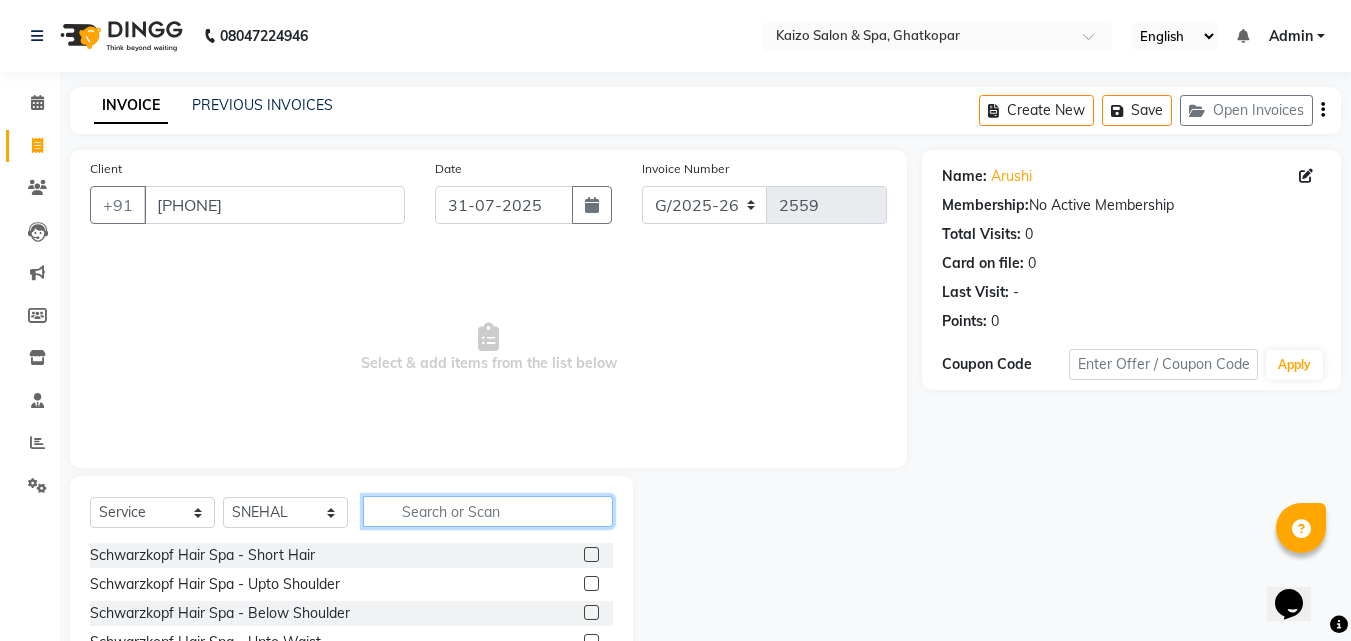 click 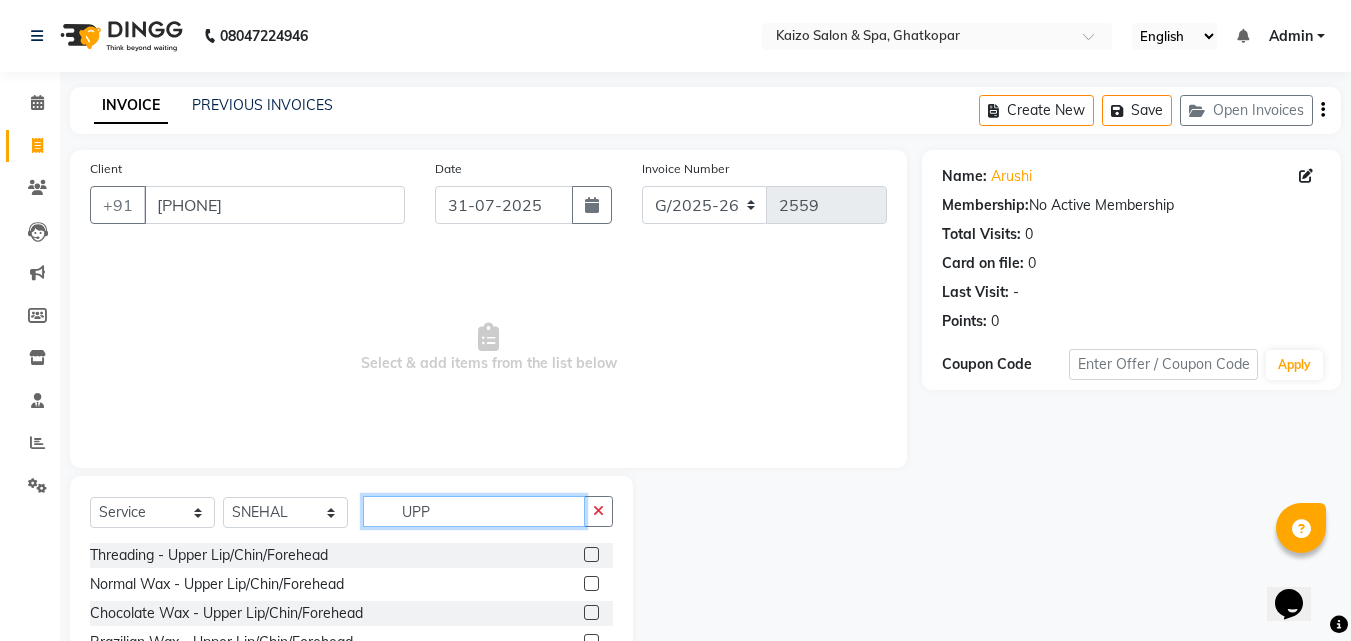 scroll, scrollTop: 76, scrollLeft: 0, axis: vertical 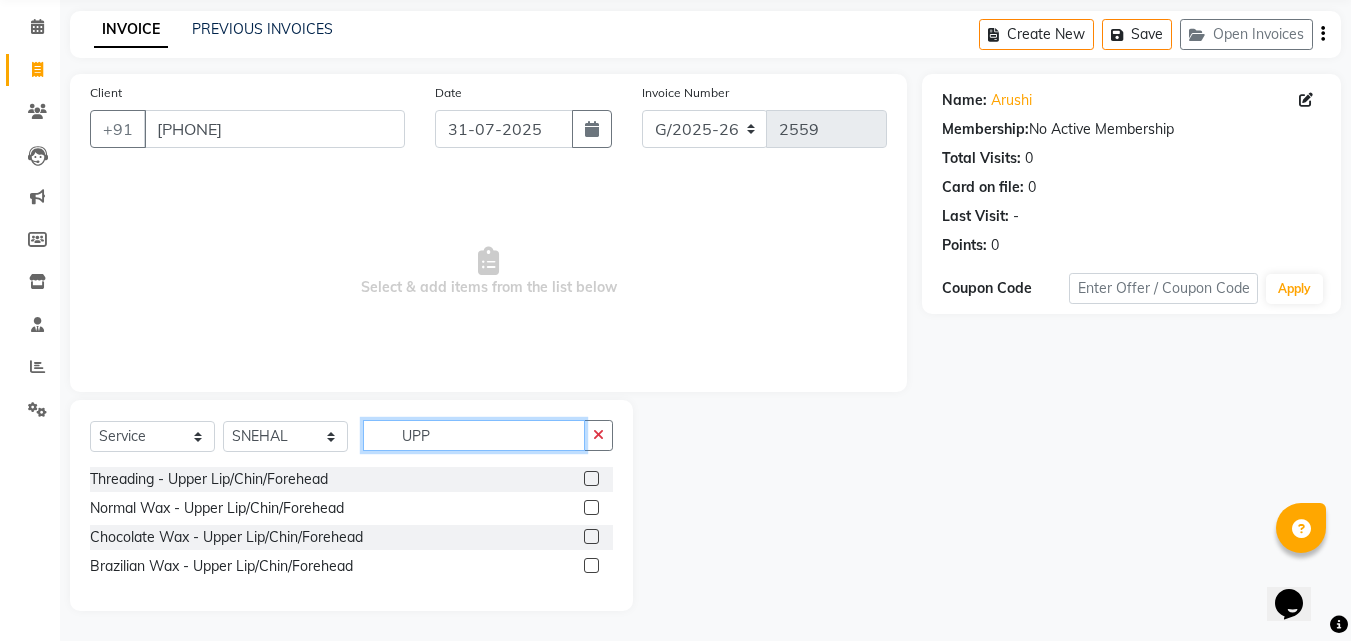 type on "UPP" 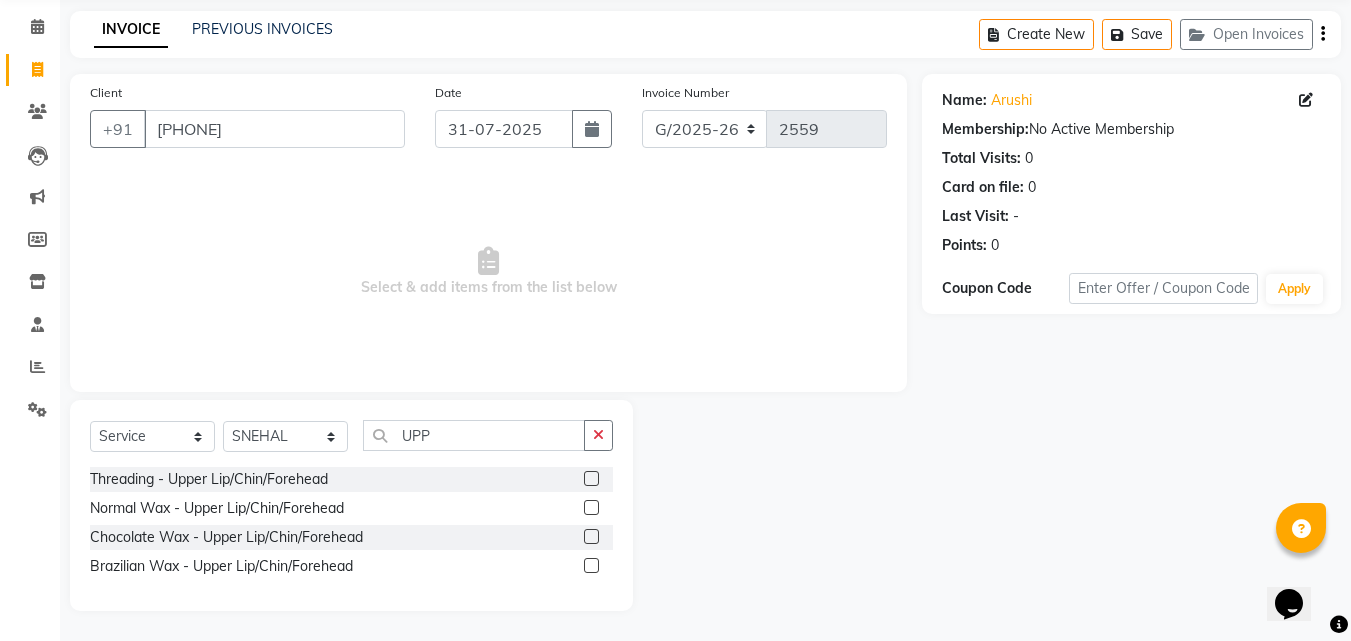 drag, startPoint x: 590, startPoint y: 477, endPoint x: 614, endPoint y: 363, distance: 116.498924 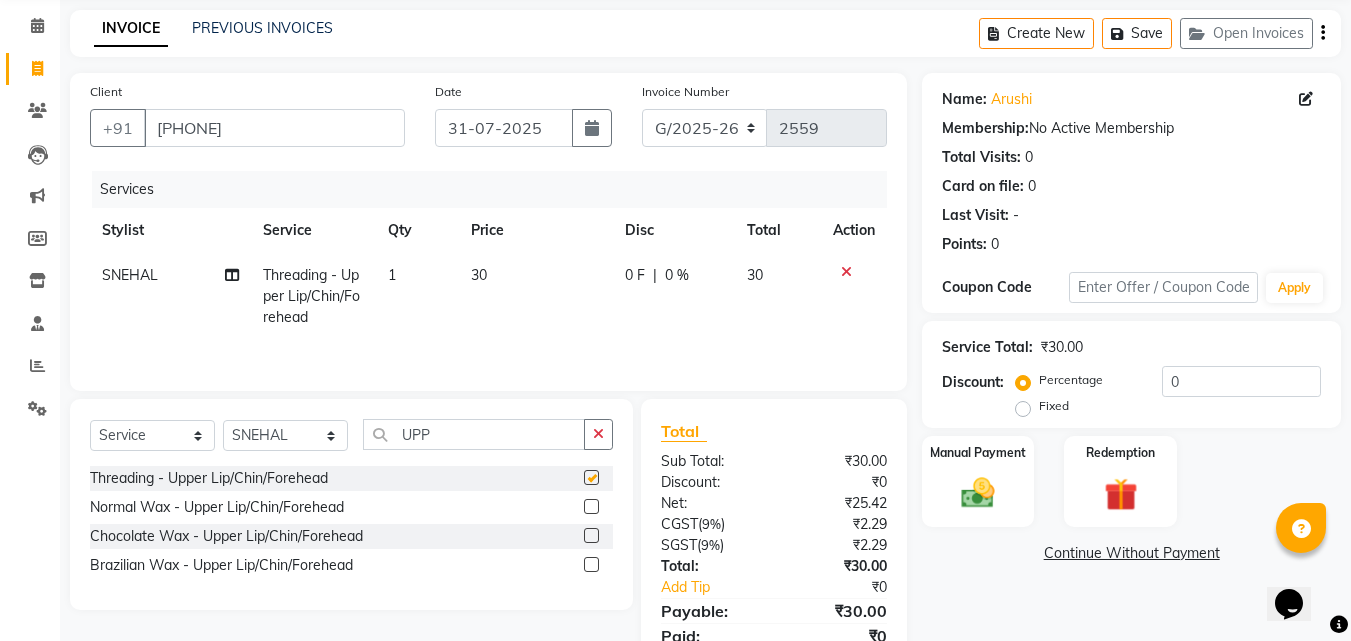 scroll, scrollTop: 159, scrollLeft: 0, axis: vertical 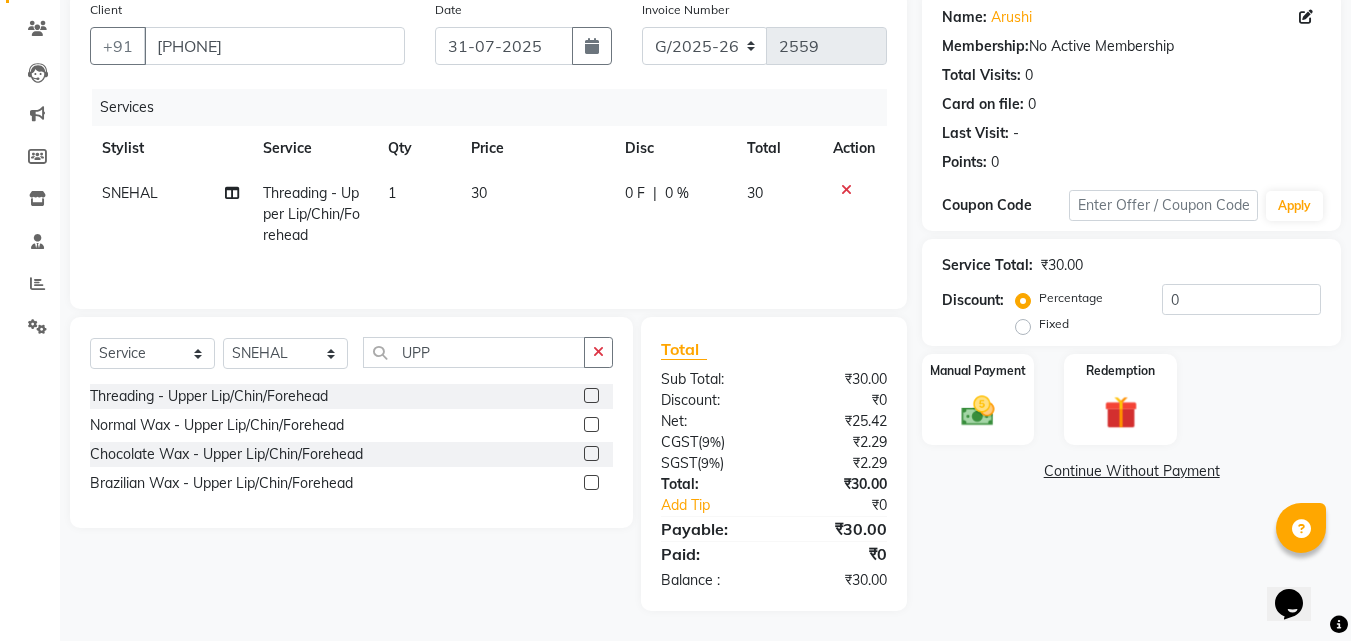 checkbox on "false" 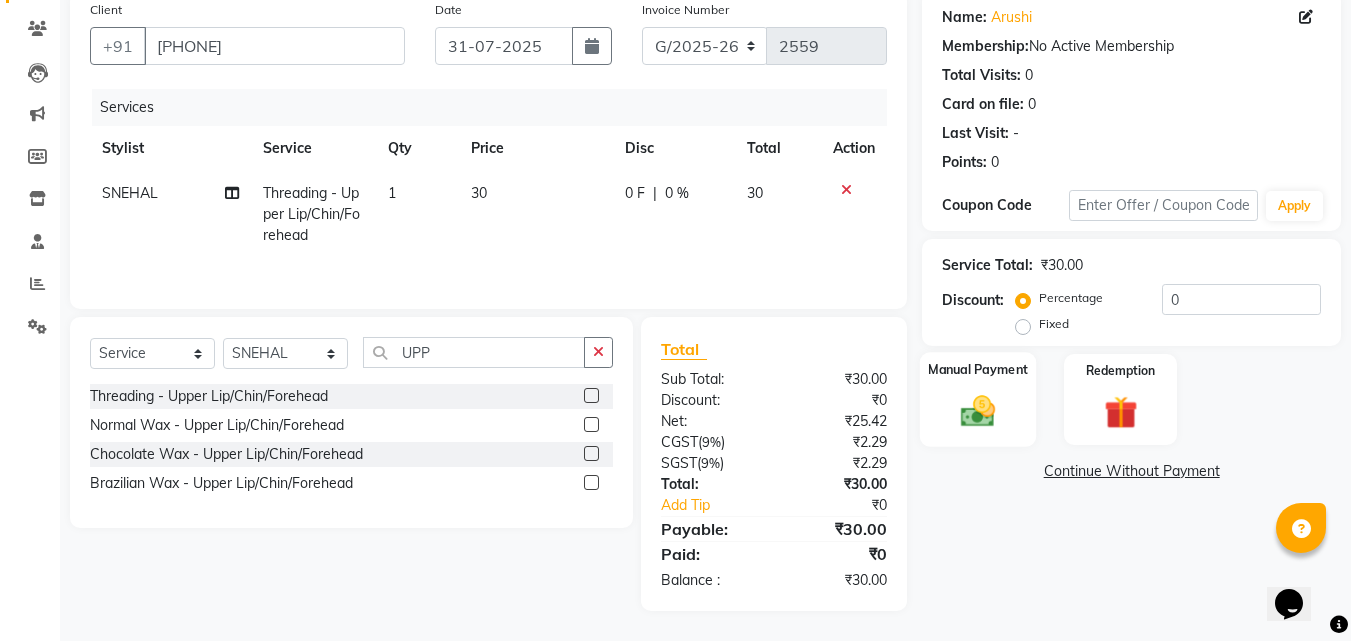 click on "Manual Payment" 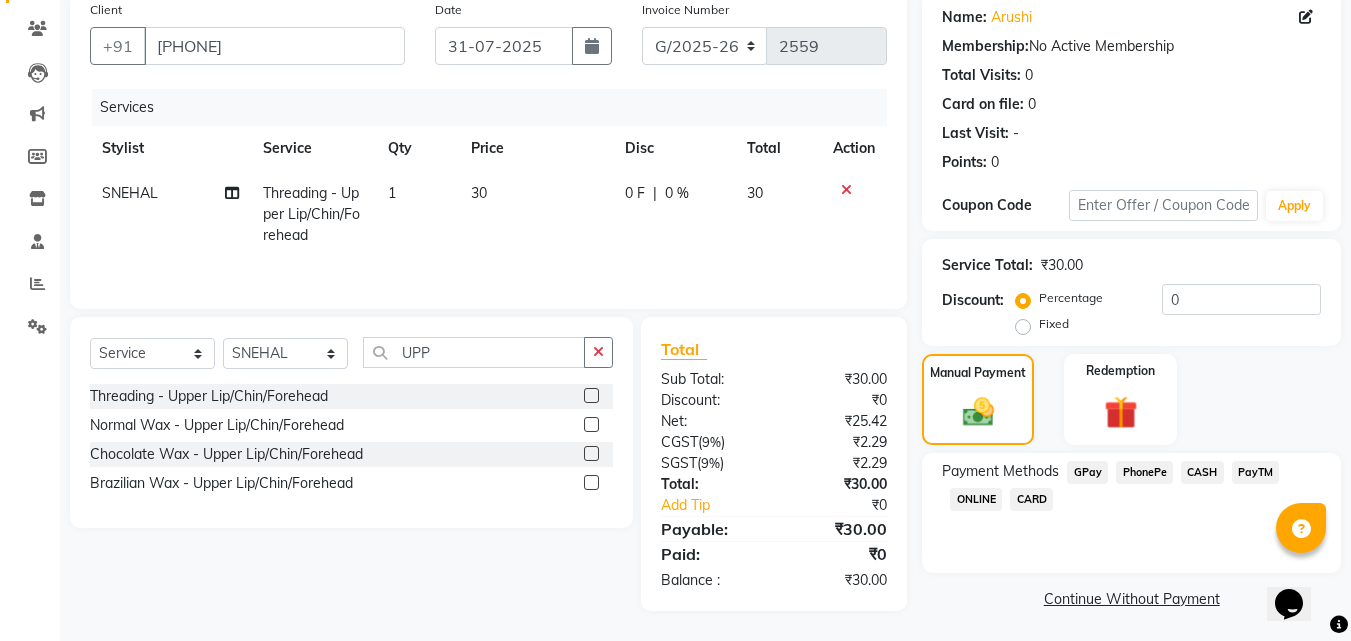 drag, startPoint x: 1151, startPoint y: 467, endPoint x: 1140, endPoint y: 475, distance: 13.601471 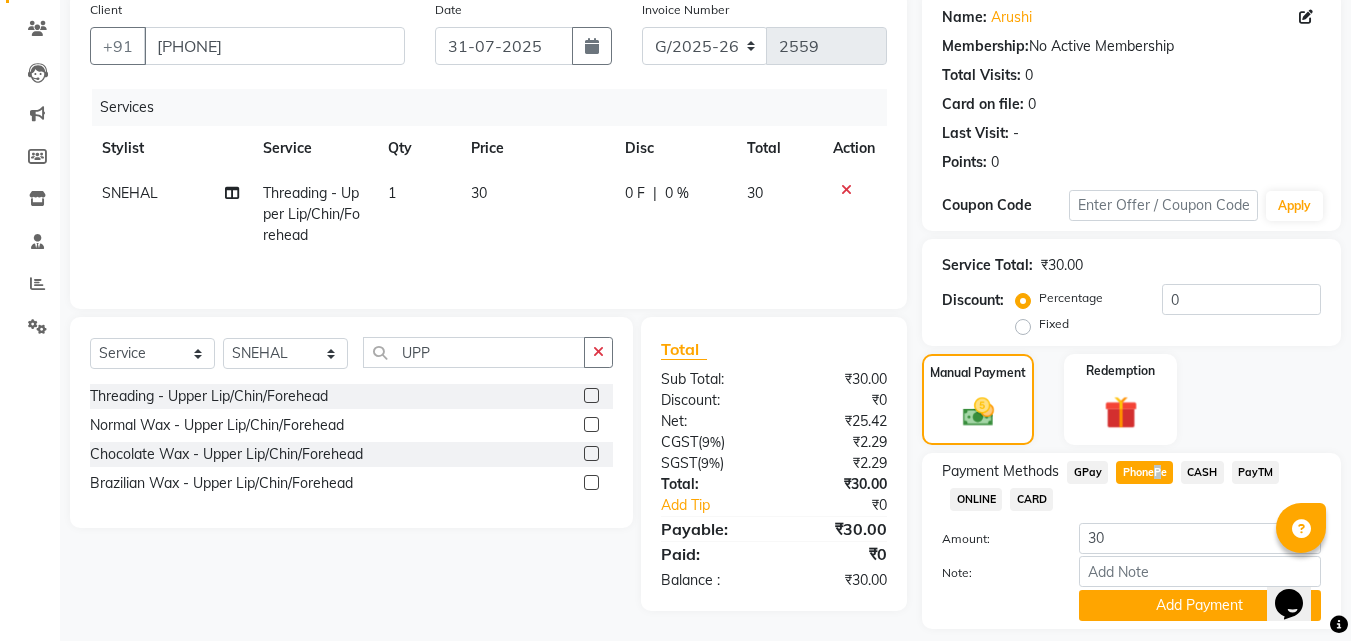 drag, startPoint x: 1138, startPoint y: 603, endPoint x: 1070, endPoint y: 505, distance: 119.28118 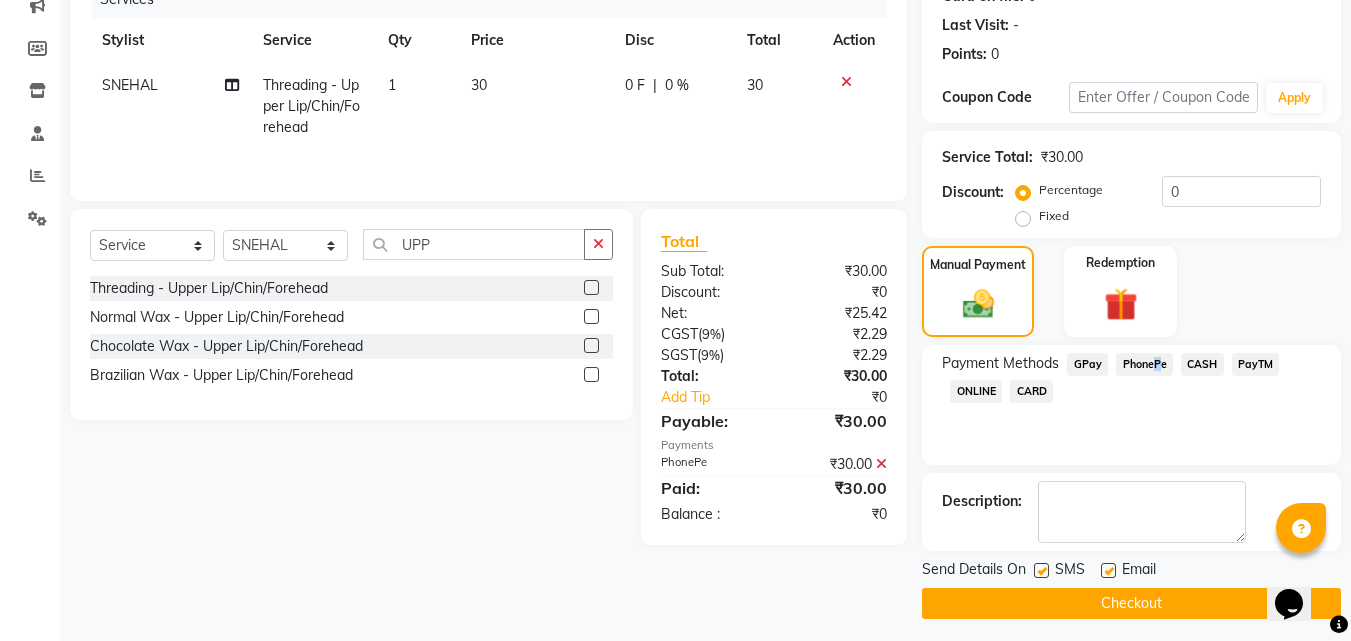 scroll, scrollTop: 275, scrollLeft: 0, axis: vertical 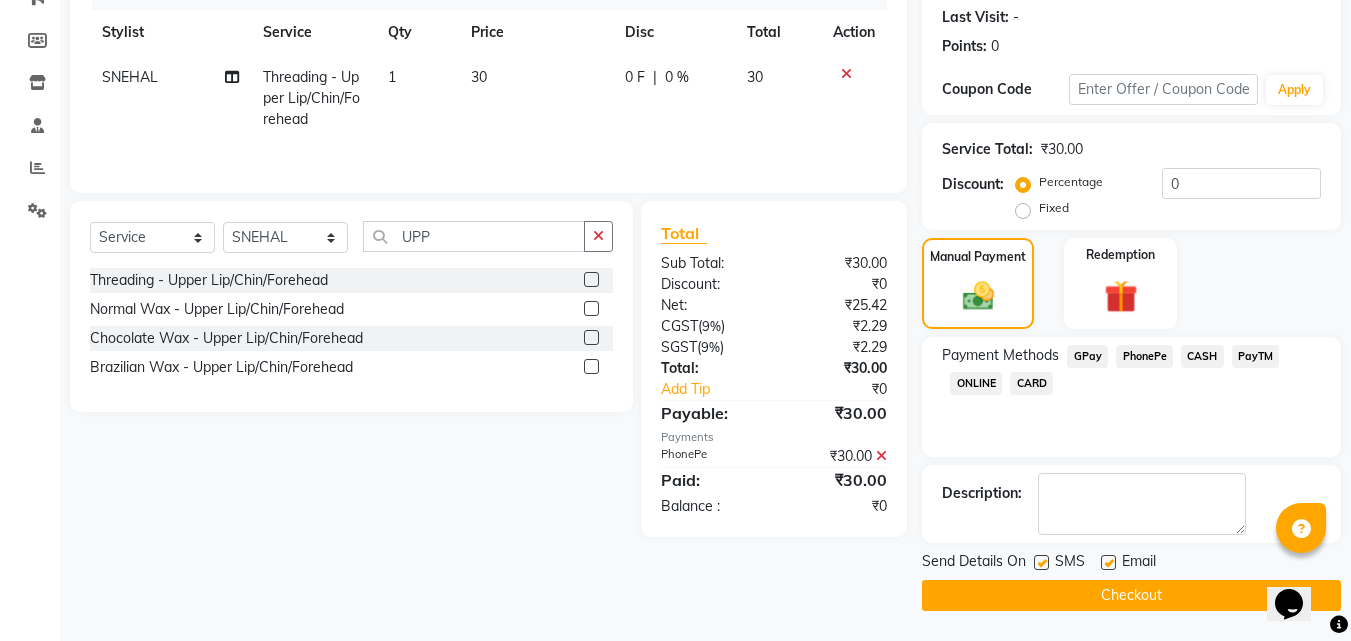 click 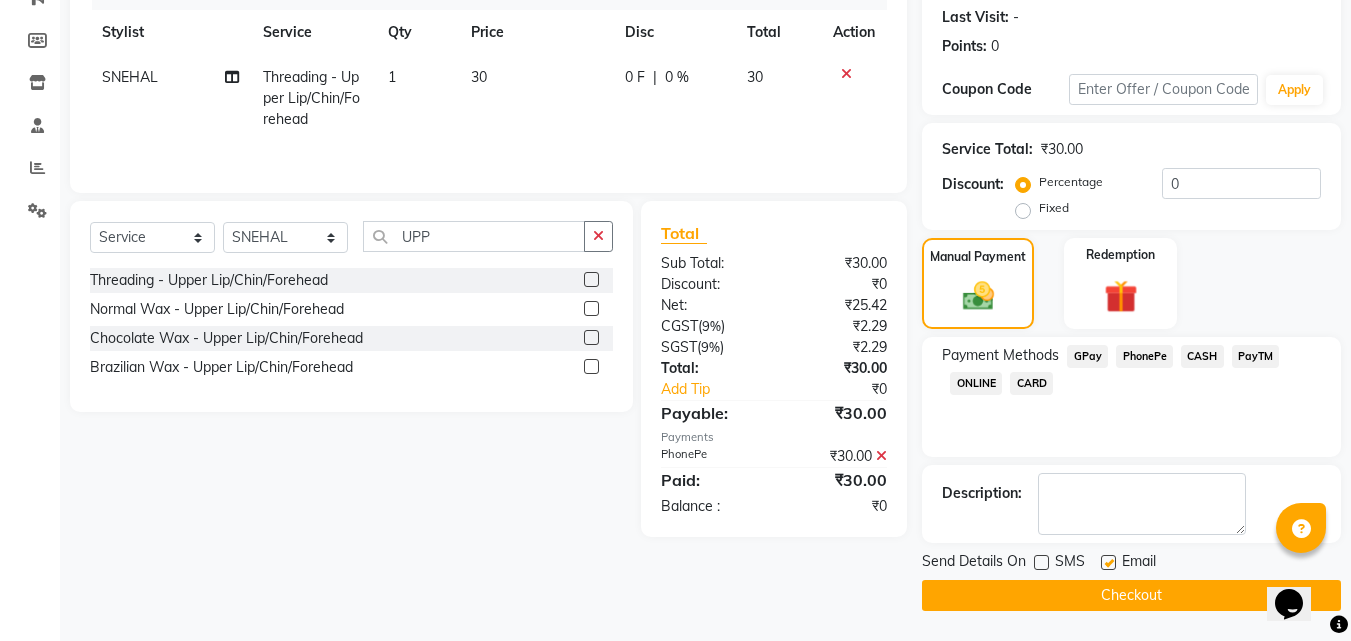 click 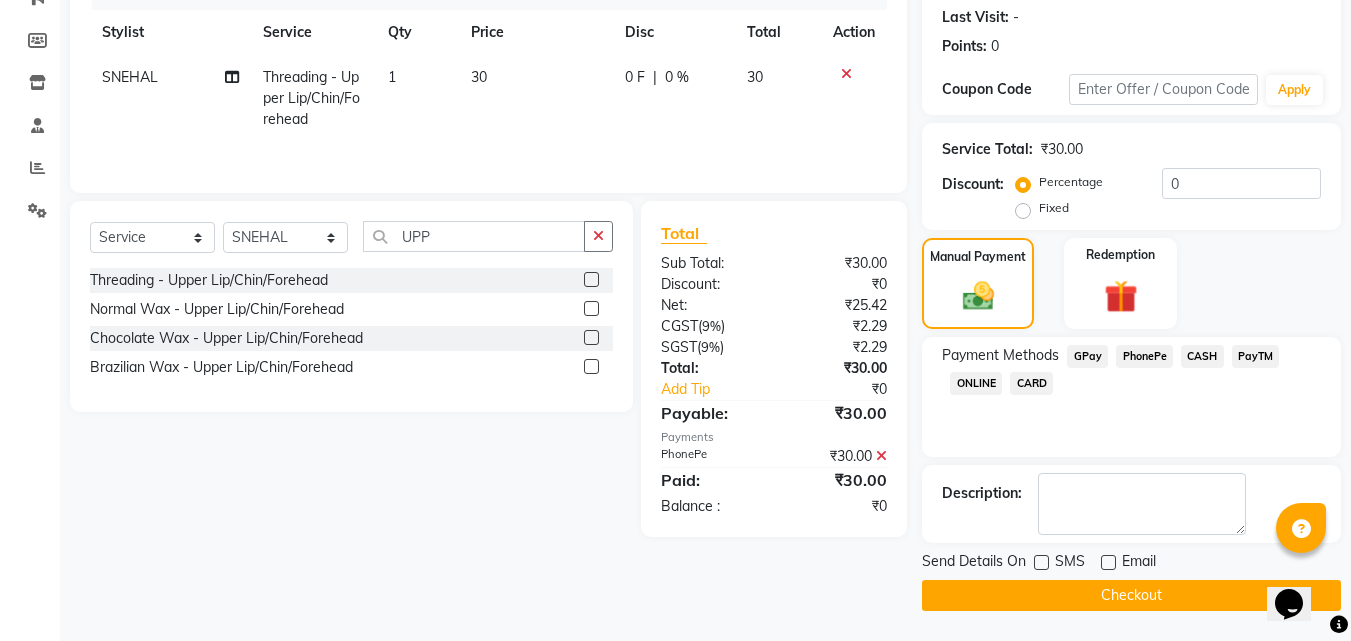 click on "Checkout" 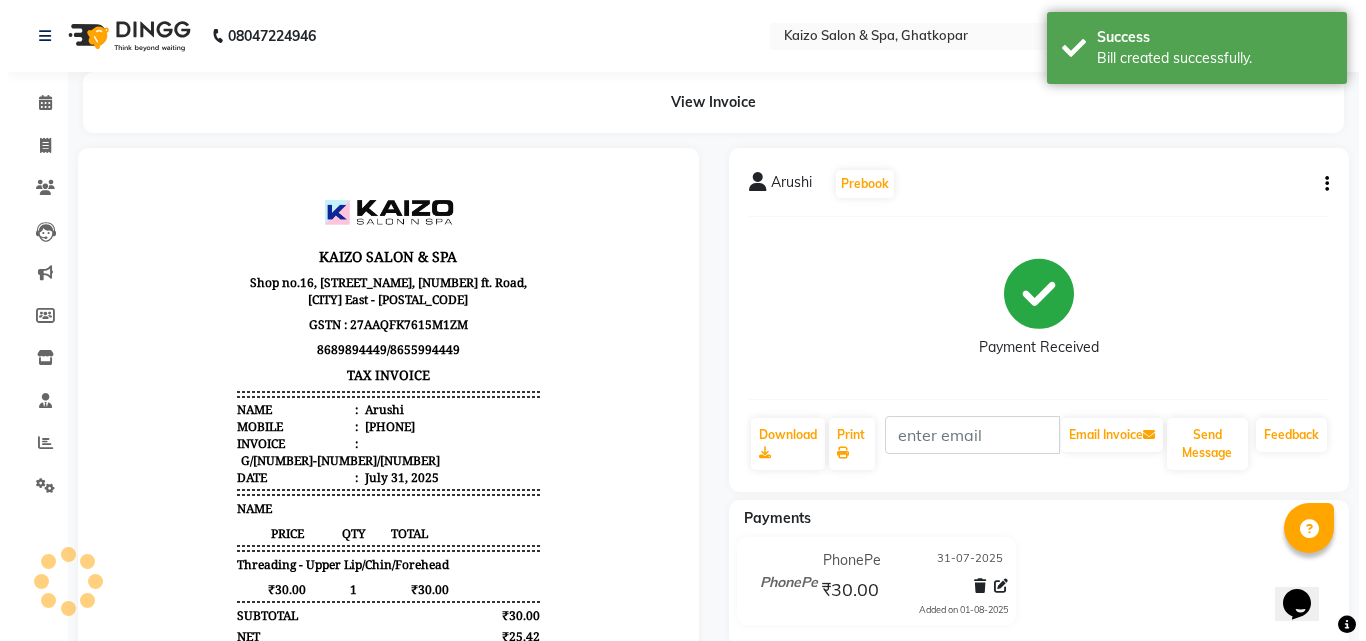 scroll, scrollTop: 0, scrollLeft: 0, axis: both 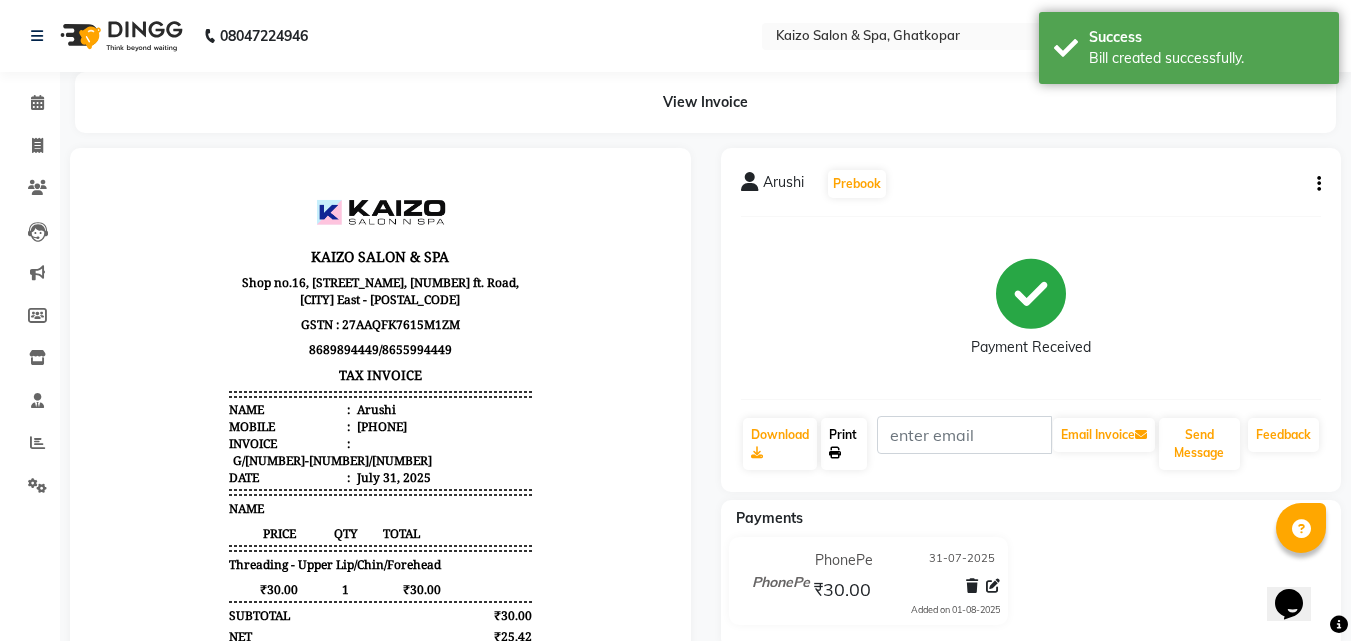 click on "Print" 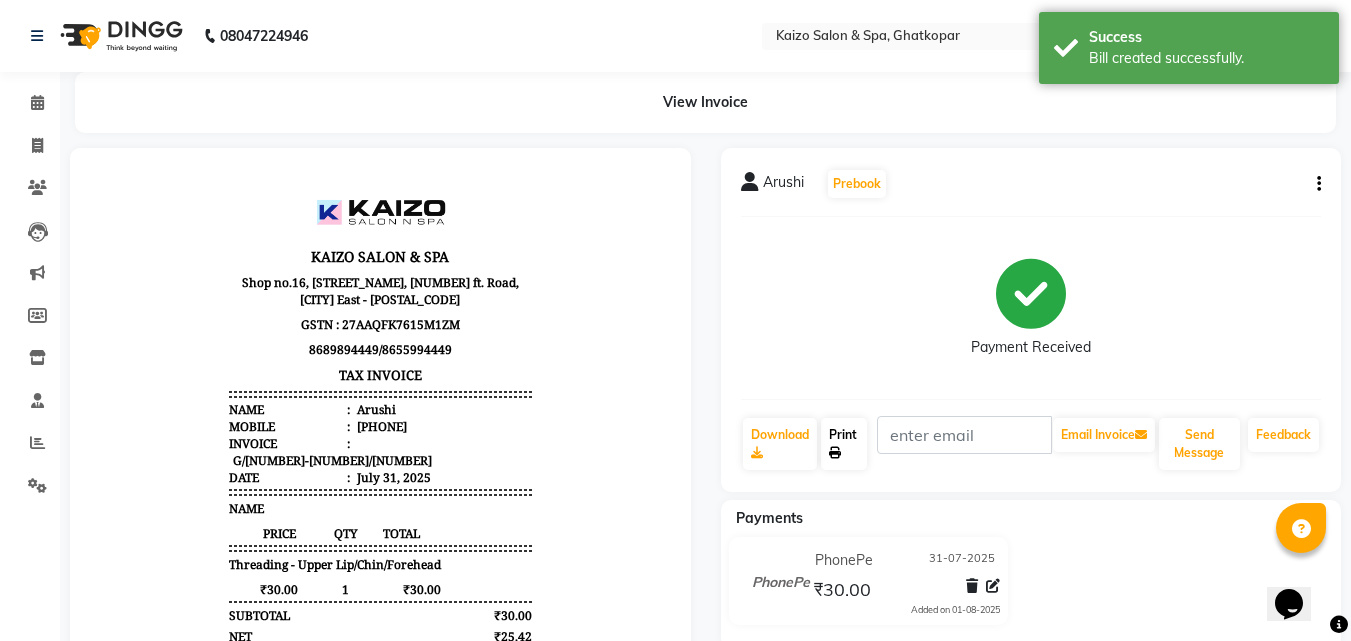 click on "Print" 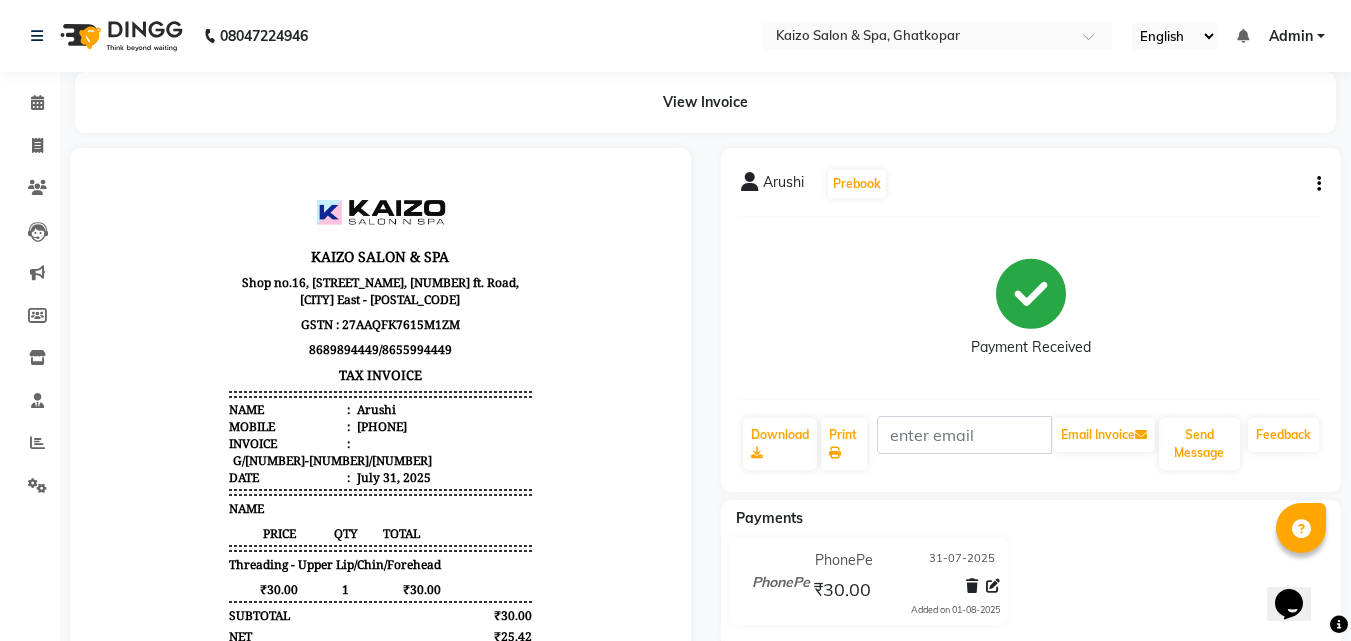 select on "service" 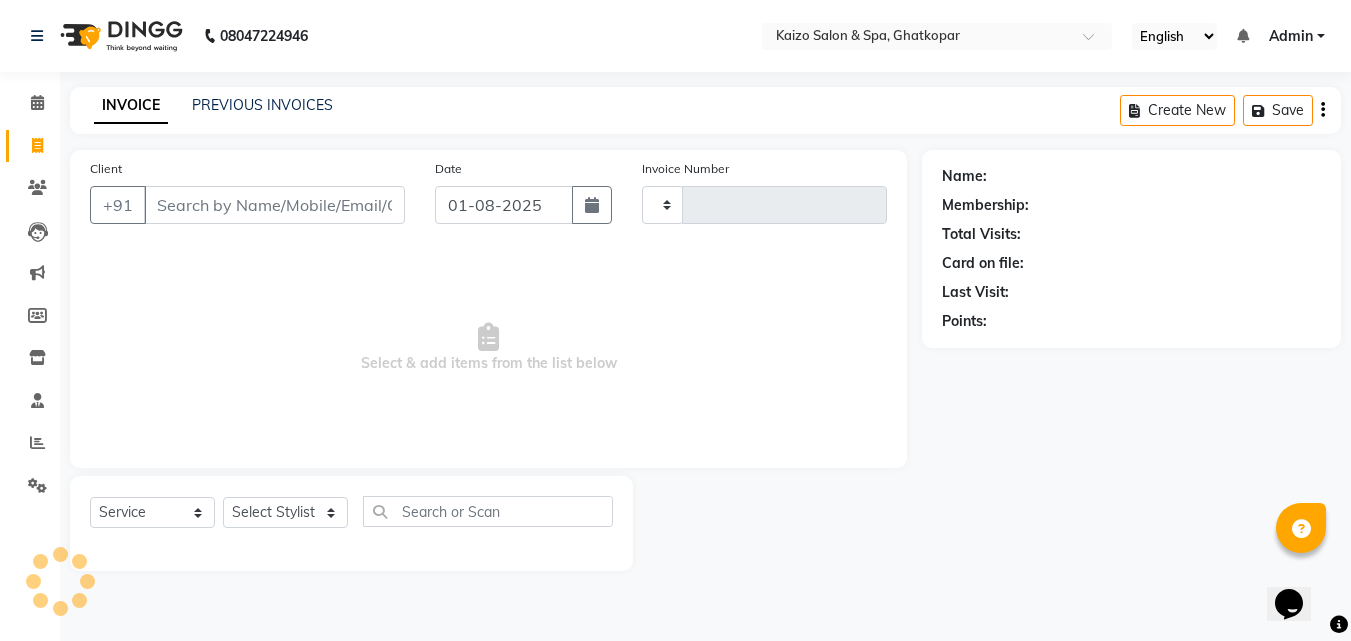 type on "2560" 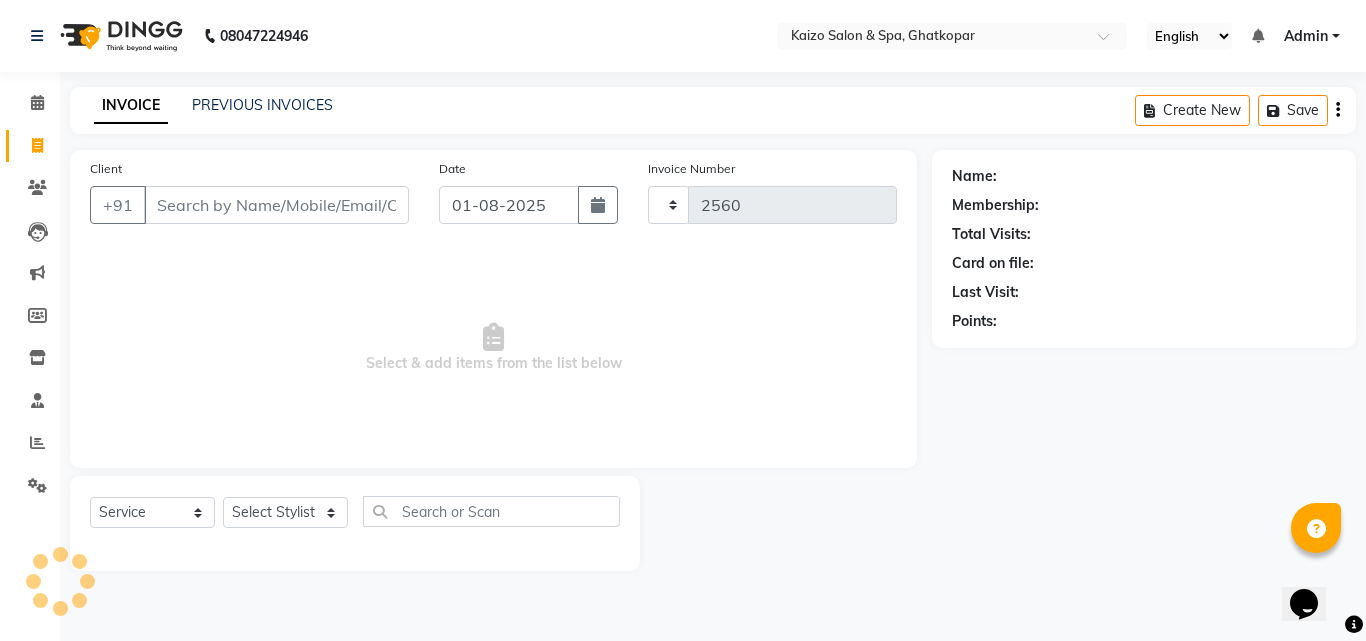 select on "3500" 